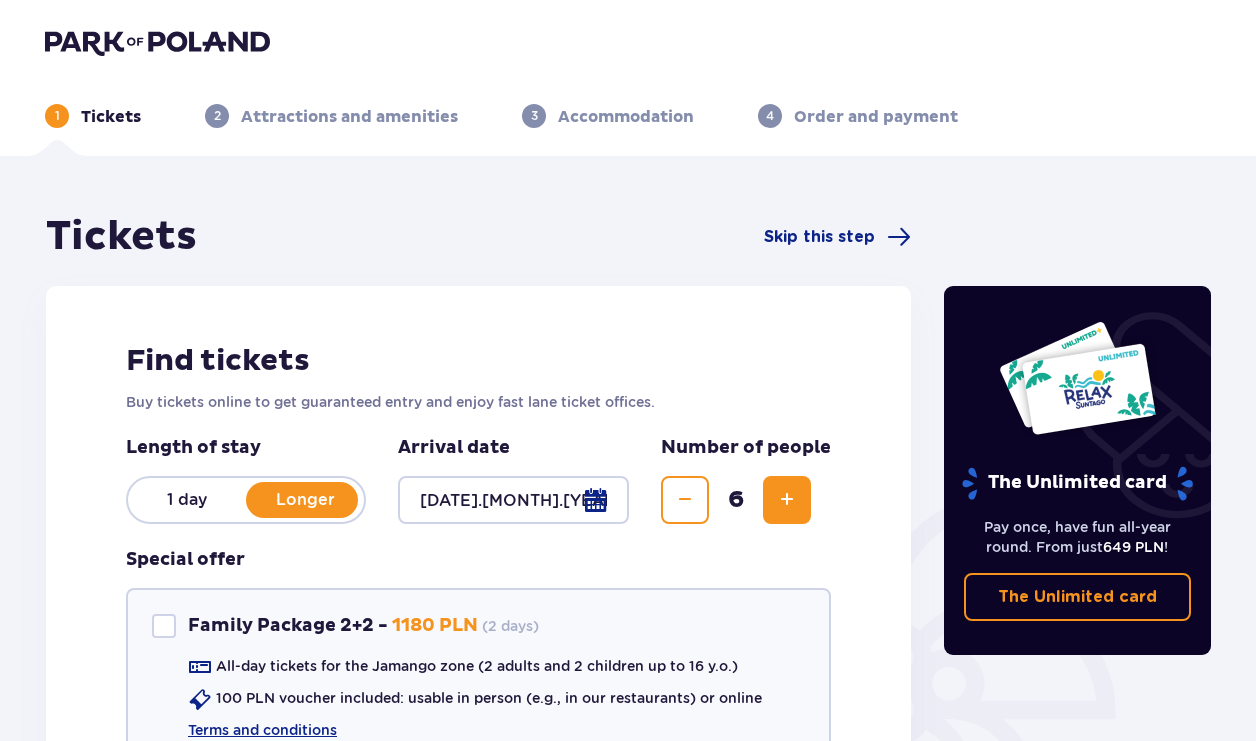 scroll, scrollTop: 0, scrollLeft: 0, axis: both 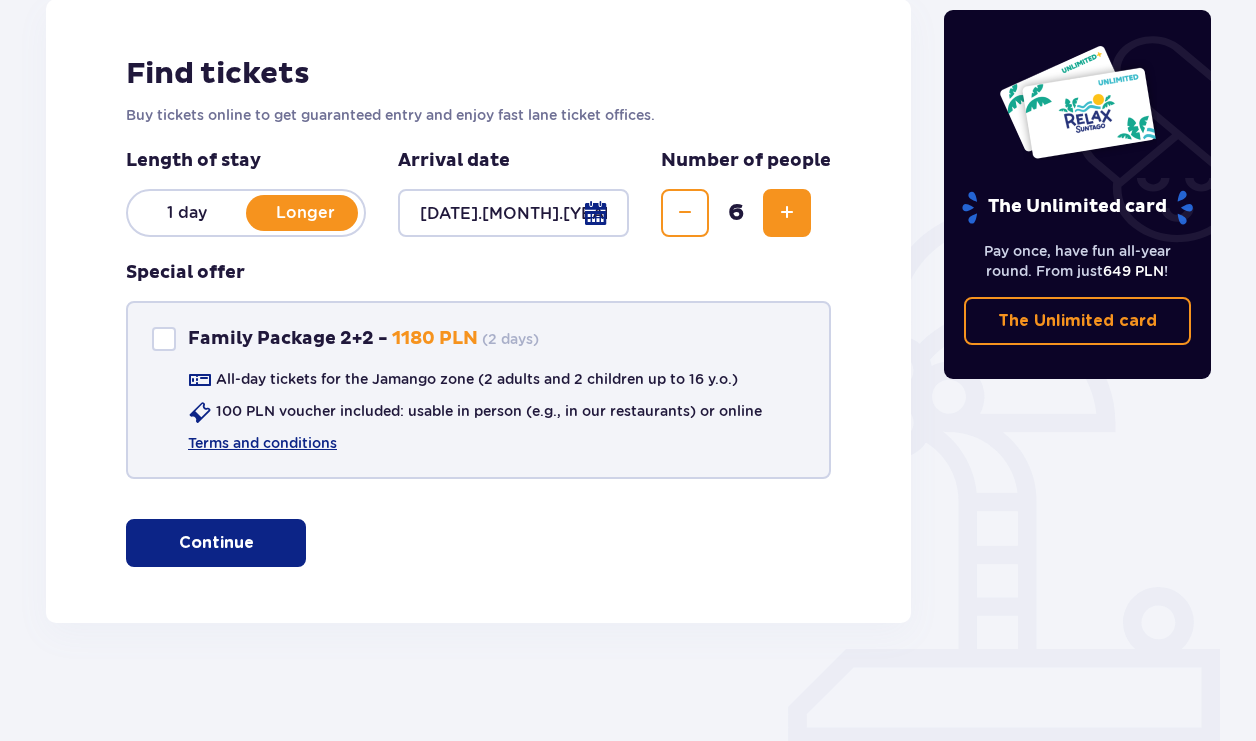 click at bounding box center [164, 339] 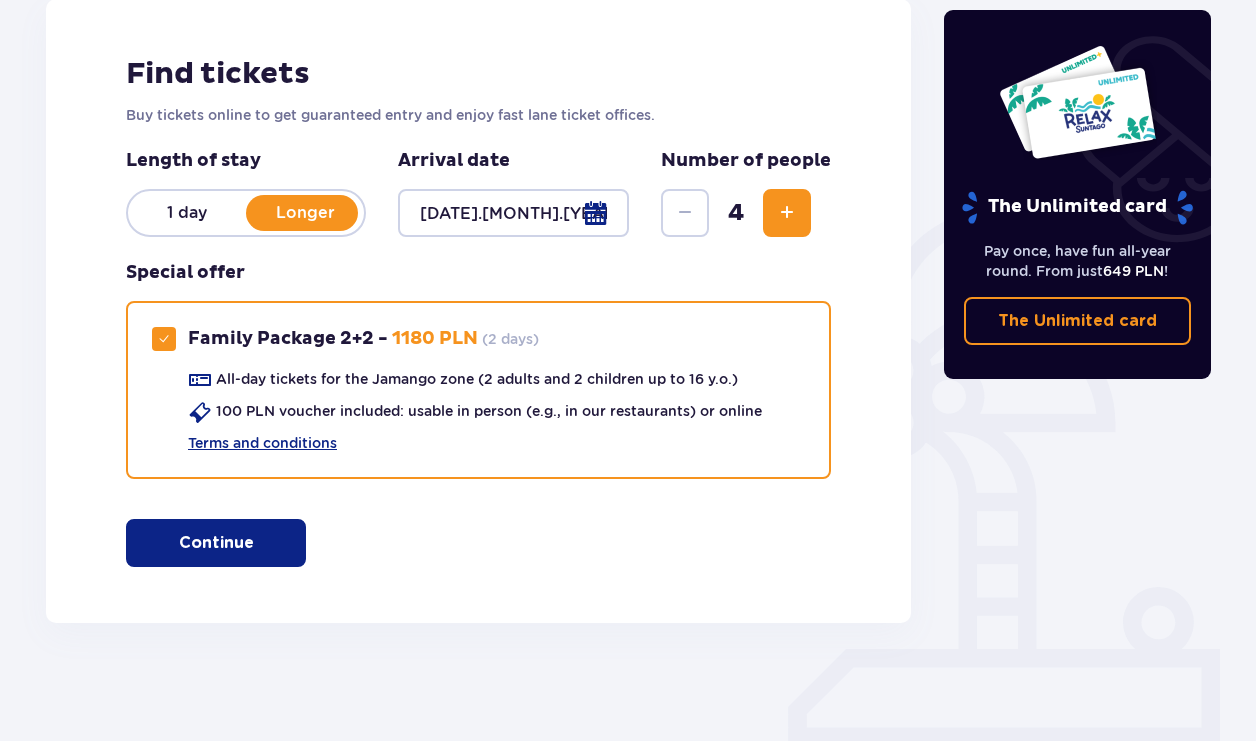 click at bounding box center (787, 213) 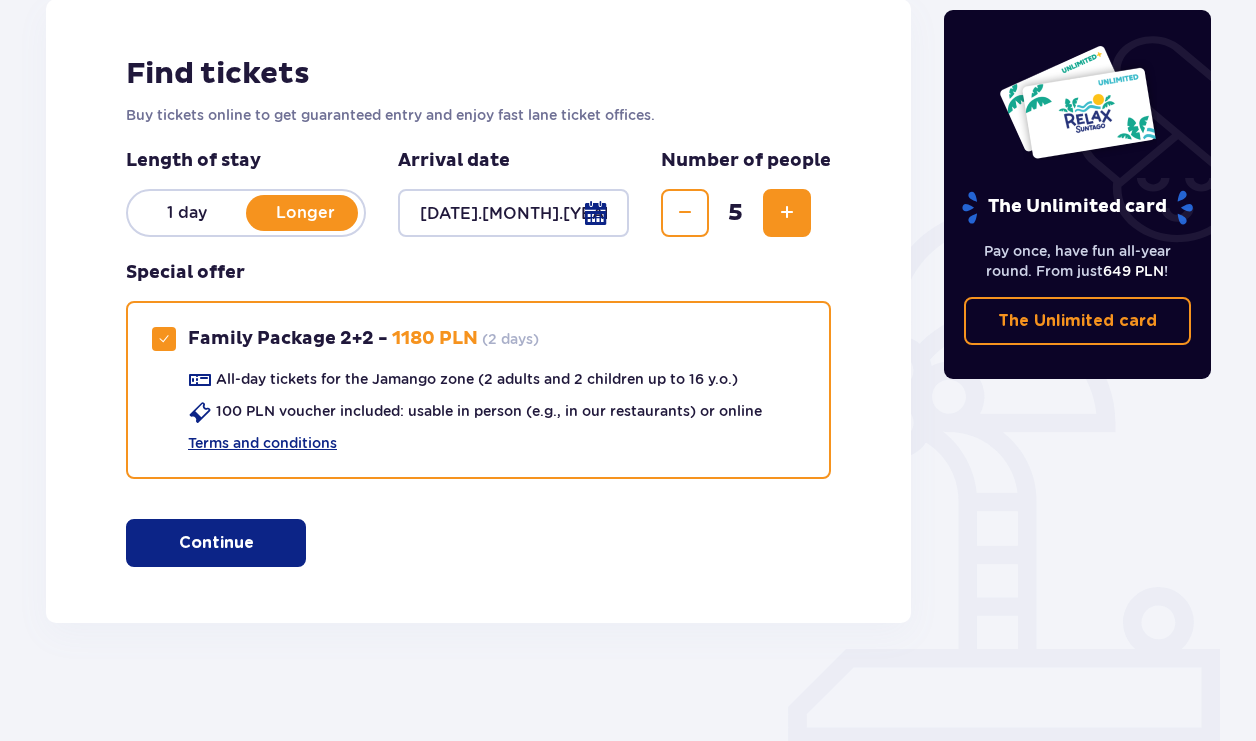 click at bounding box center (787, 213) 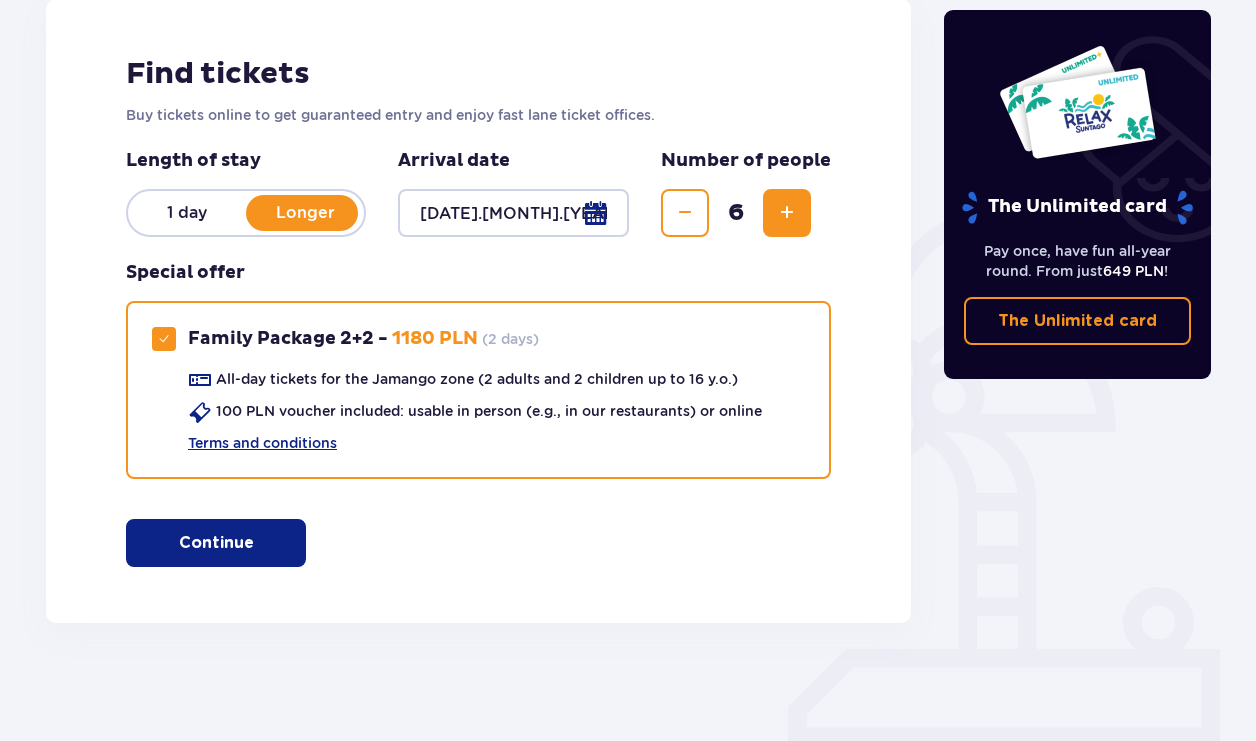 click on "Continue" at bounding box center [216, 543] 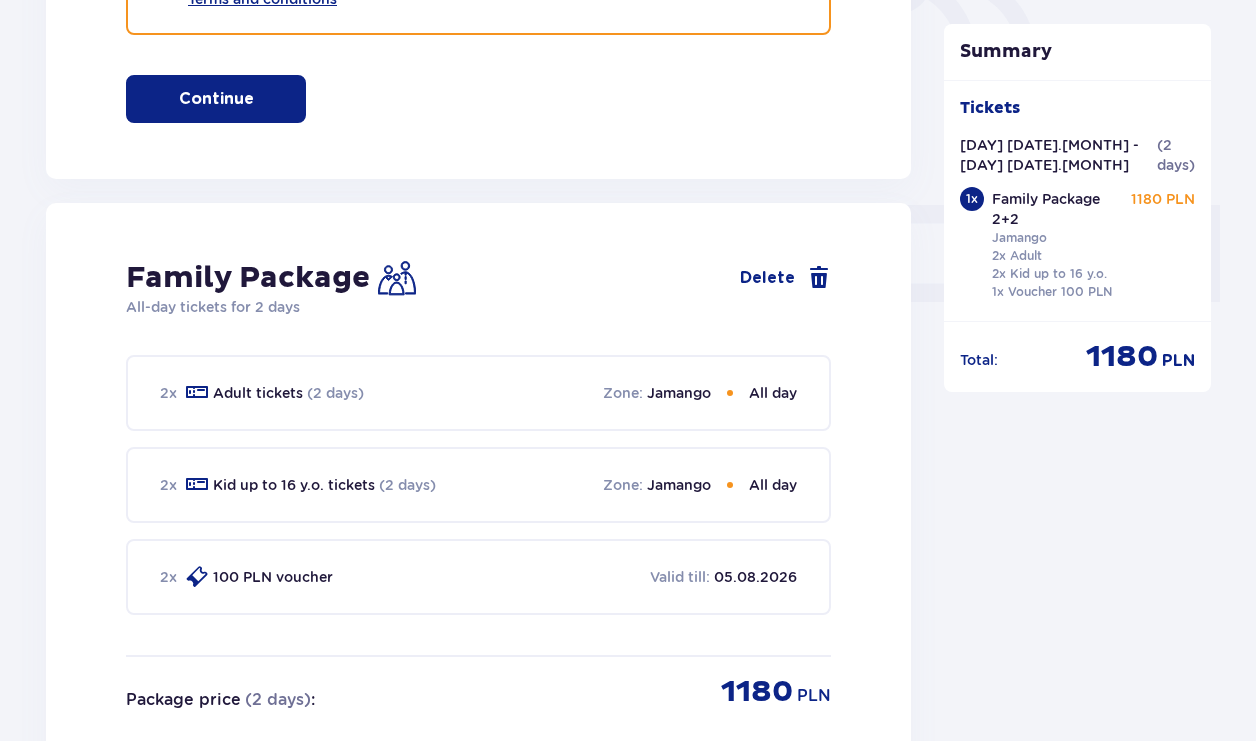 scroll, scrollTop: 773, scrollLeft: 0, axis: vertical 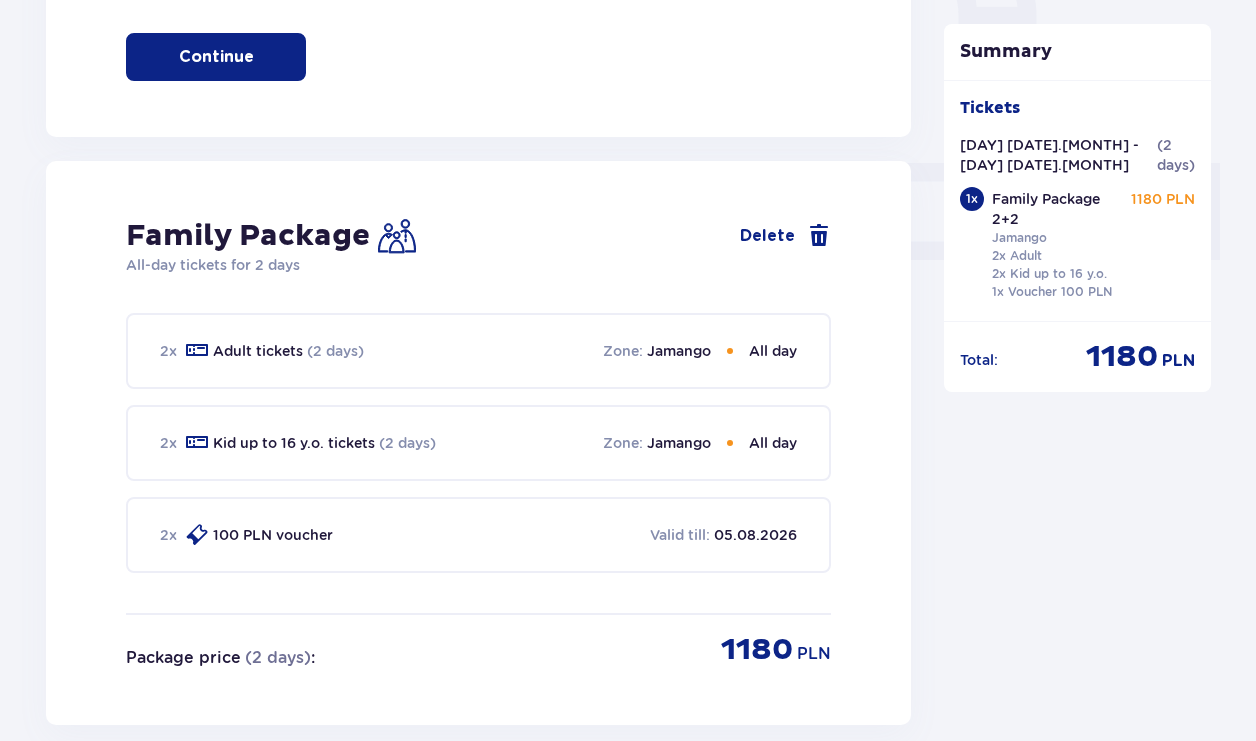 click on "Zone : Jamango All day" at bounding box center (700, 351) 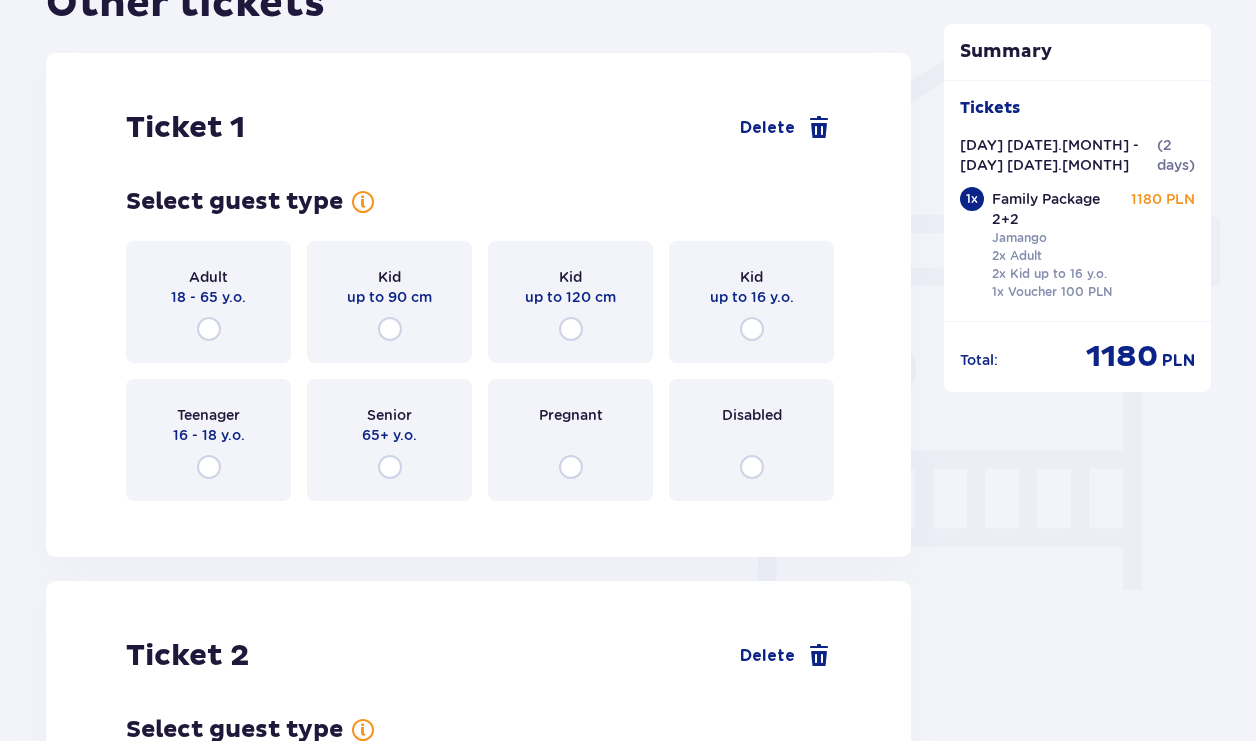 scroll, scrollTop: 1575, scrollLeft: 0, axis: vertical 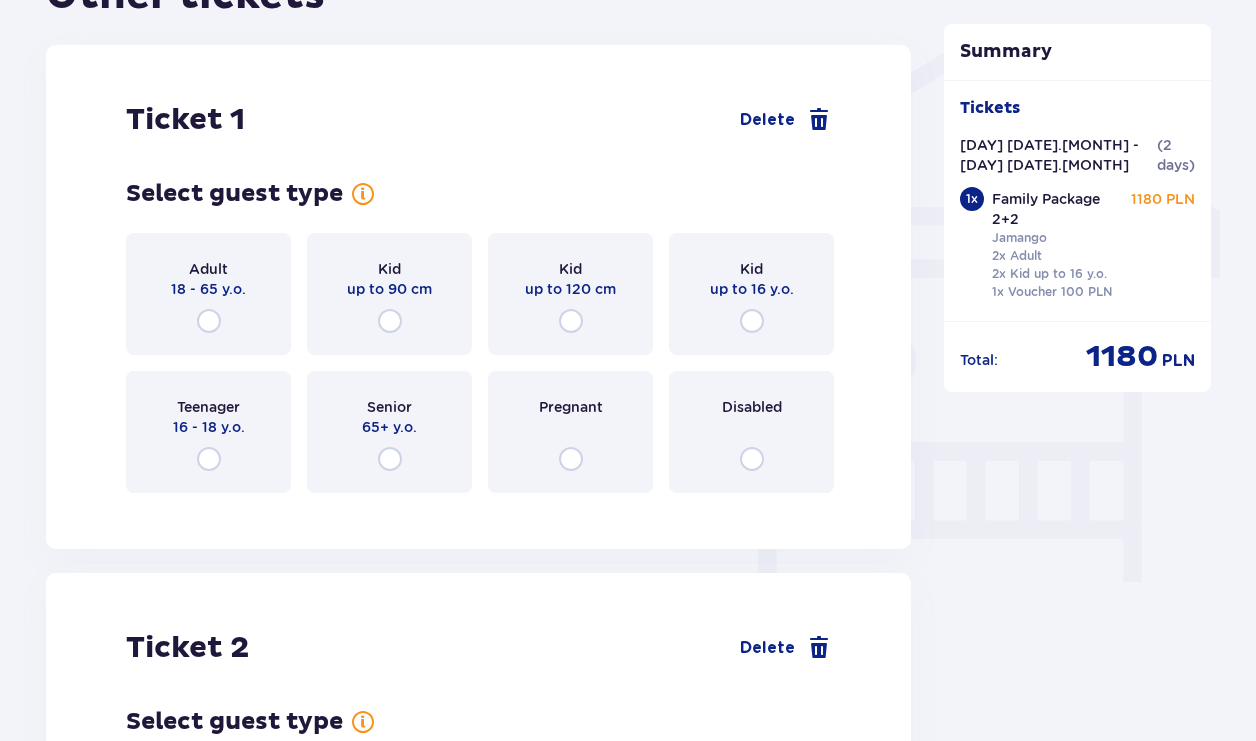 click on "Adult 18 - 65 y.o." at bounding box center [208, 294] 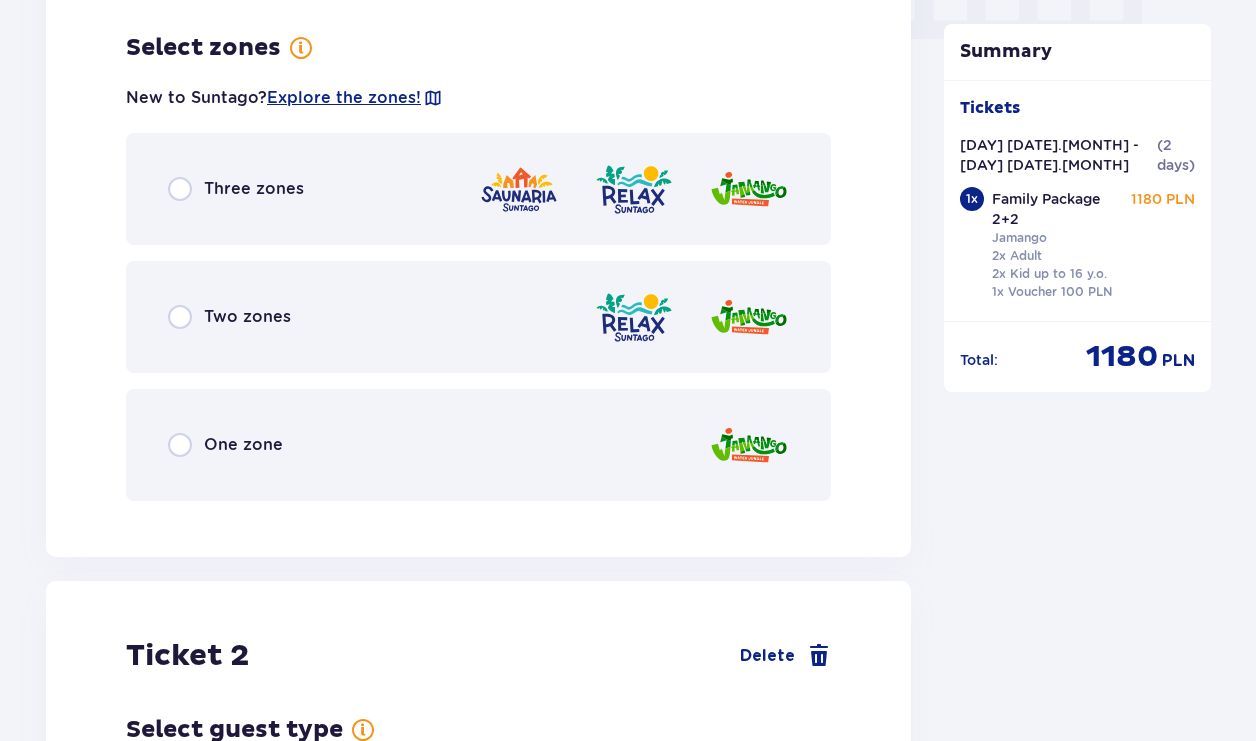 scroll, scrollTop: 2084, scrollLeft: 0, axis: vertical 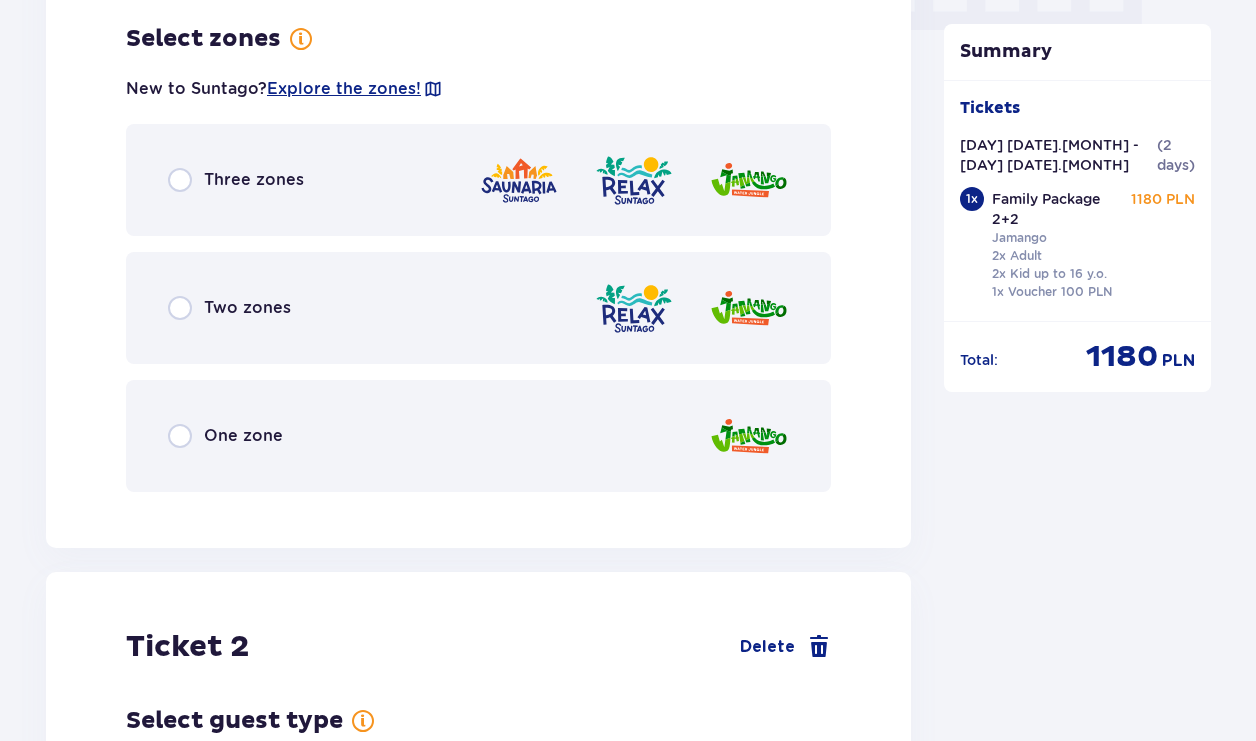 click on "Three zones" at bounding box center (478, 180) 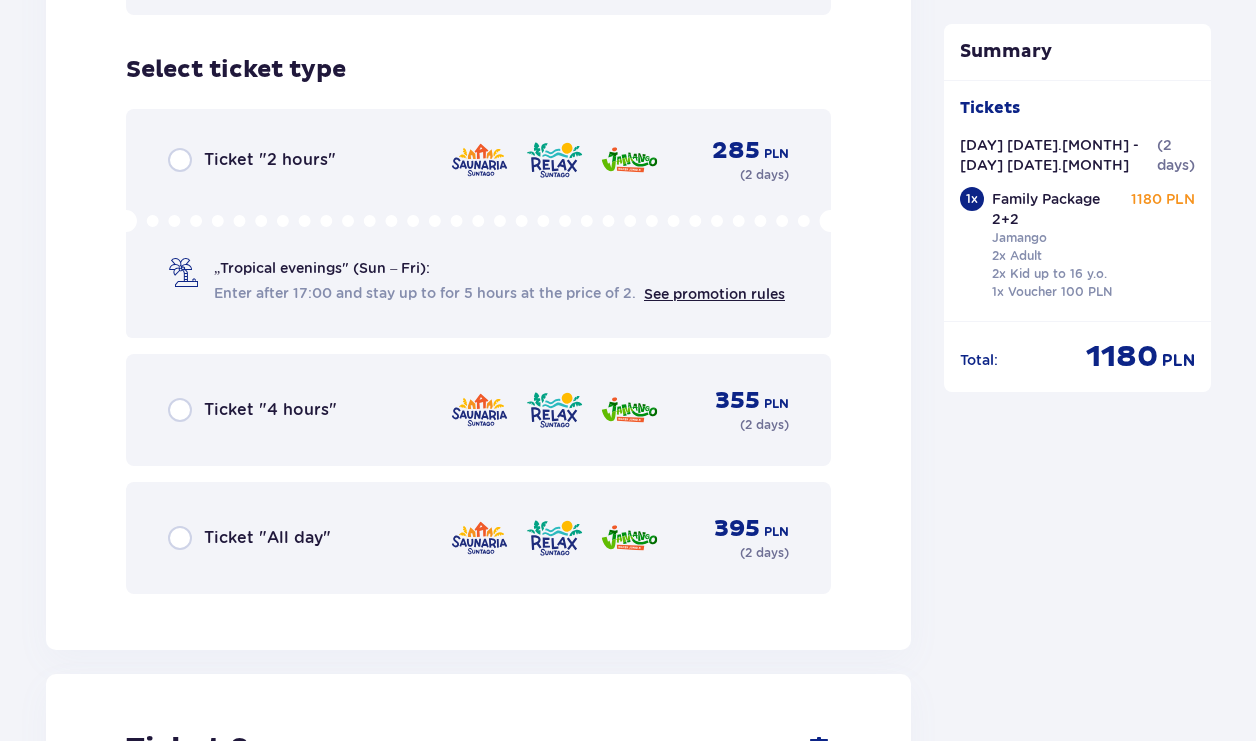 scroll, scrollTop: 2592, scrollLeft: 0, axis: vertical 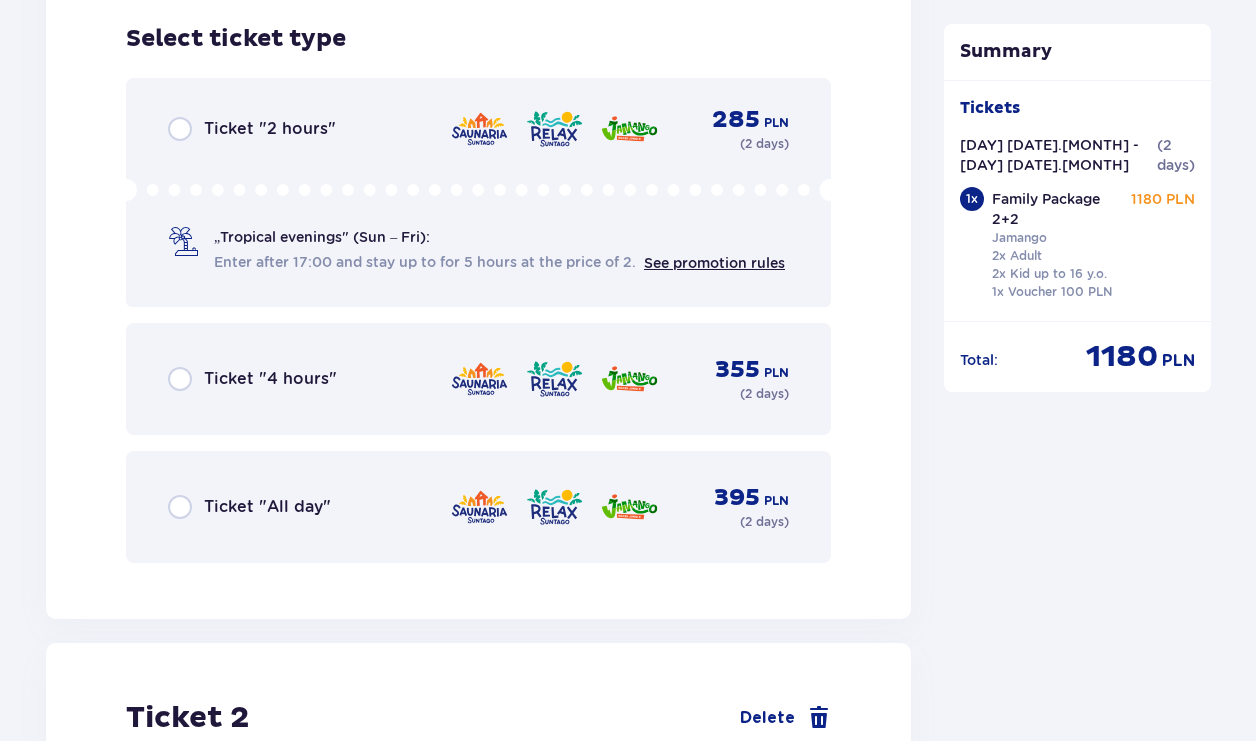 click on "Ticket "All day"" at bounding box center [267, 507] 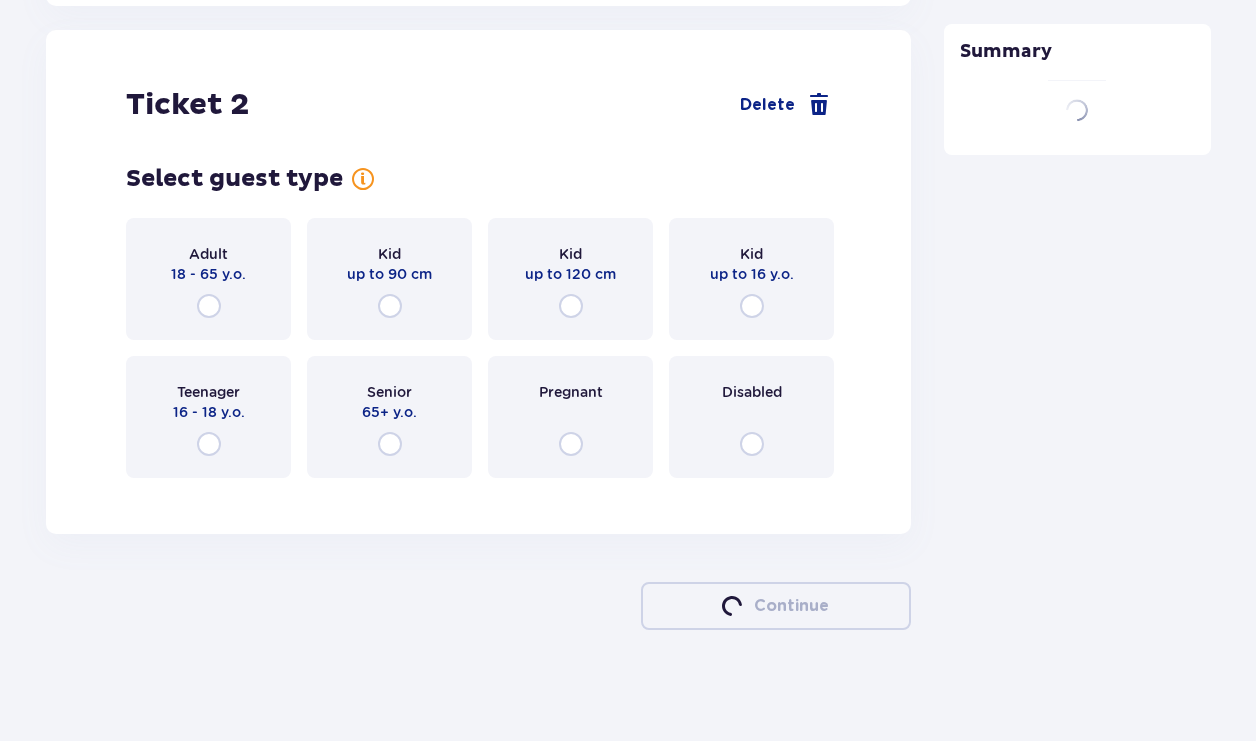scroll, scrollTop: 3211, scrollLeft: 0, axis: vertical 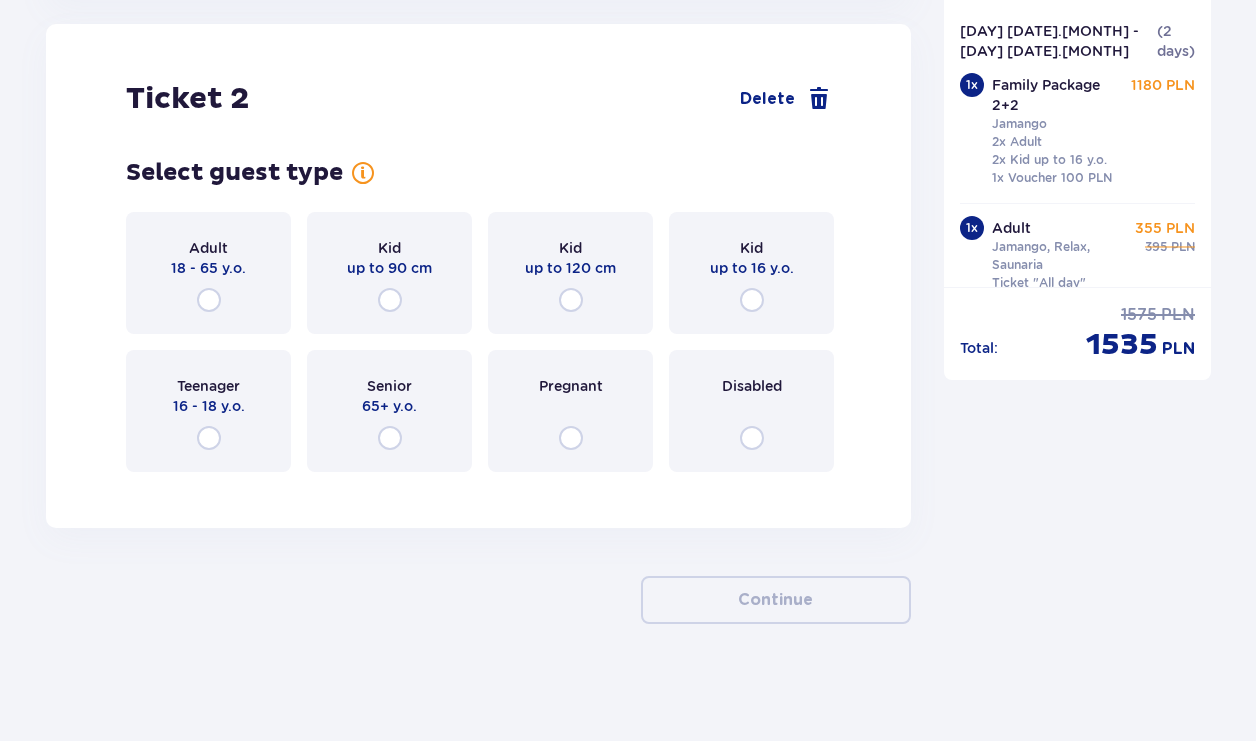 click on "Teenager 16 - 18 y.o." at bounding box center (208, 411) 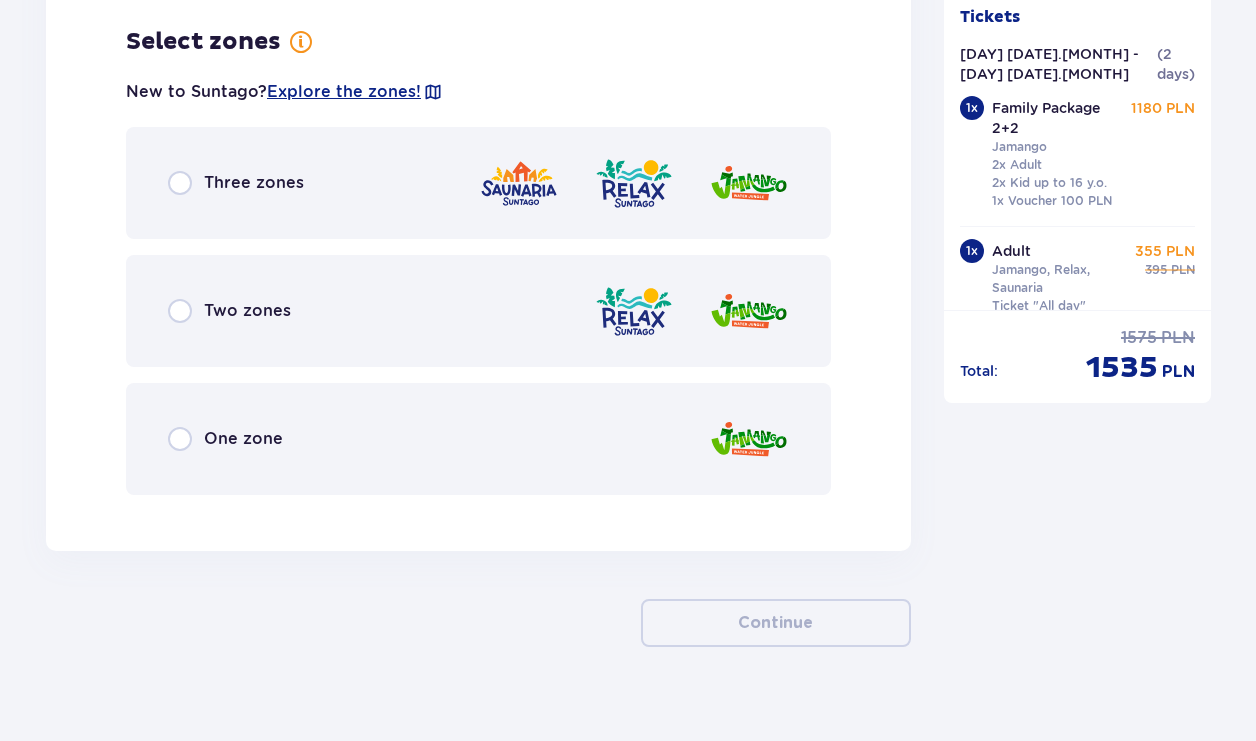 scroll, scrollTop: 3699, scrollLeft: 0, axis: vertical 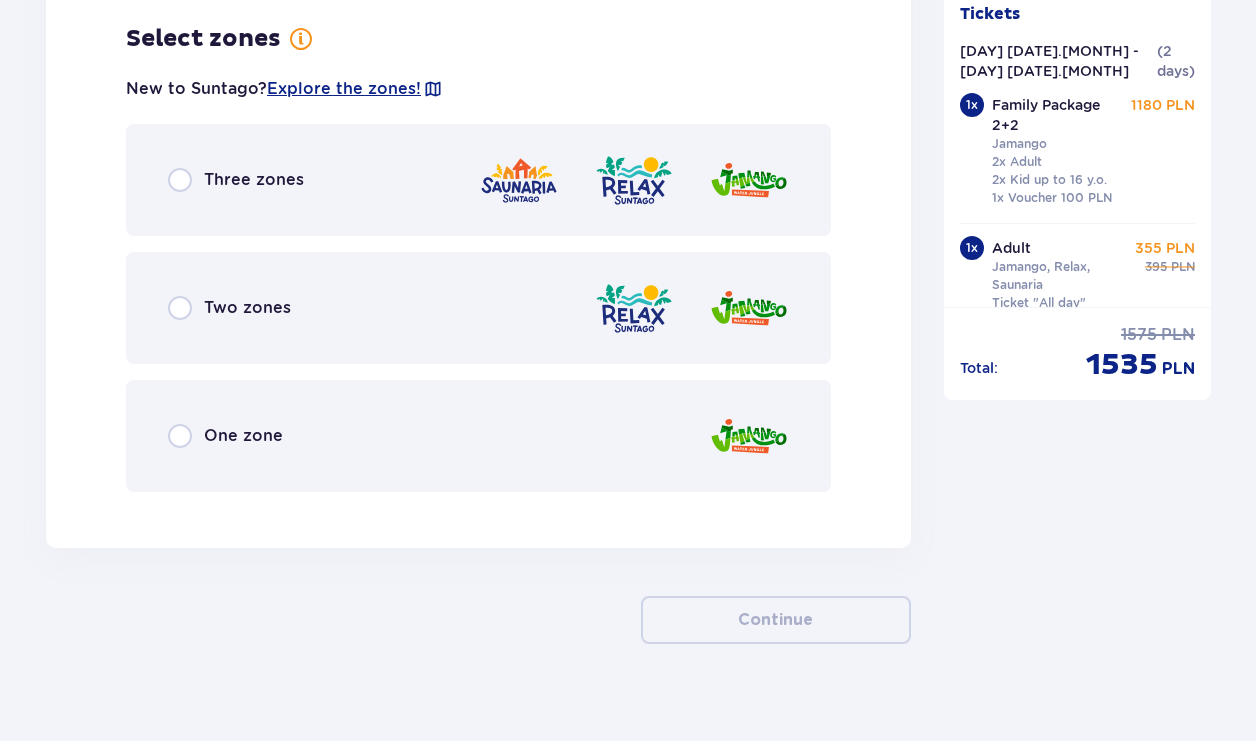 click on "Three zones" at bounding box center [478, 180] 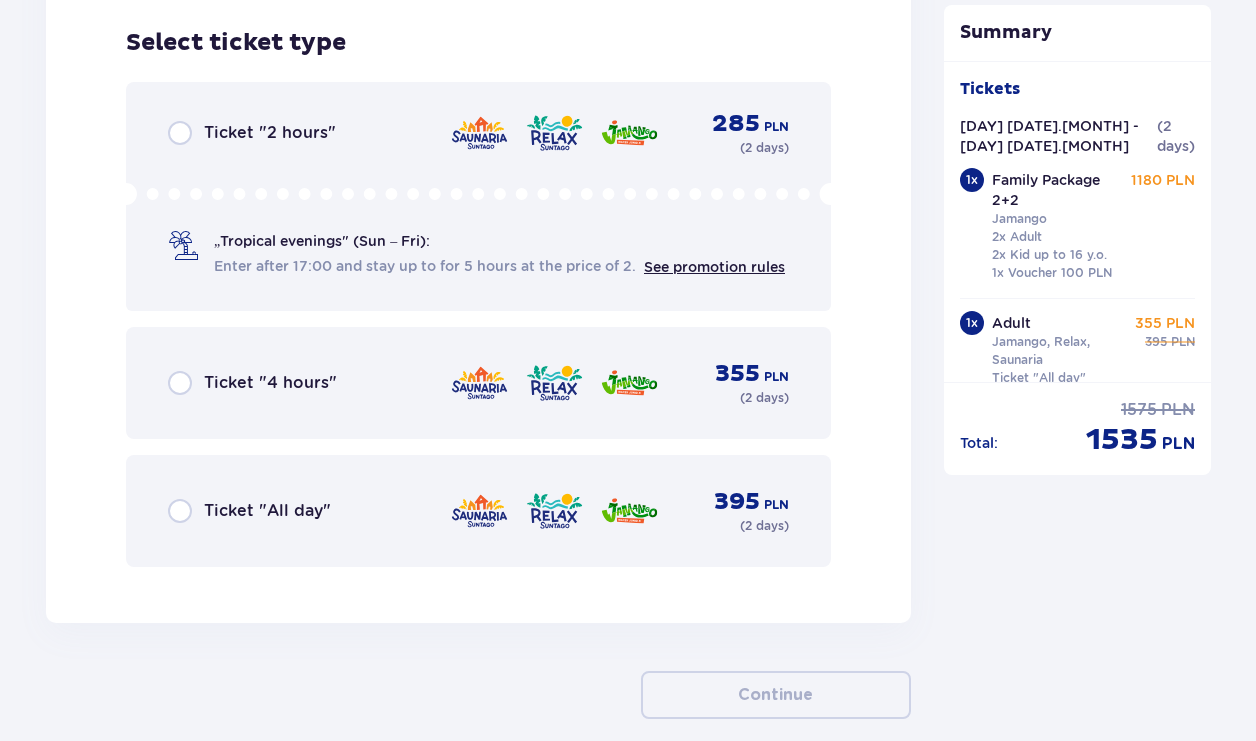 scroll, scrollTop: 4207, scrollLeft: 0, axis: vertical 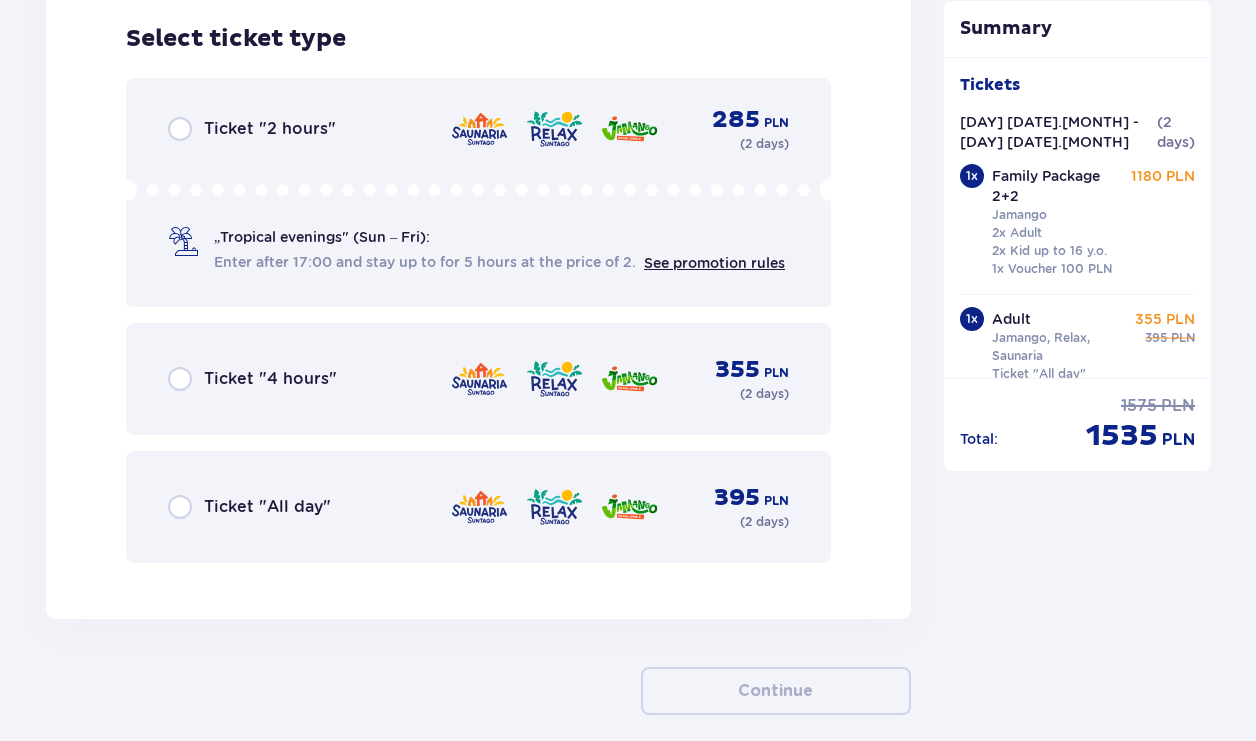 click on "Ticket "All day" 395 PLN ( 2 days )" at bounding box center (478, 507) 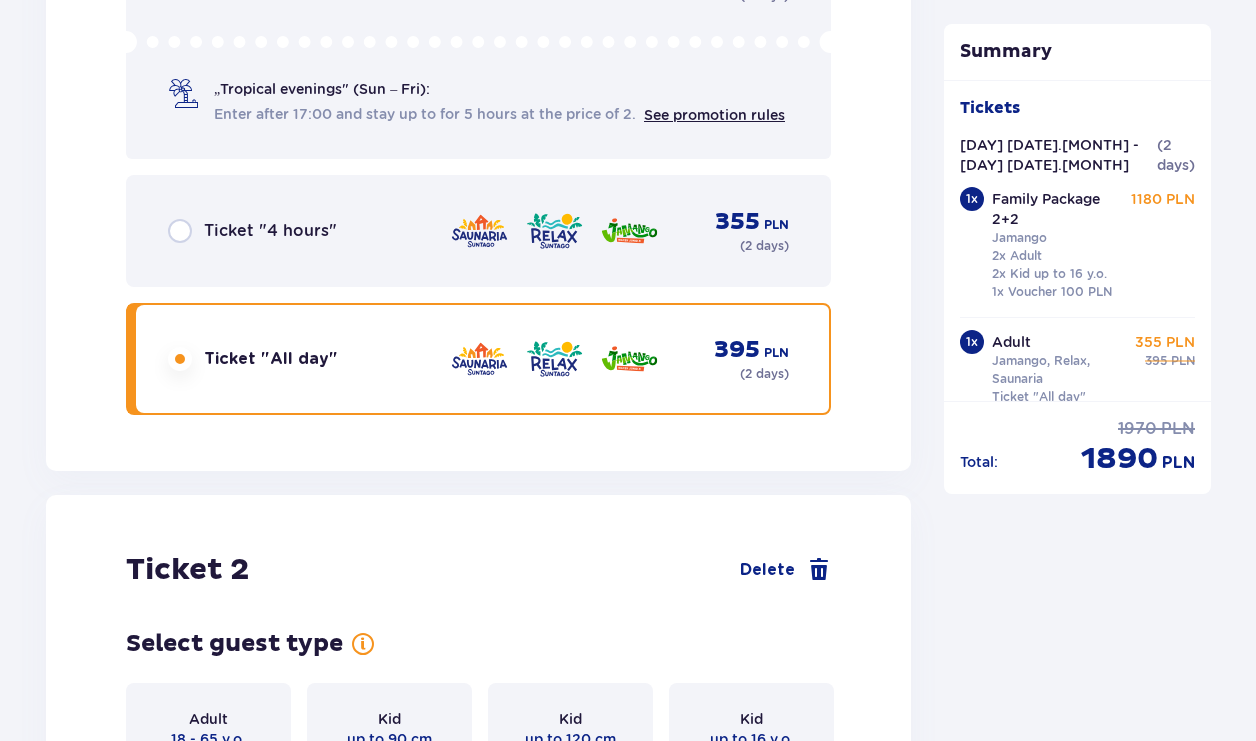 scroll, scrollTop: 2736, scrollLeft: 0, axis: vertical 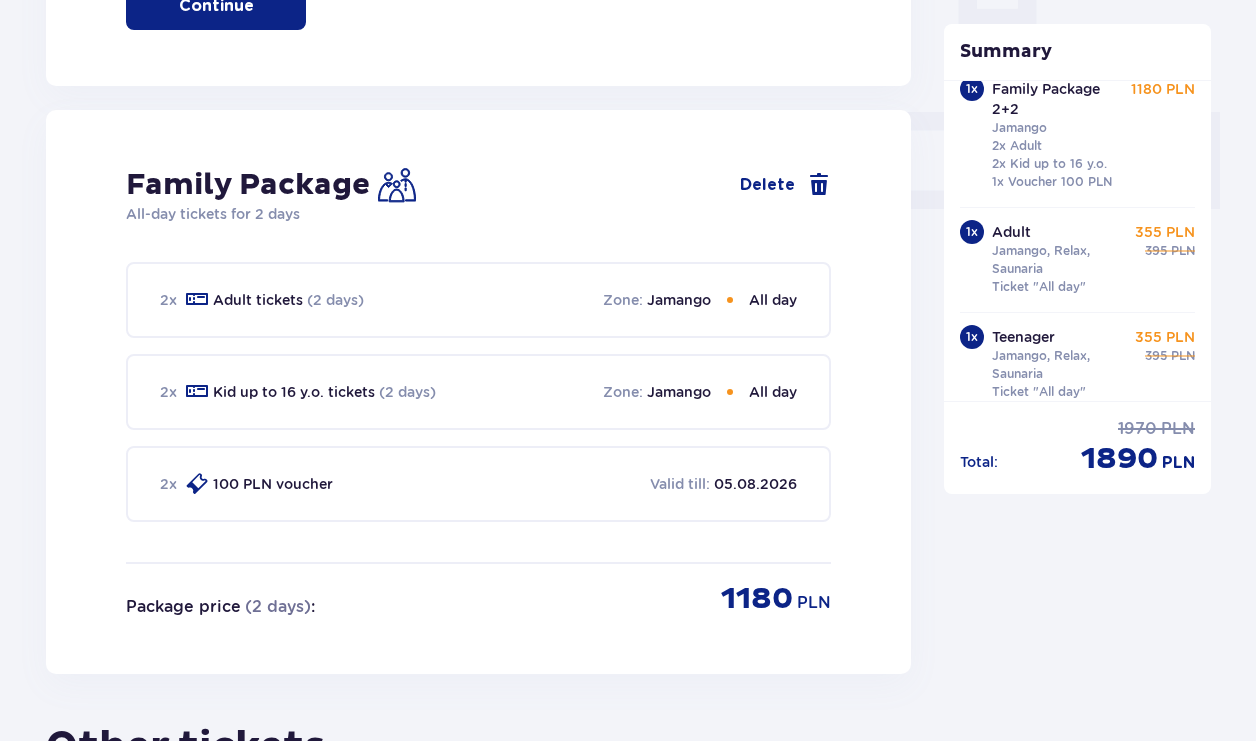 click on "2 x Adult tickets (2 days) Zone : Jamango All day" at bounding box center [478, 300] 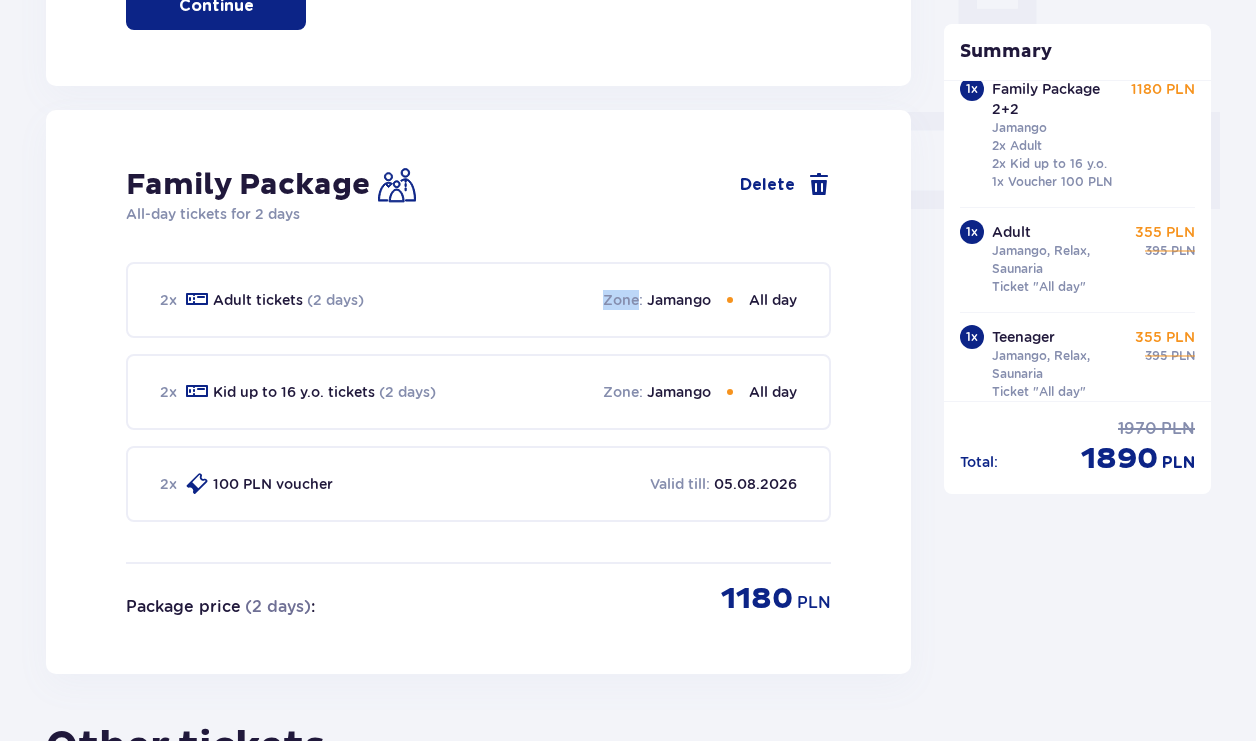 click on "Zone :" at bounding box center [623, 300] 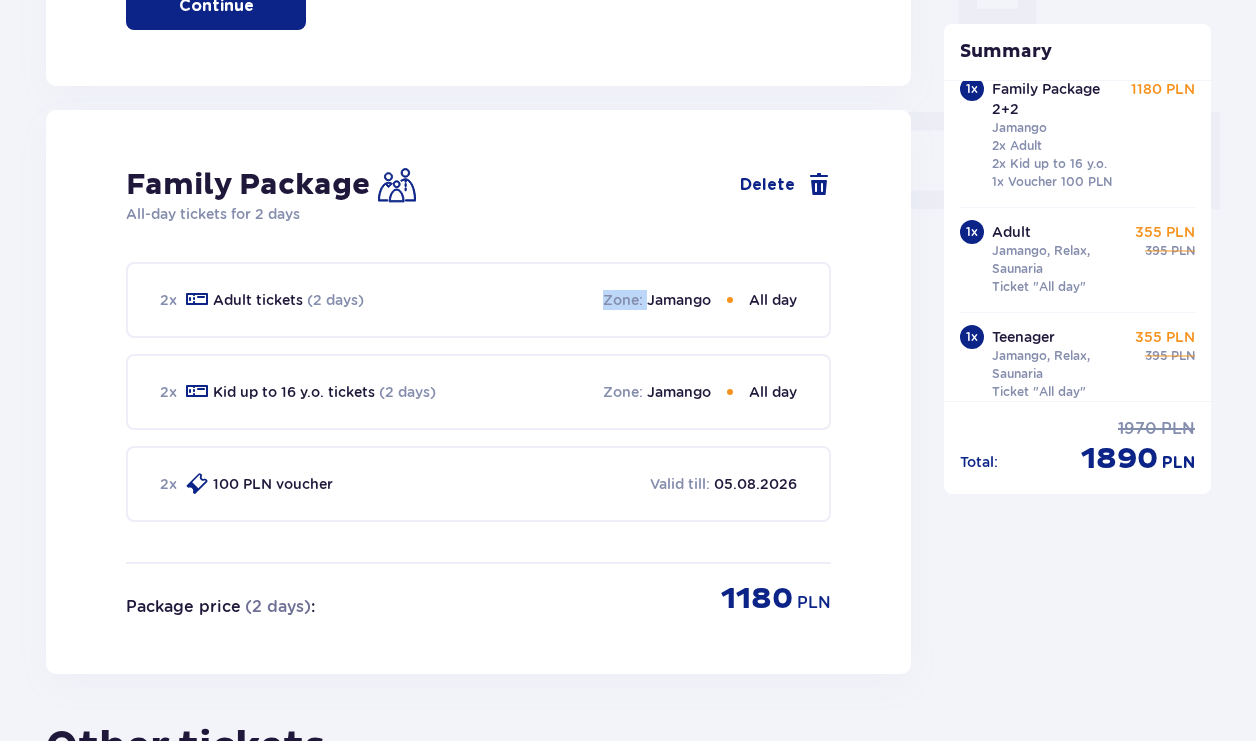 click on "Zone :" at bounding box center (623, 300) 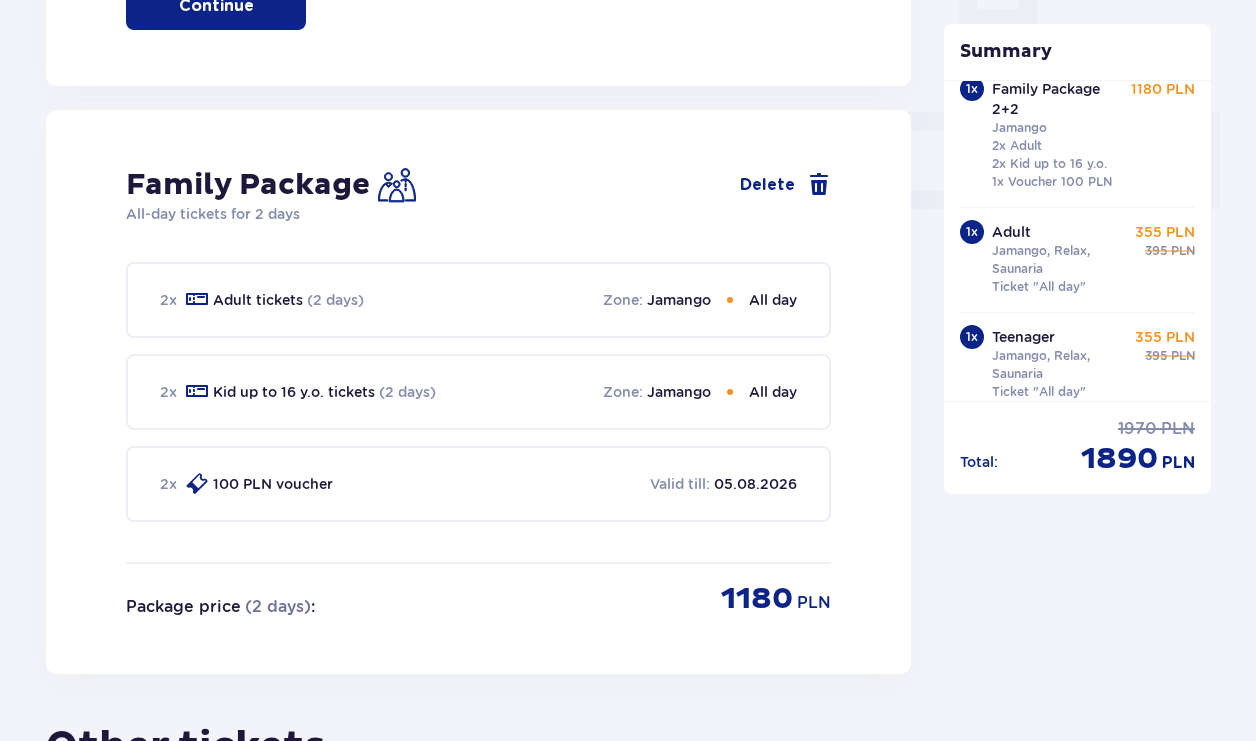 click on "Package price ( 2 days ) : 1180 PLN" at bounding box center [478, 591] 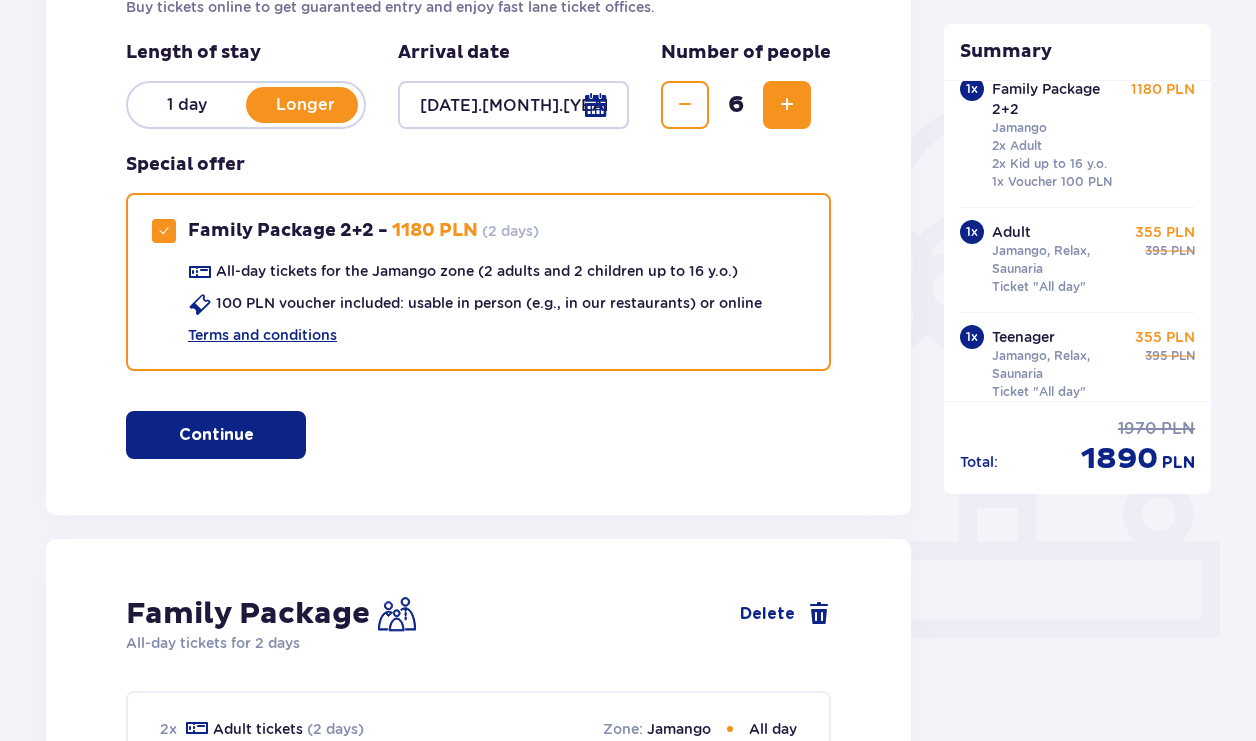 scroll, scrollTop: 304, scrollLeft: 0, axis: vertical 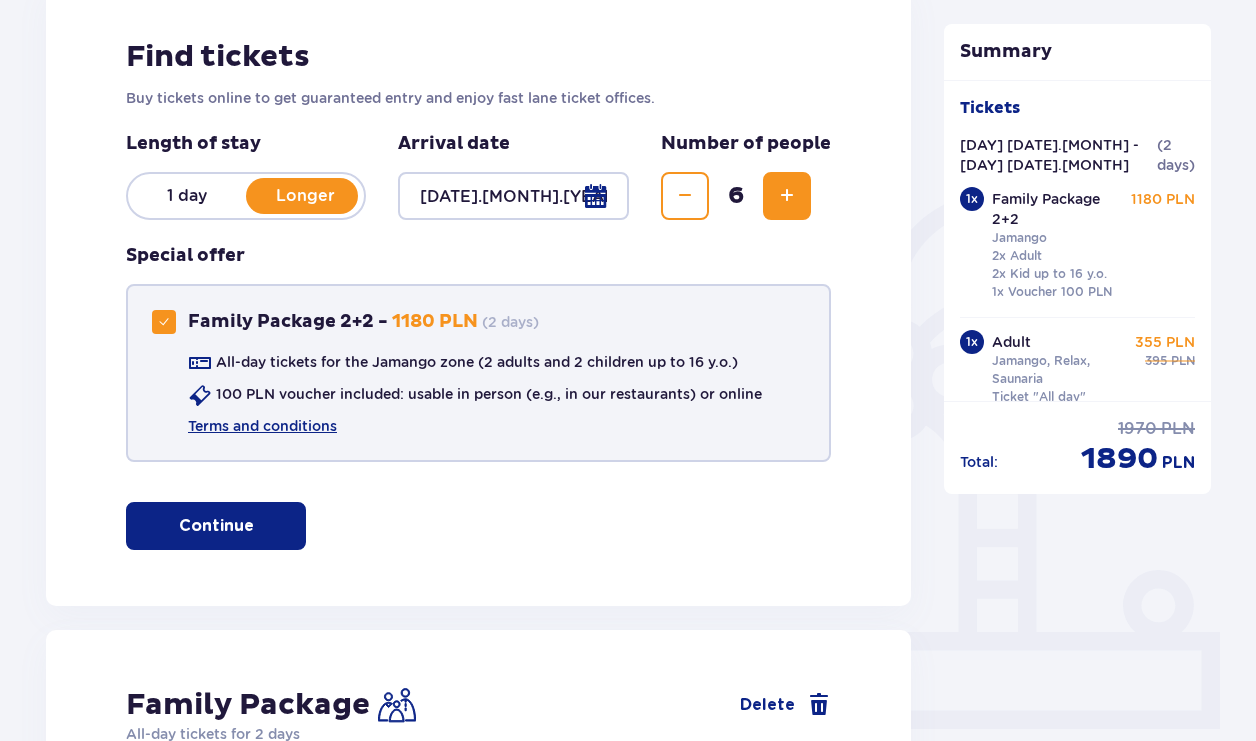 click at bounding box center (164, 322) 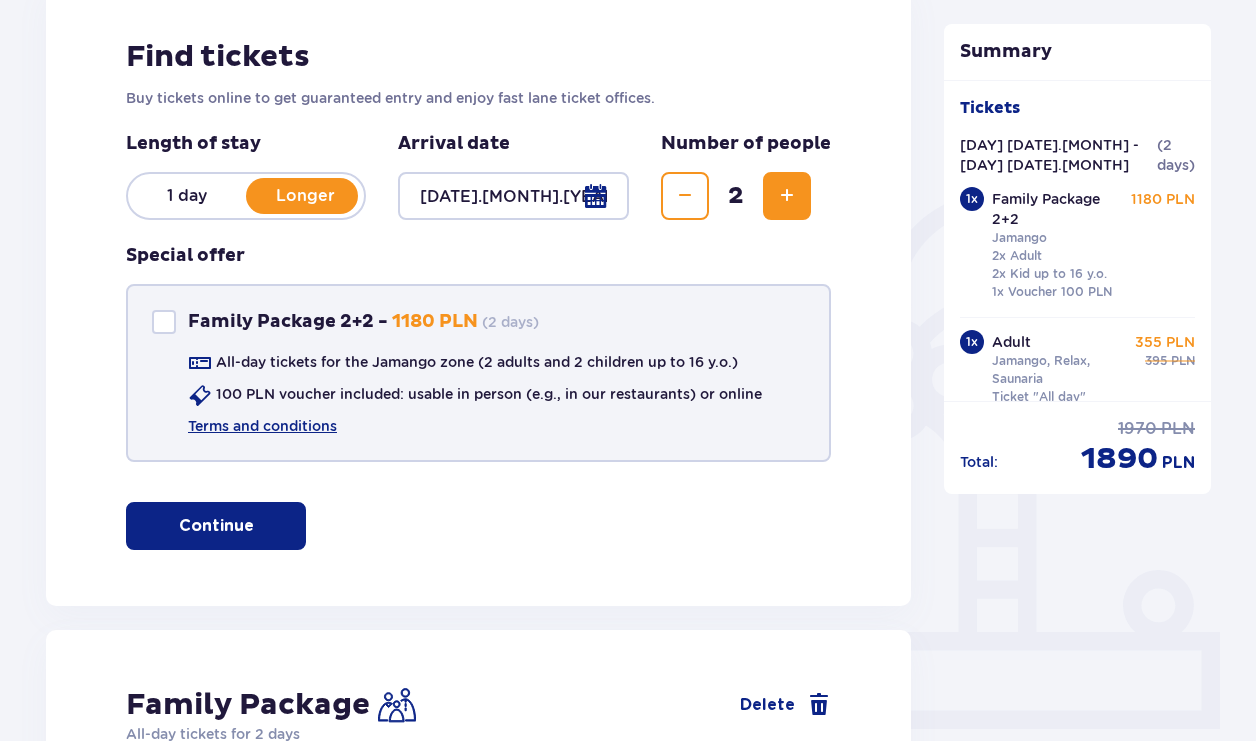 click at bounding box center (787, 196) 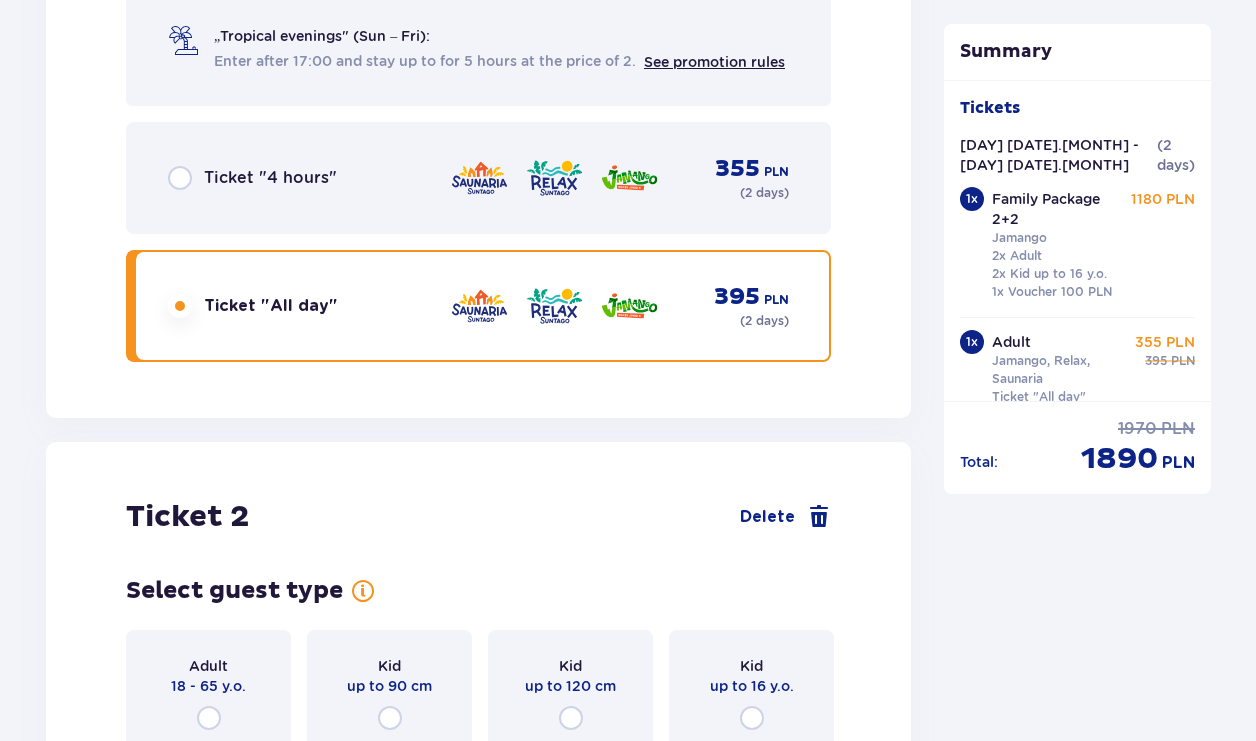 click on "Tickets Skip this step Find tickets Buy tickets online to get guaranteed entry and enjoy fast lane ticket offices. Length of stay 1 day Longer Arrival date 19.10.25 - 20.10.25 Number of people 3 Special offer Family Package 2+2    -  1180 PLN ( 2 days ) All-day tickets for the Jamango zone (2 adults and 2 children up to 16 y.o.) 100 PLN voucher included: usable in person (e.g., in our restaurants) or online Terms and conditions Continue Family Package Delete All-day tickets for 2 days 2 x Adult tickets (2 days) Zone : Jamango All day 2 x Kid up to 16 y.o. tickets (2 days) Zone : Jamango All day 2 x 100 PLN voucher Valid till : 05.08.2026 Package price ( 2 days ) : 1180 PLN Other tickets Ticket   1 Delete Select guest type Adult 18 - 65 y.o. Kid up to 90 cm Kid up to 120 cm Kid up to 16 y.o. Teenager 16 - 18 y.o. Senior 65+ y.o. Pregnant Disabled Select zones New to Suntago?  Explore the zones! Three zones Two zones One zone Select ticket type Ticket "2 hours" 285 PLN ( 2 days ) See promotion rules 355 PLN (" at bounding box center [478, 38] 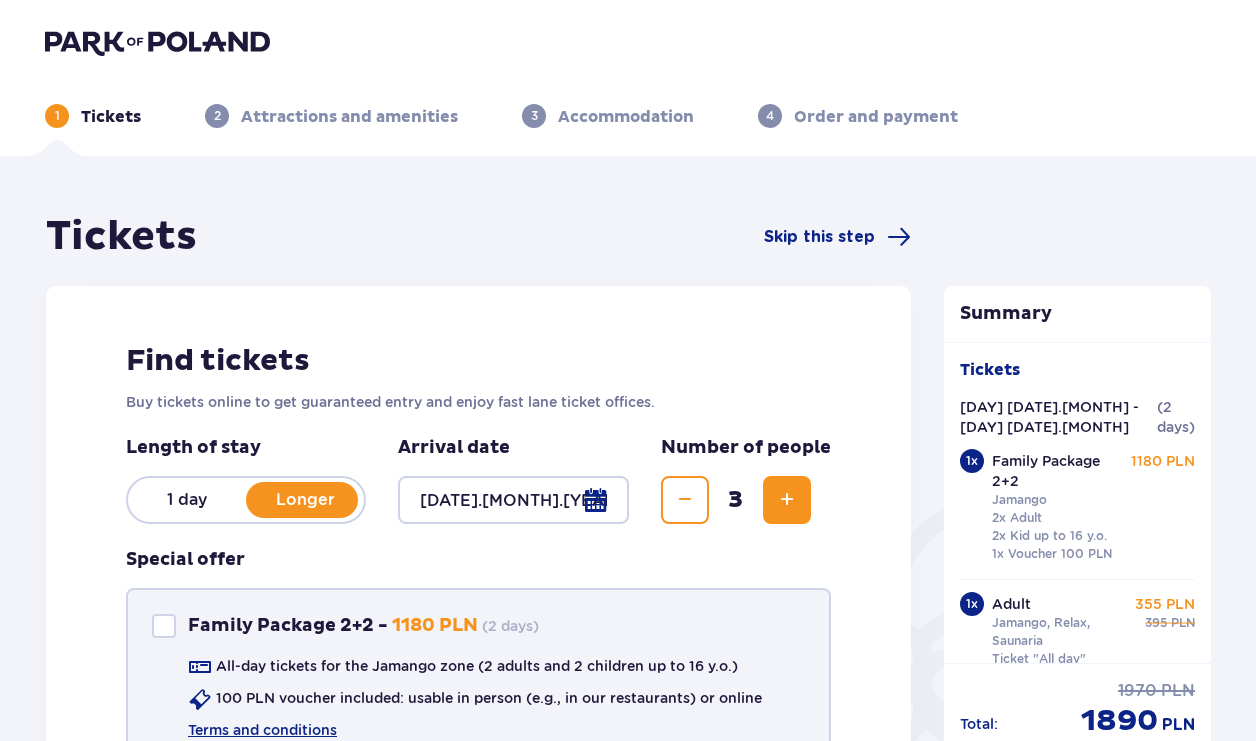 scroll, scrollTop: 0, scrollLeft: 0, axis: both 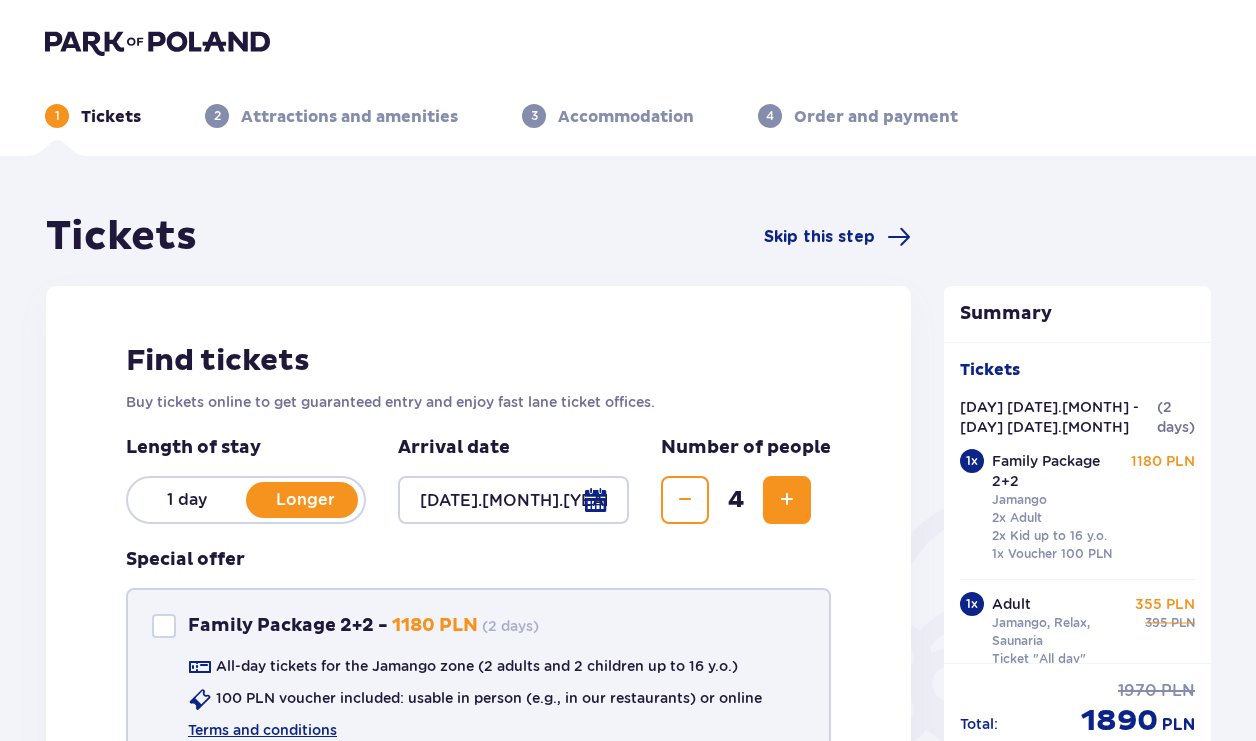 click at bounding box center [787, 500] 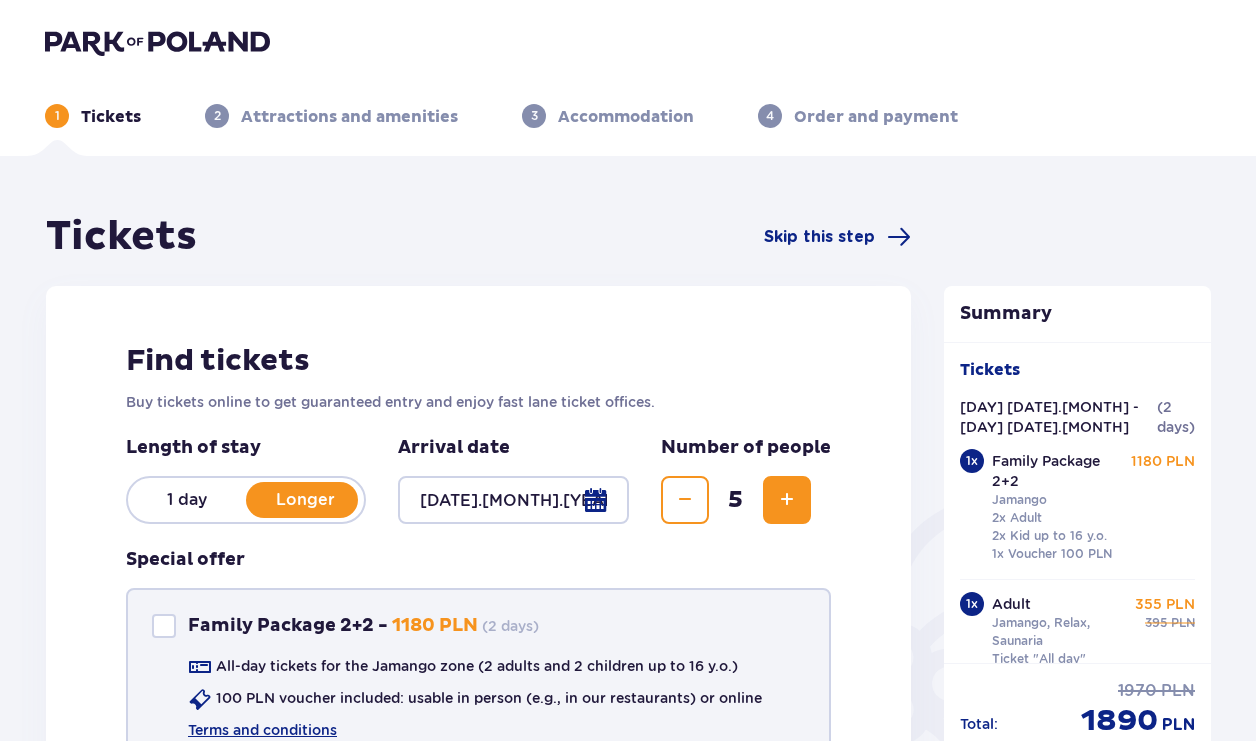 scroll, scrollTop: 0, scrollLeft: 0, axis: both 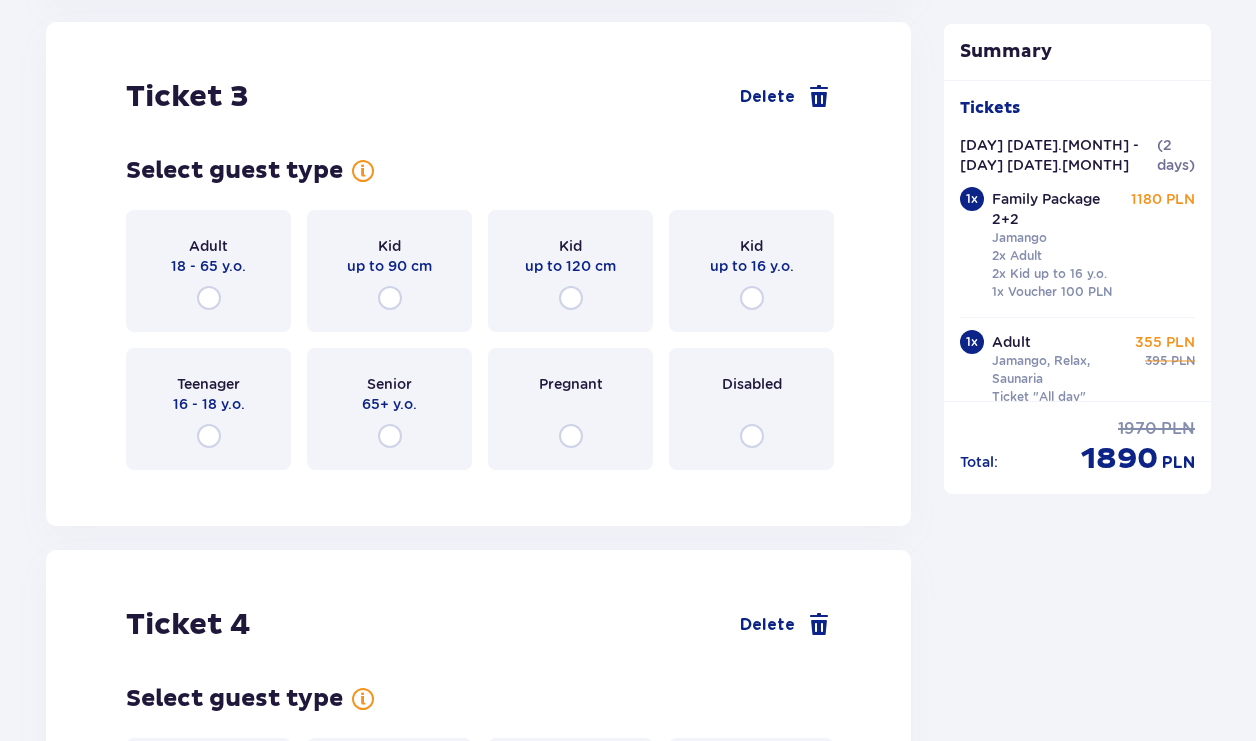 click on "Adult 18 - 65 y.o." at bounding box center [208, 271] 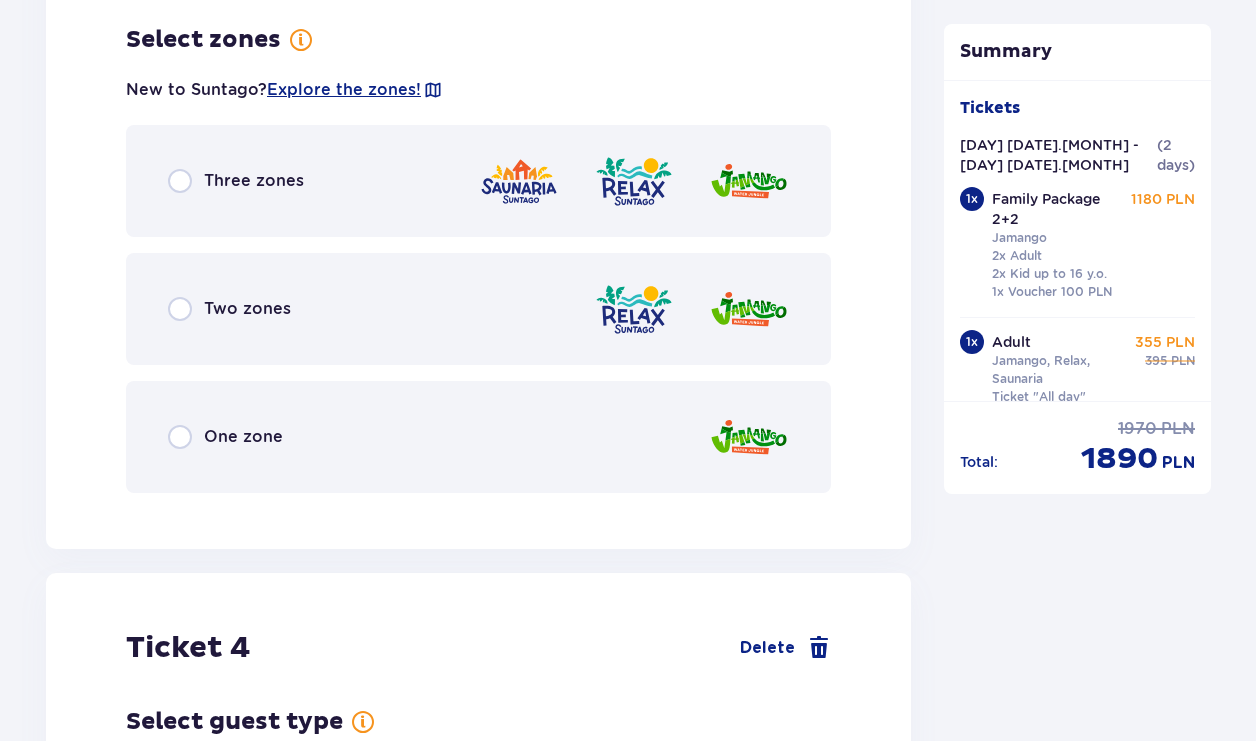 scroll, scrollTop: 5314, scrollLeft: 0, axis: vertical 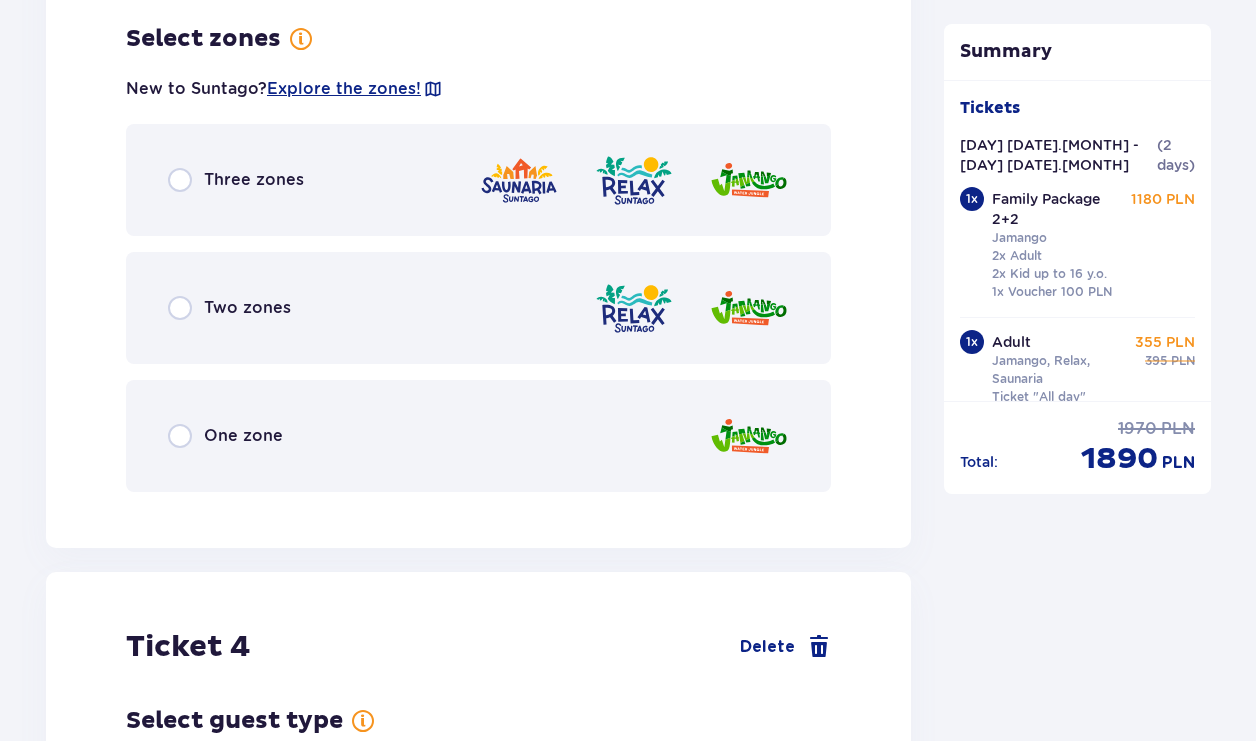 click on "Three zones" at bounding box center [254, 180] 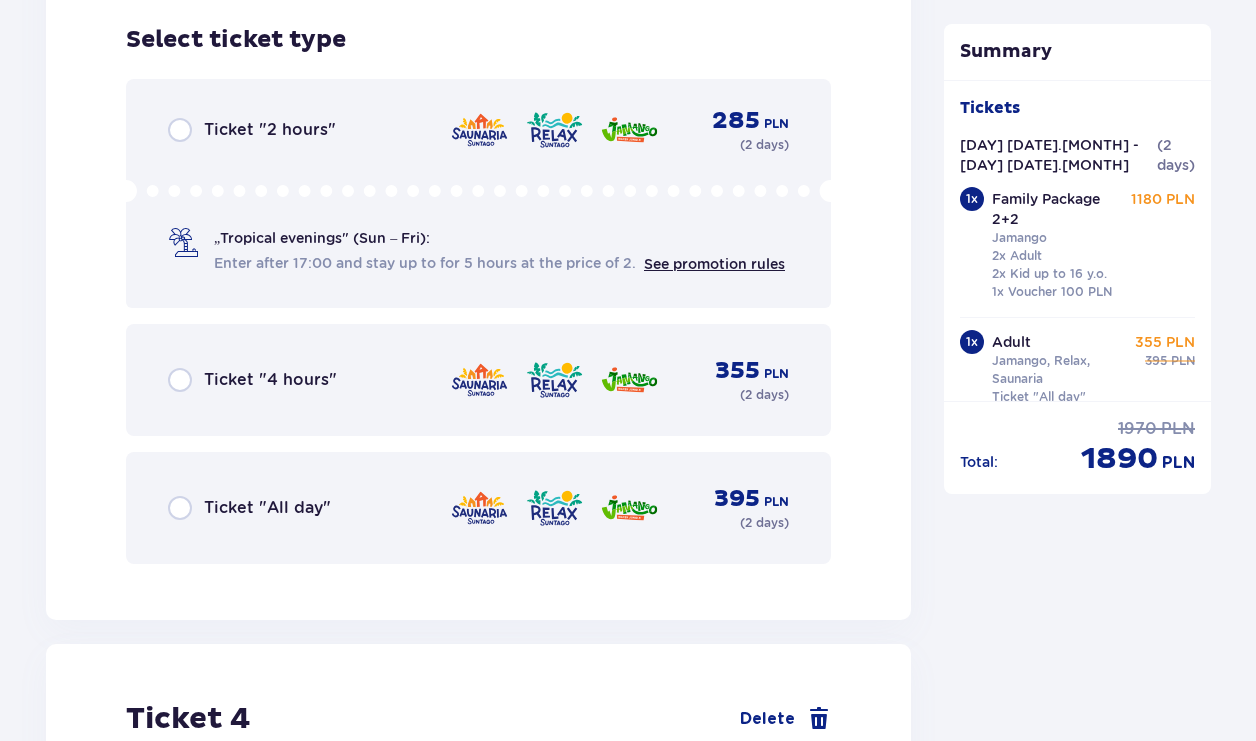 scroll, scrollTop: 5822, scrollLeft: 0, axis: vertical 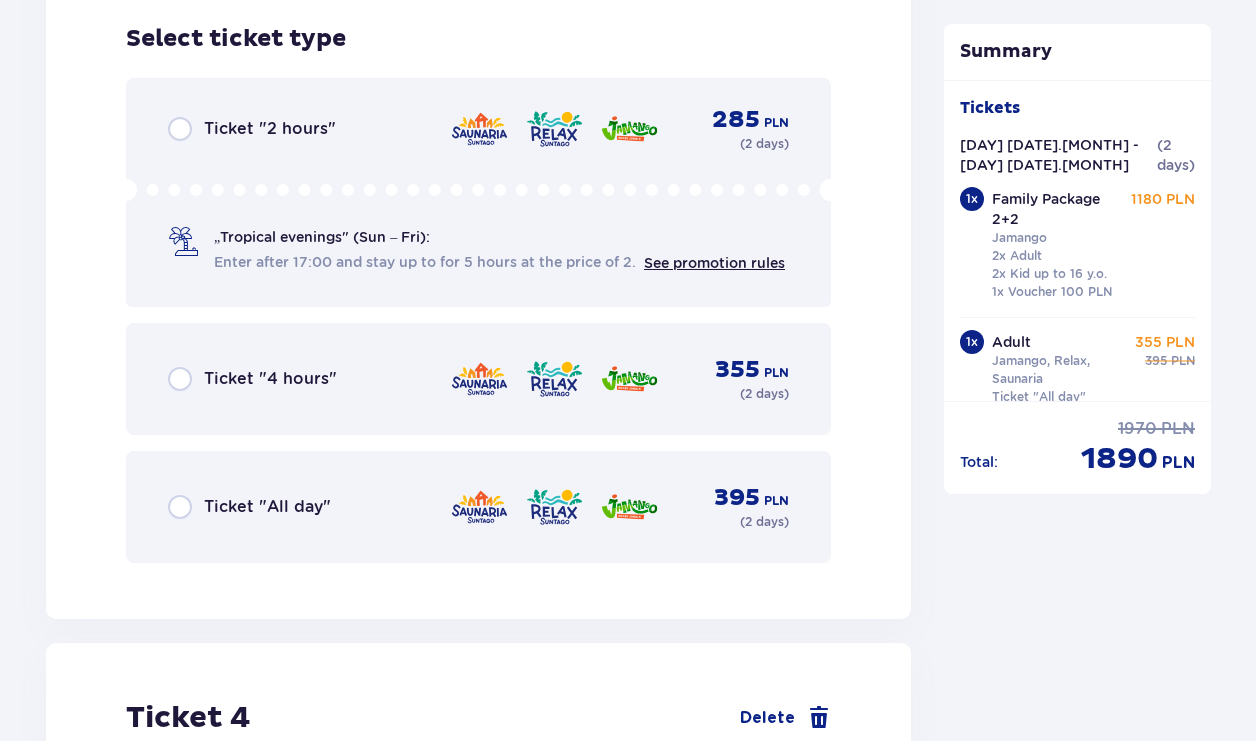 click on "Ticket "All day"" at bounding box center (267, 507) 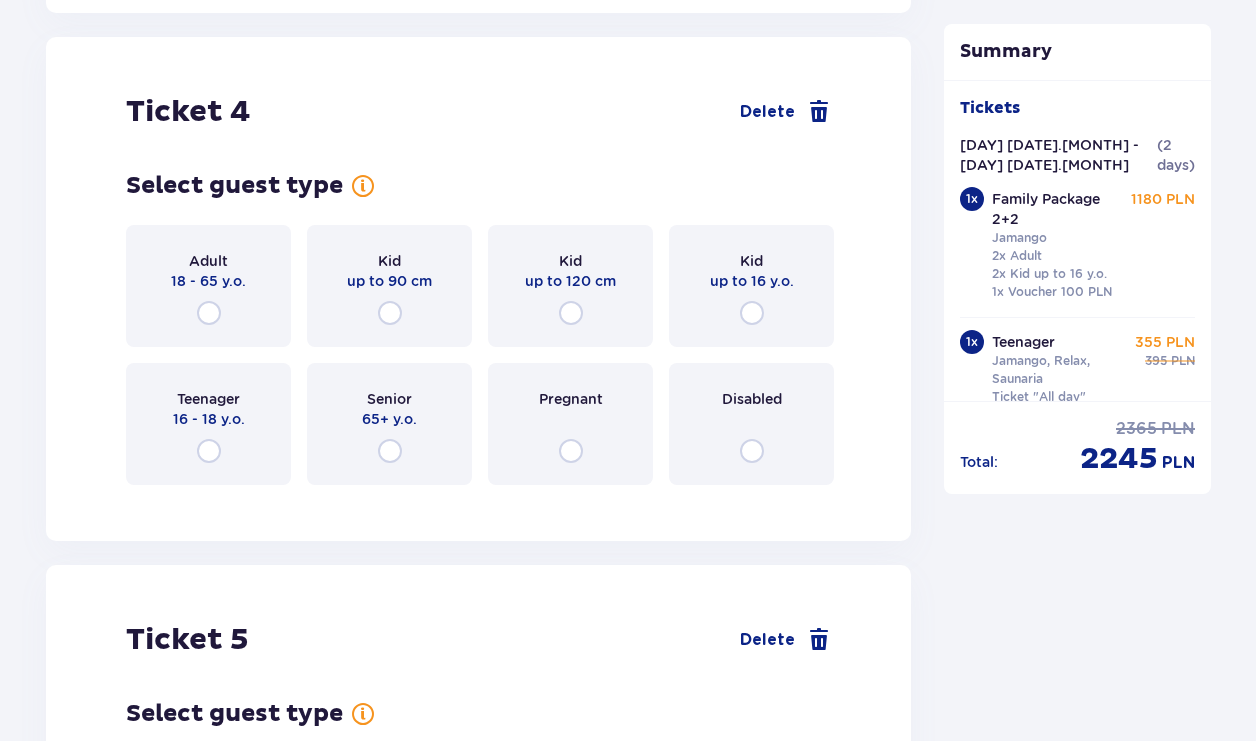 scroll, scrollTop: 6441, scrollLeft: 0, axis: vertical 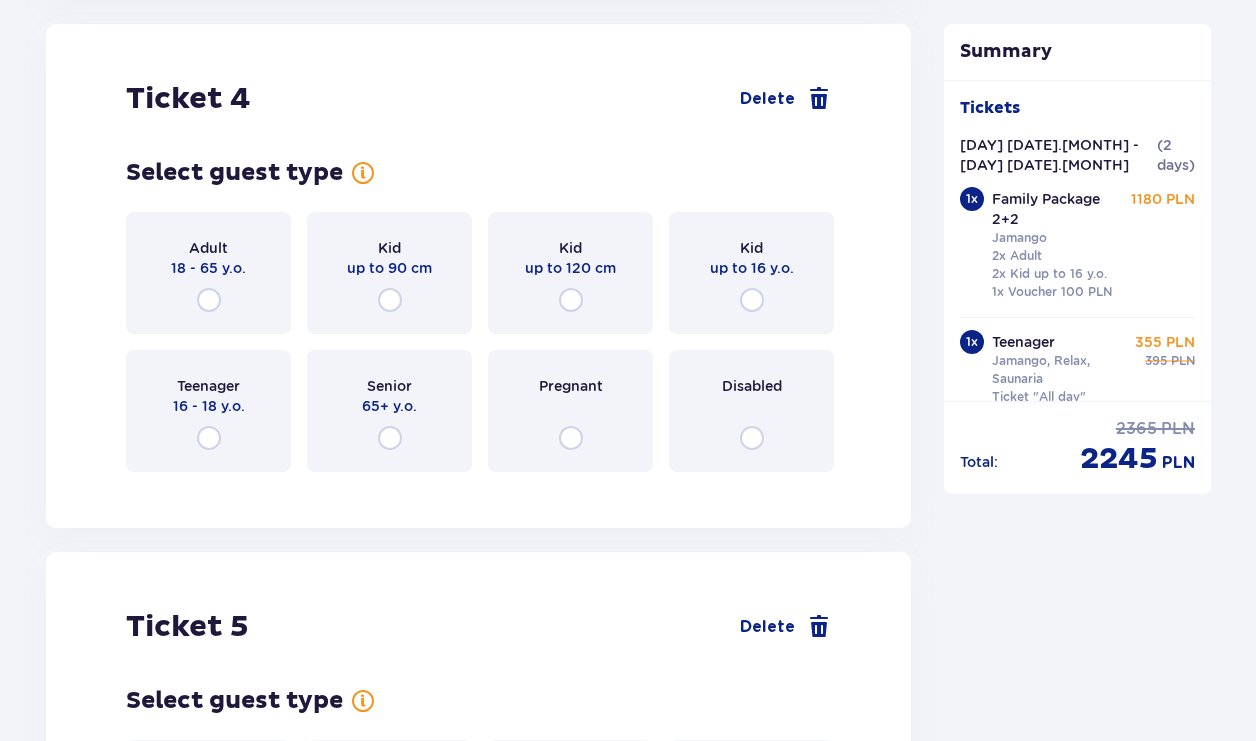 click on "Adult 18 - 65 y.o." at bounding box center (208, 273) 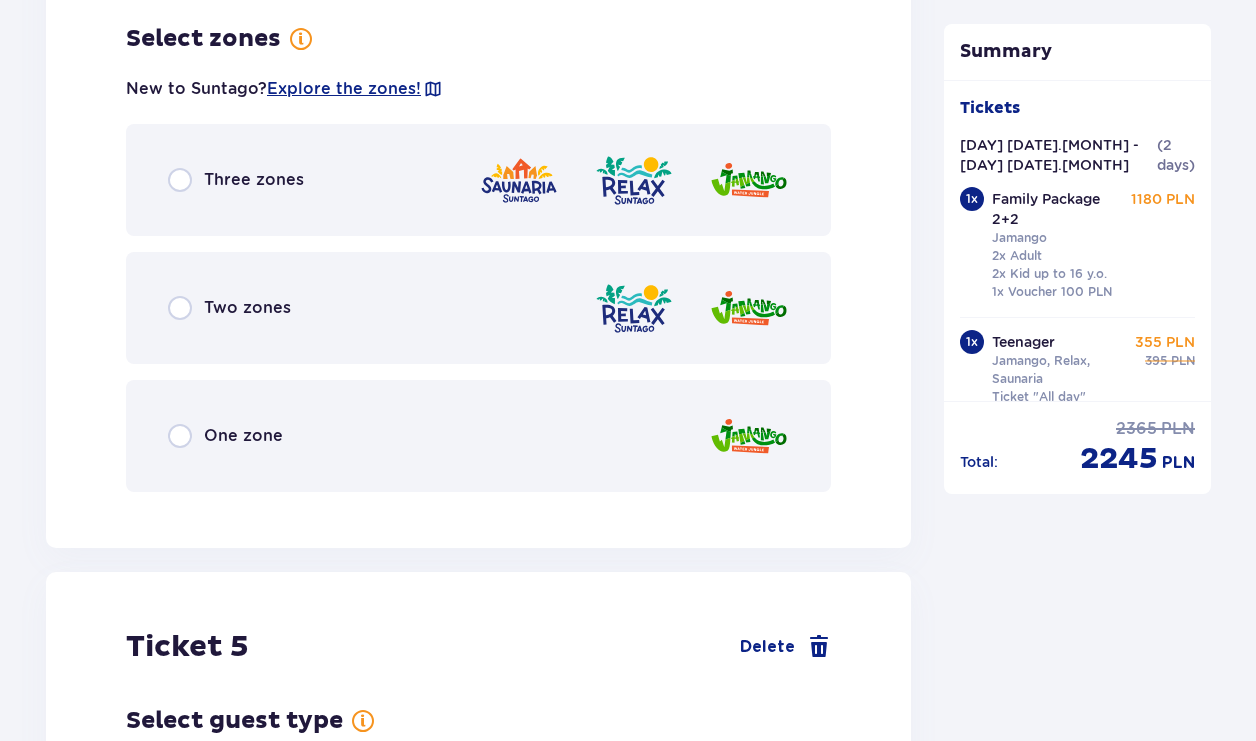 click on "Three zones" at bounding box center (478, 180) 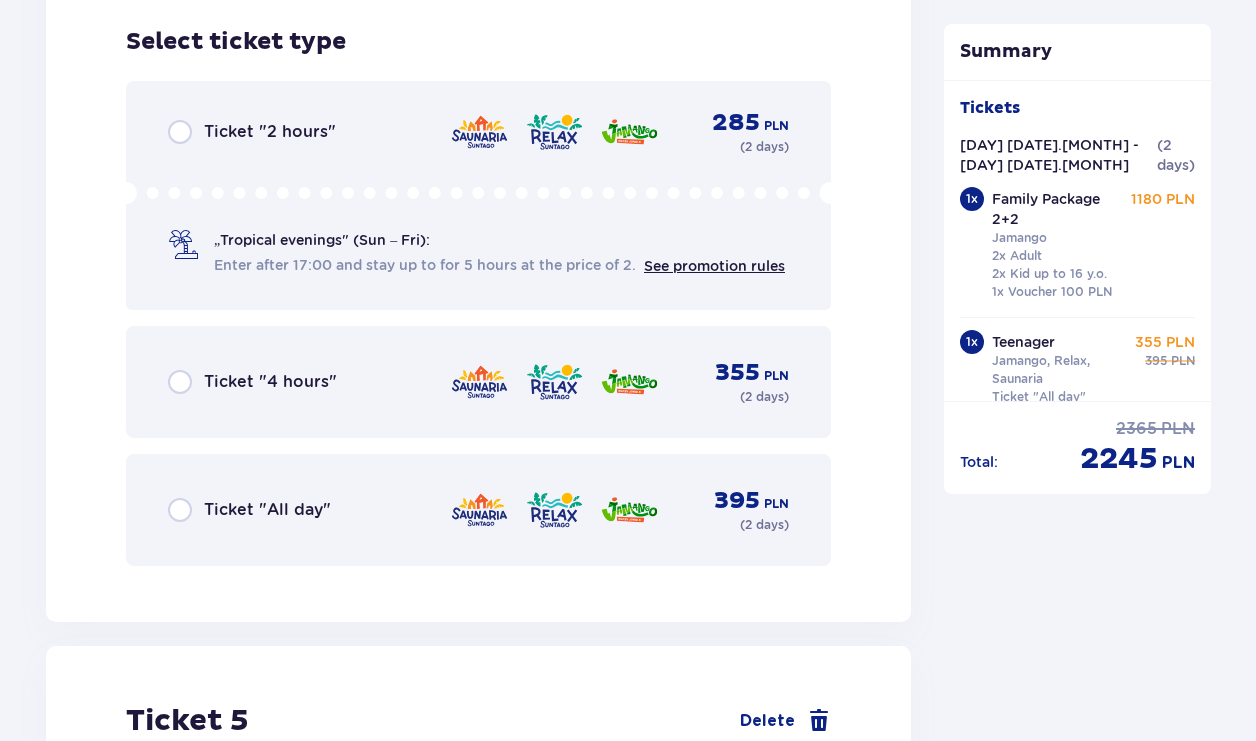 scroll, scrollTop: 7437, scrollLeft: 0, axis: vertical 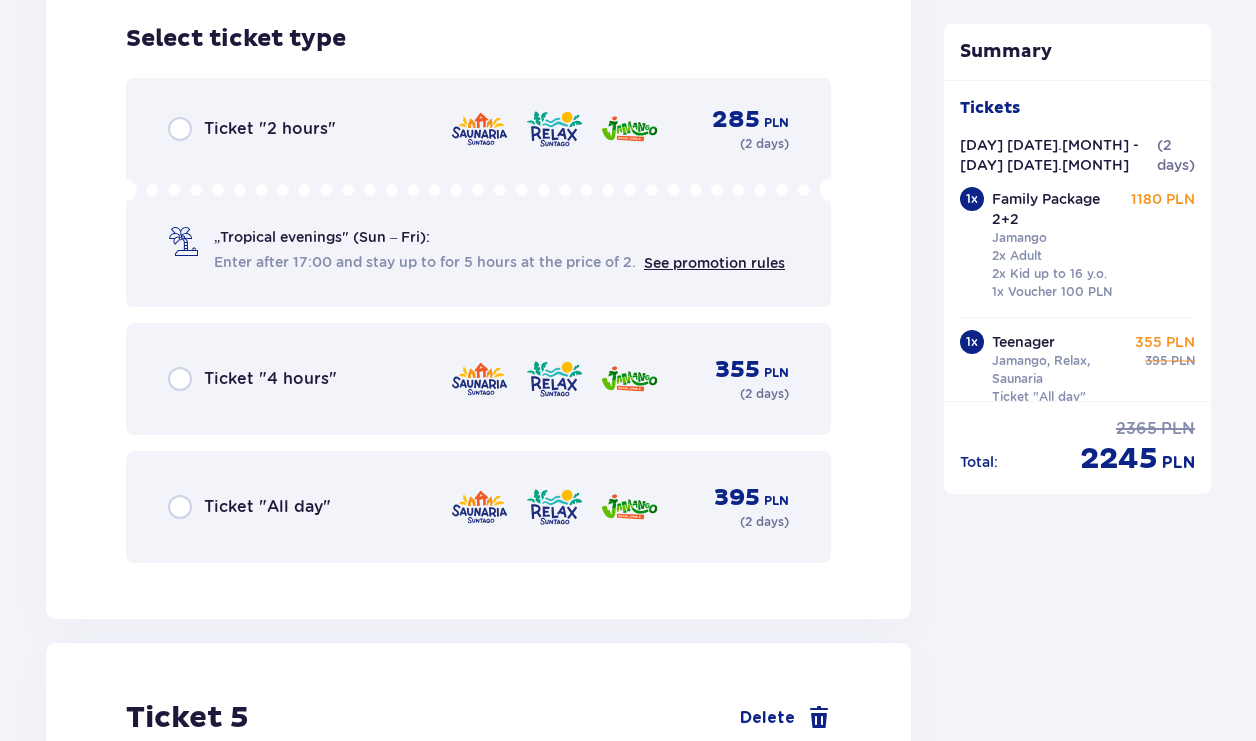 click on "Ticket "All day"" at bounding box center (249, 507) 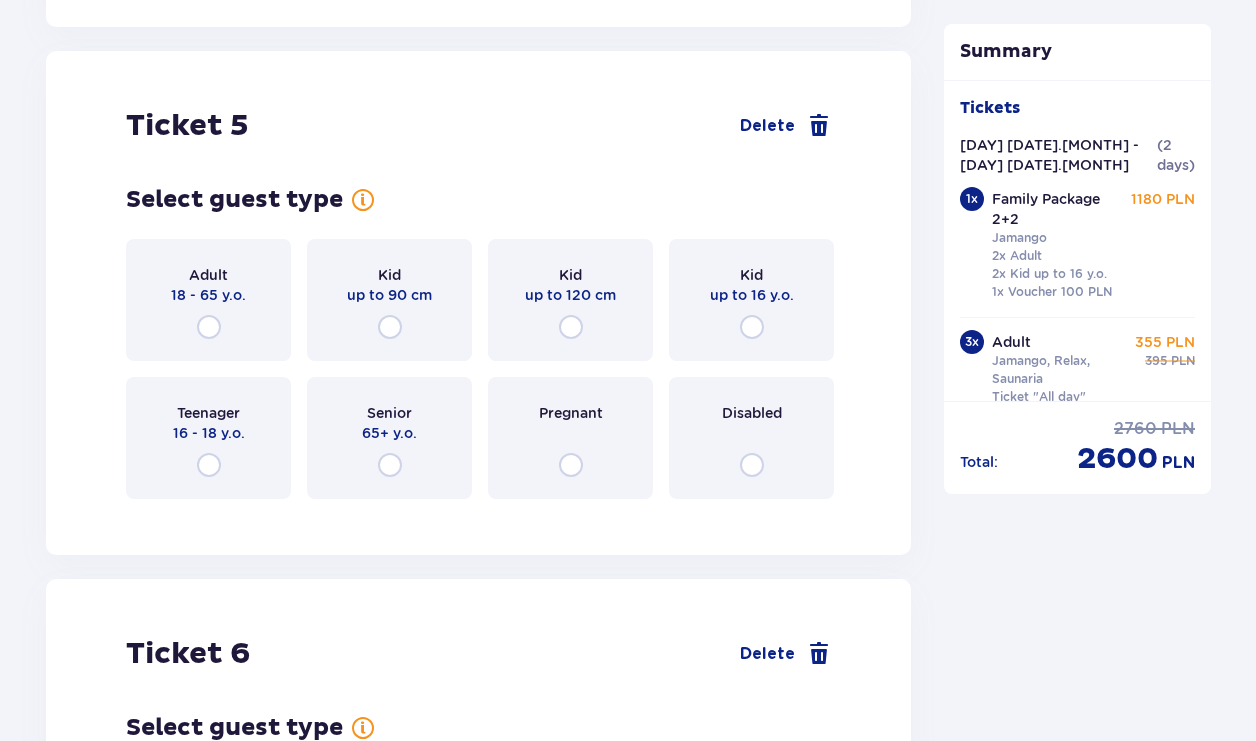 scroll, scrollTop: 8056, scrollLeft: 0, axis: vertical 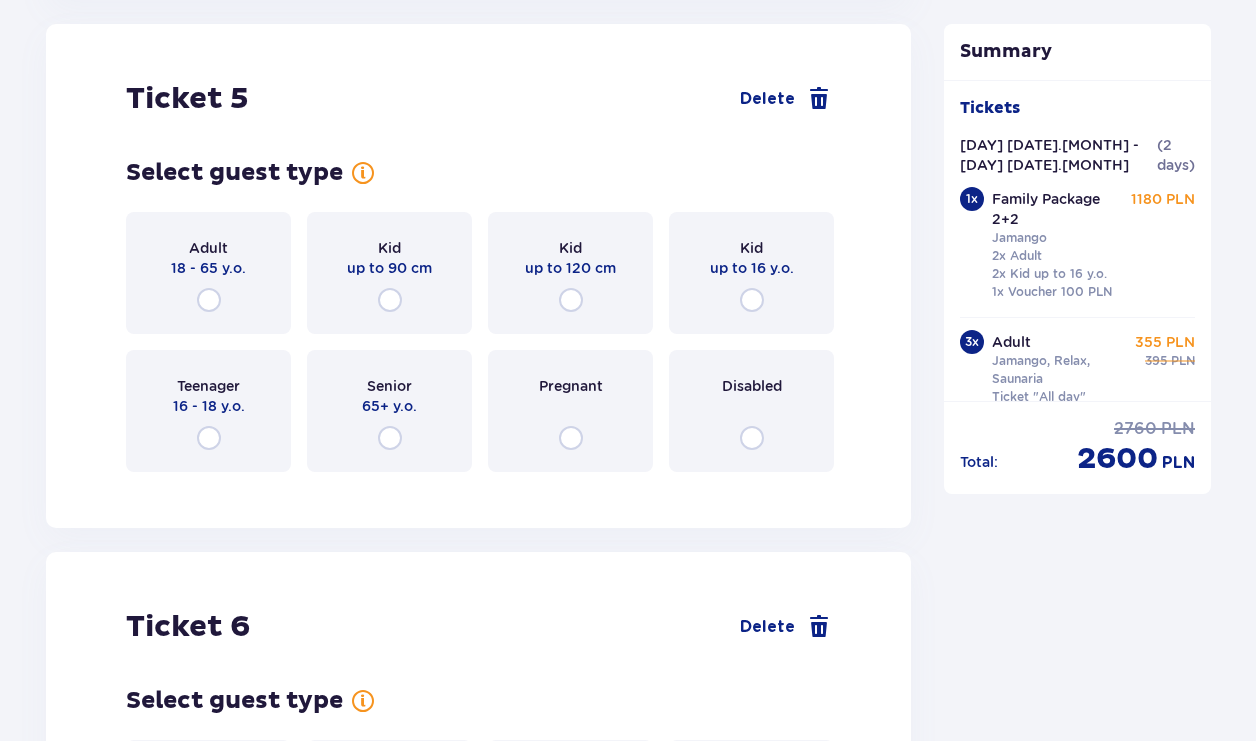click on "Kid up to 120 cm" at bounding box center [570, 273] 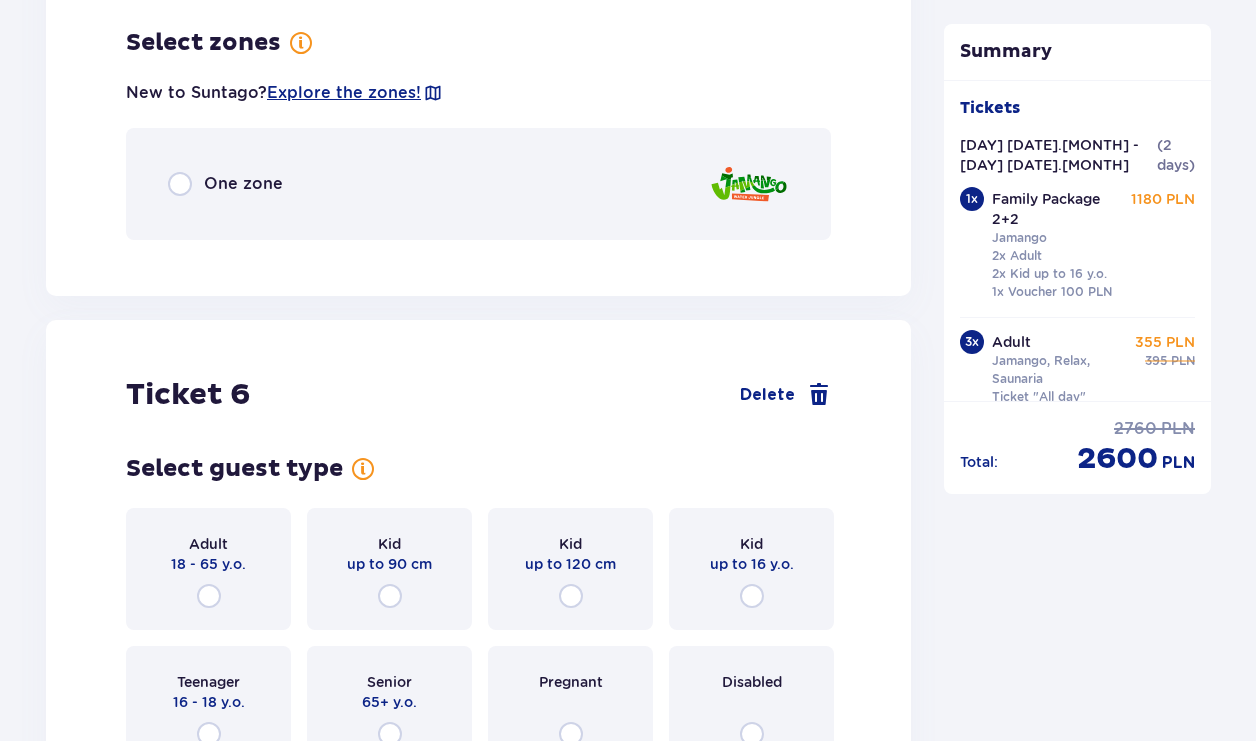 scroll, scrollTop: 8544, scrollLeft: 0, axis: vertical 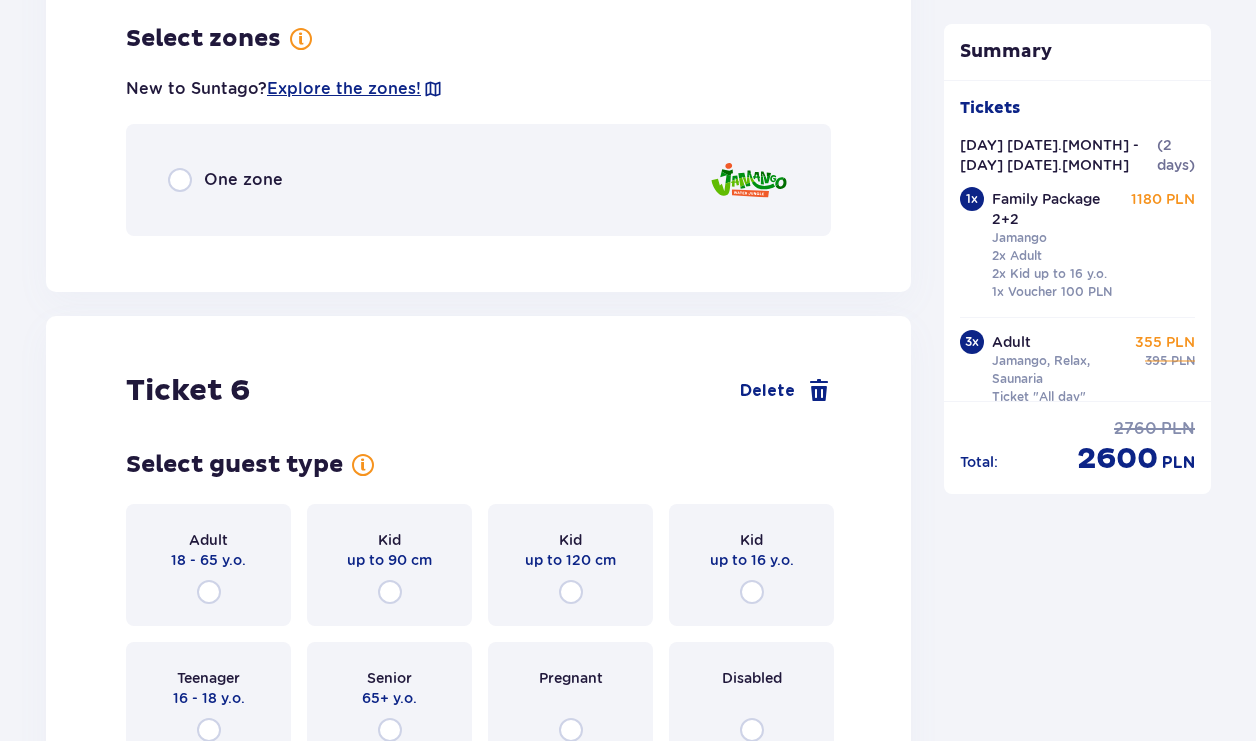 click at bounding box center [180, 180] 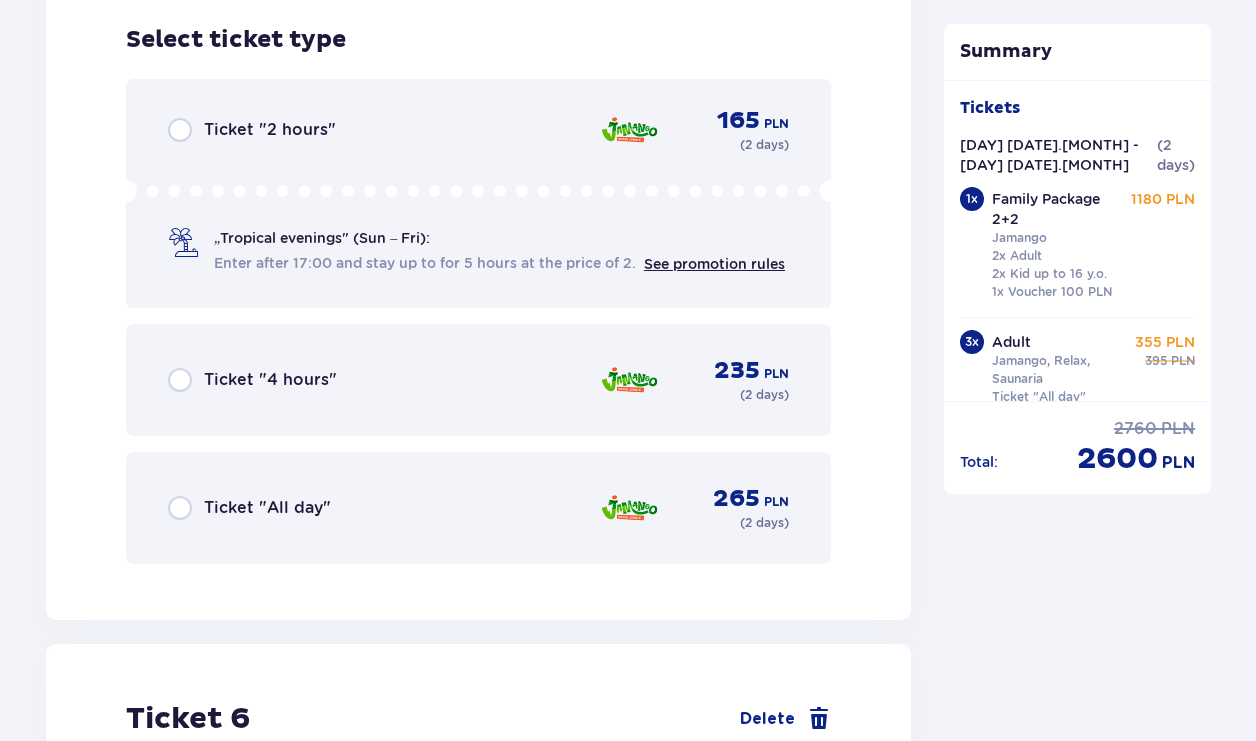 scroll, scrollTop: 8796, scrollLeft: 0, axis: vertical 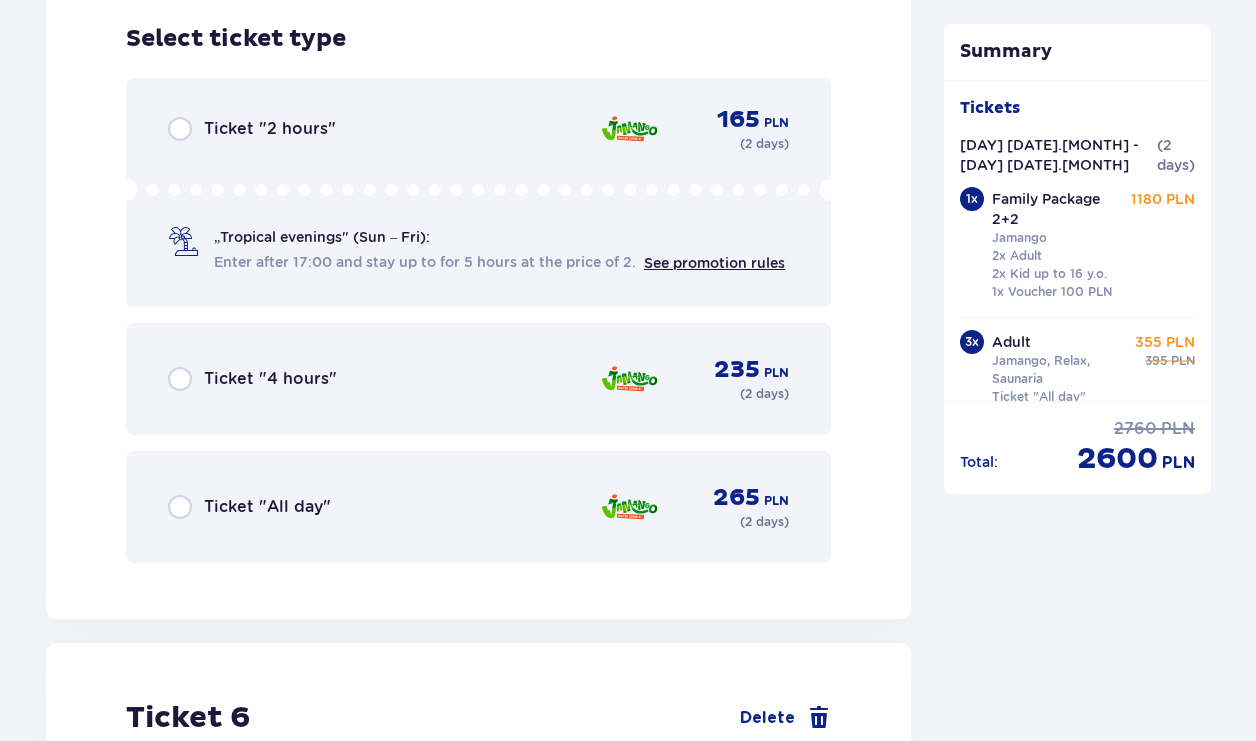 click on "Ticket "All day" 265 PLN ( 2 days )" at bounding box center [478, 507] 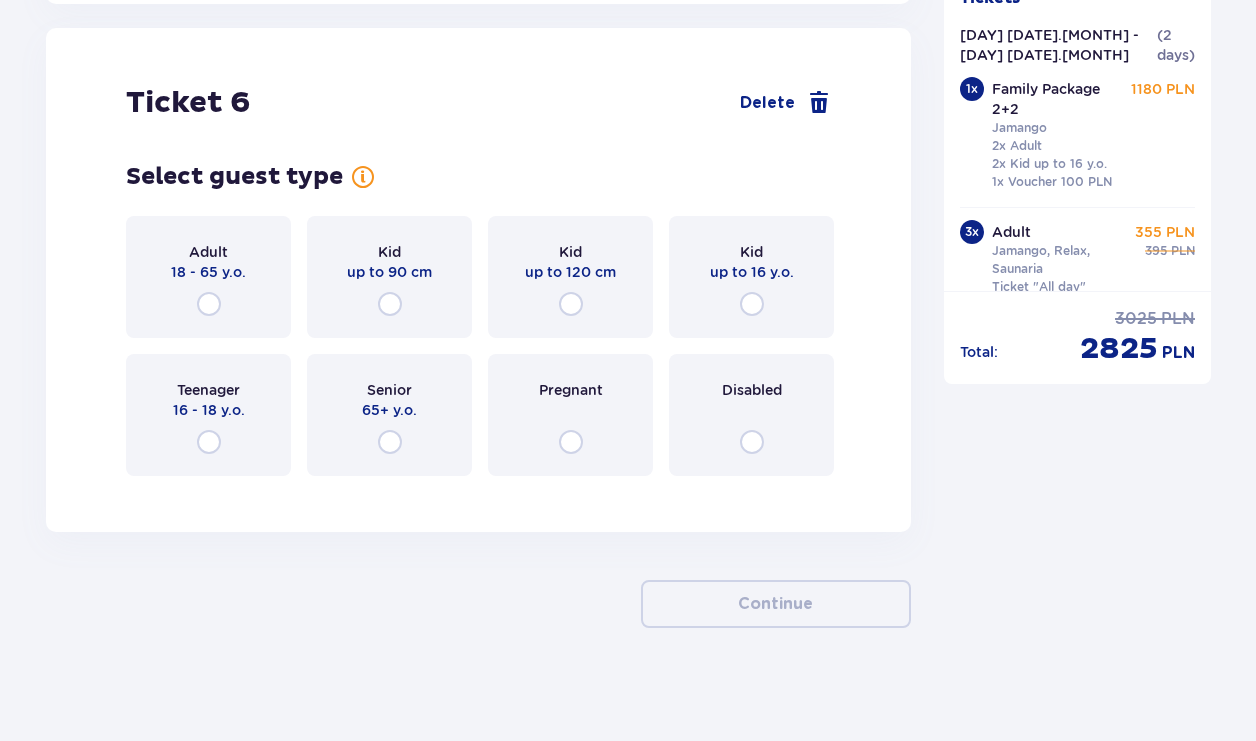 scroll, scrollTop: 9415, scrollLeft: 0, axis: vertical 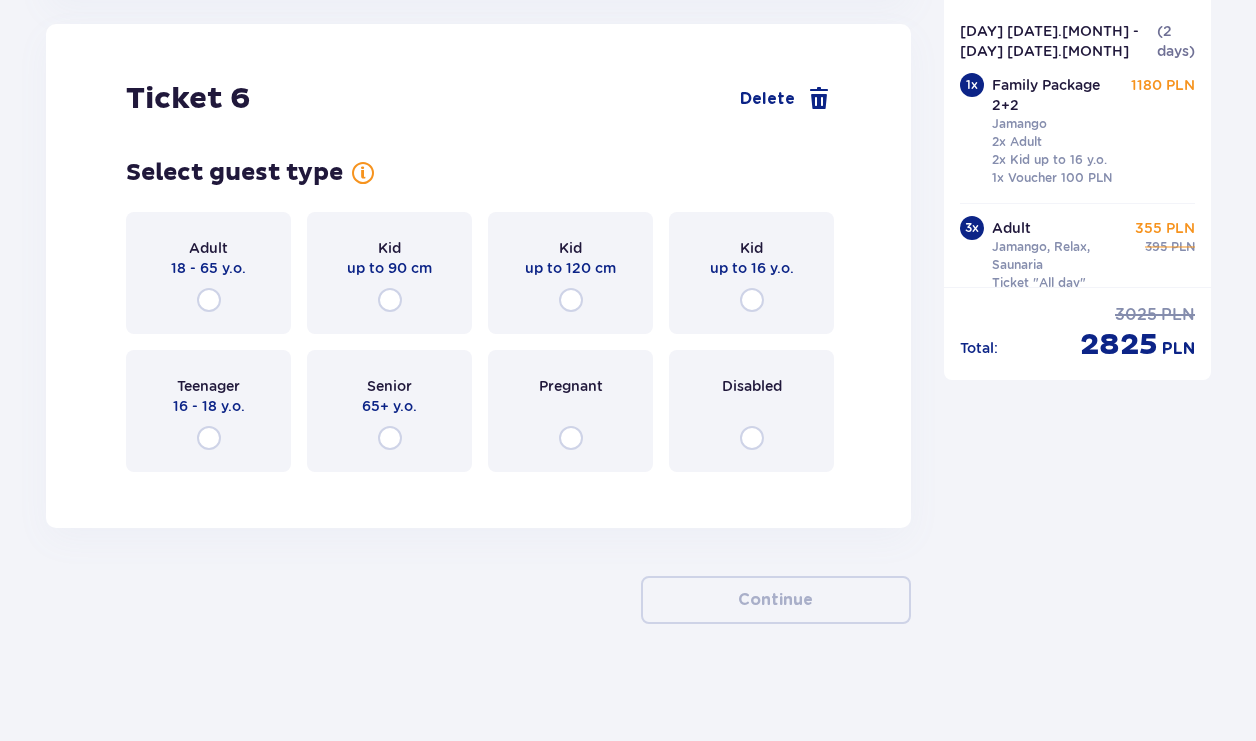 click on "Kid up to 16 y.o." at bounding box center [751, 273] 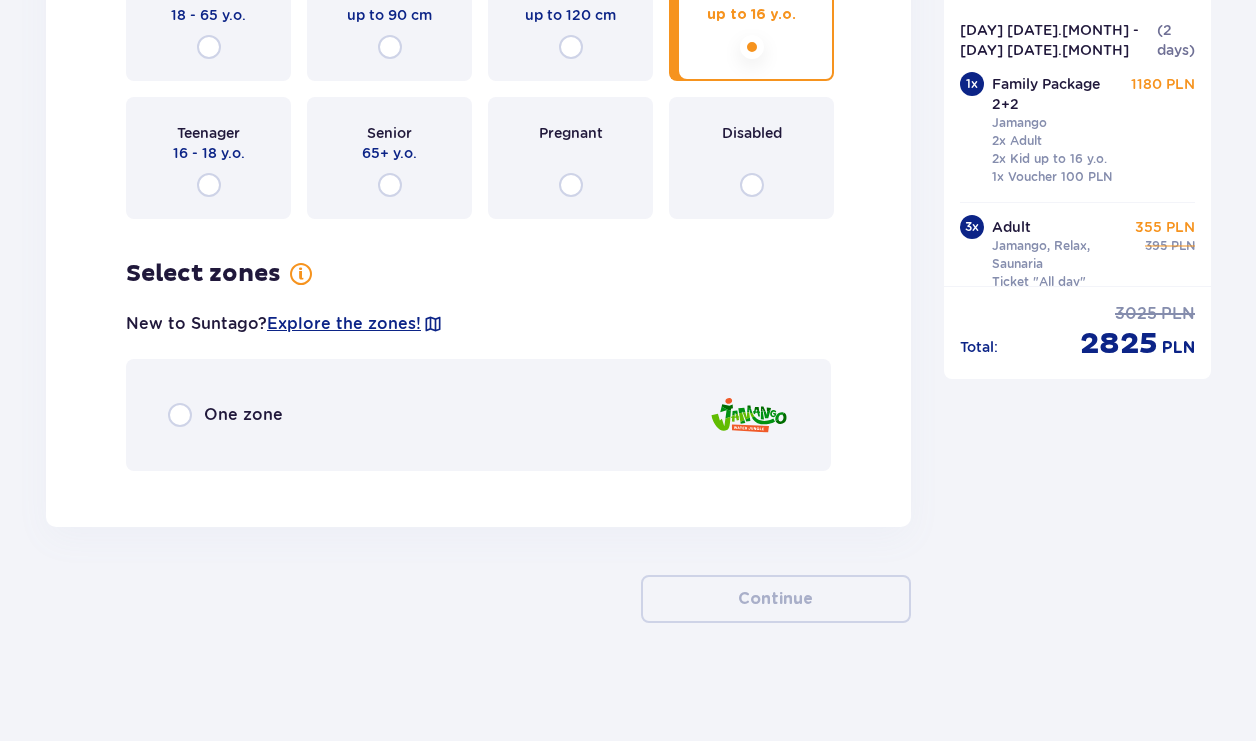 scroll, scrollTop: 9670, scrollLeft: 0, axis: vertical 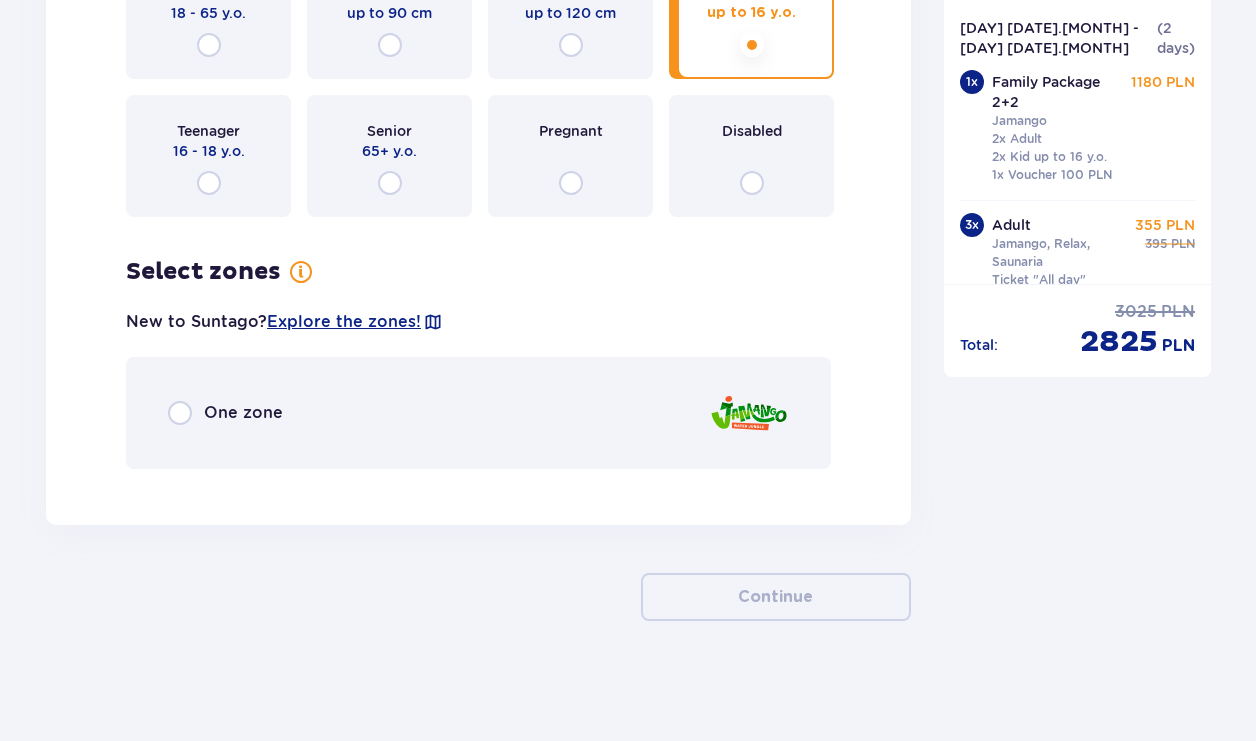 click on "One zone" at bounding box center [243, 413] 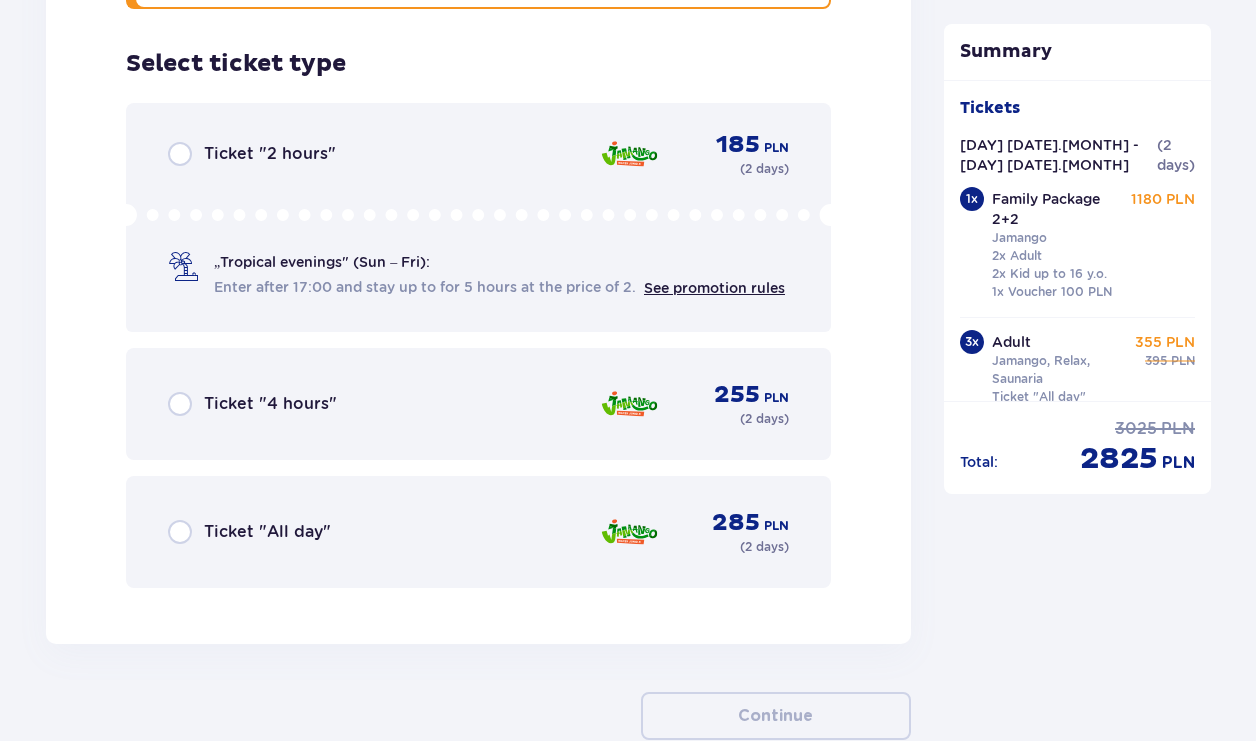 scroll, scrollTop: 10155, scrollLeft: 0, axis: vertical 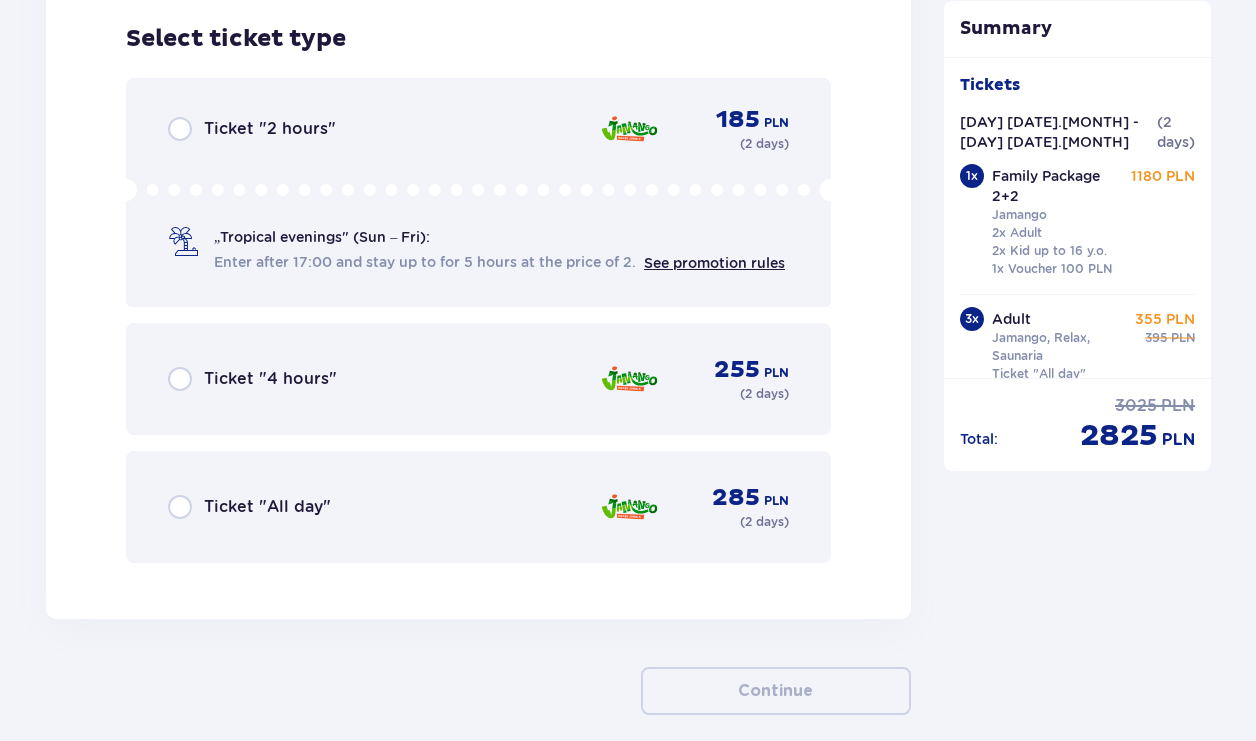 click on "Ticket "All day" 285 PLN ( 2 days )" at bounding box center (478, 507) 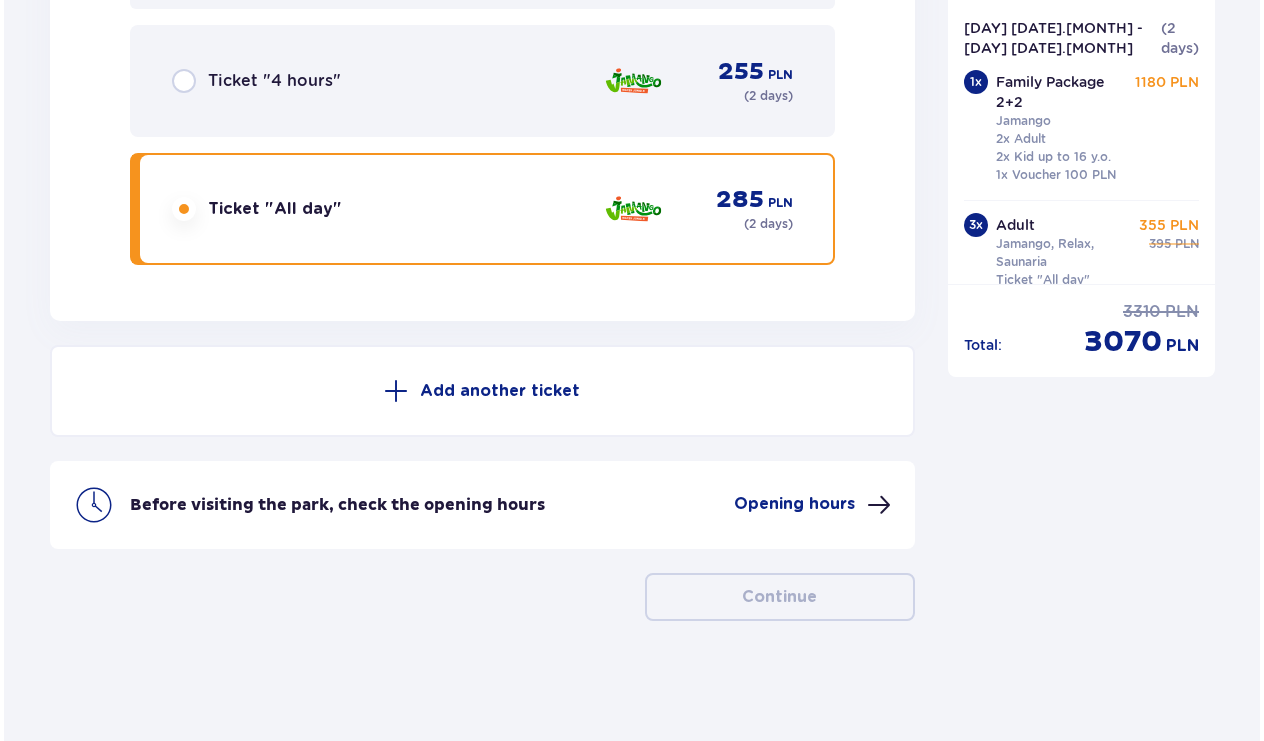 scroll, scrollTop: 10453, scrollLeft: 0, axis: vertical 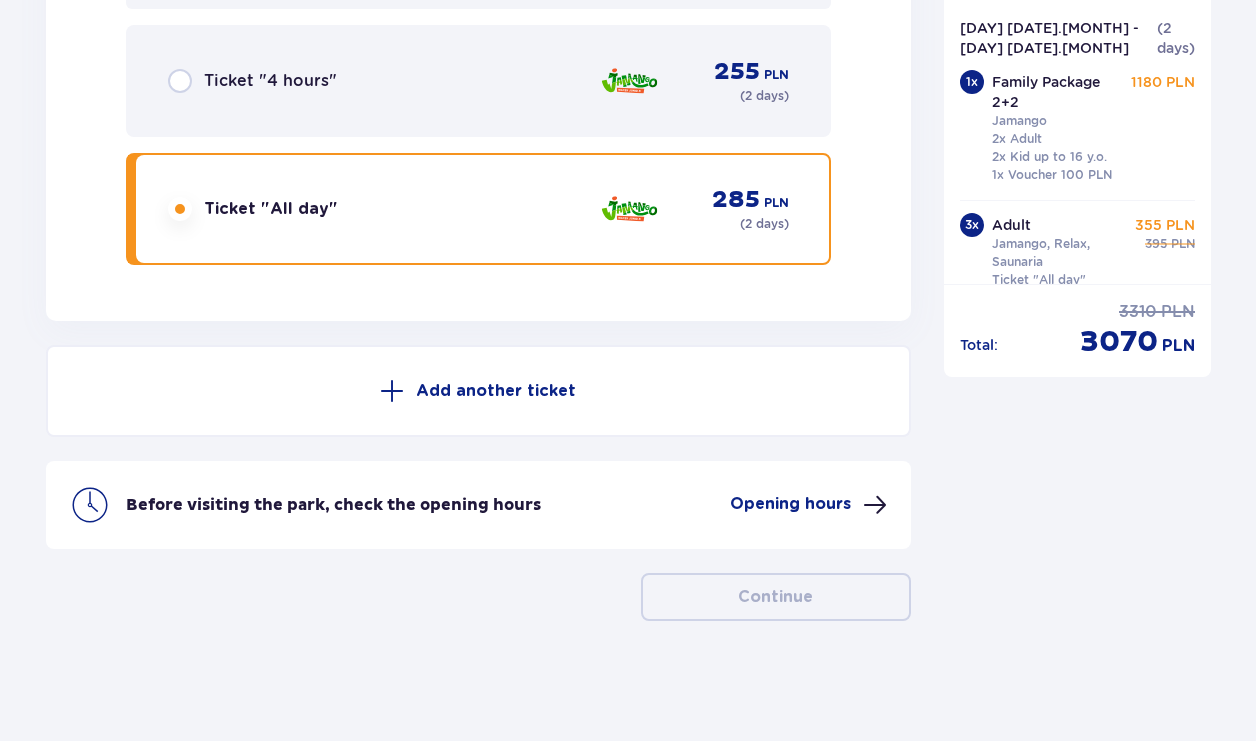 click on "Opening hours" at bounding box center [790, 504] 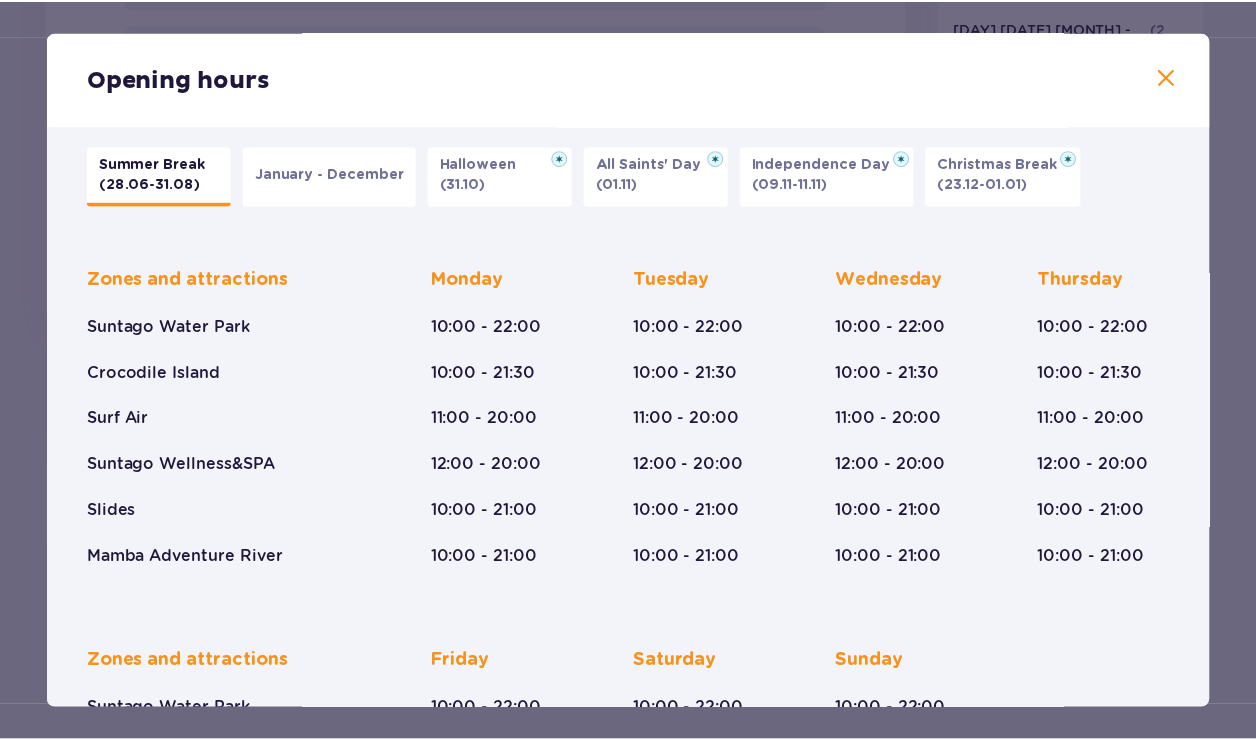 scroll, scrollTop: 0, scrollLeft: 0, axis: both 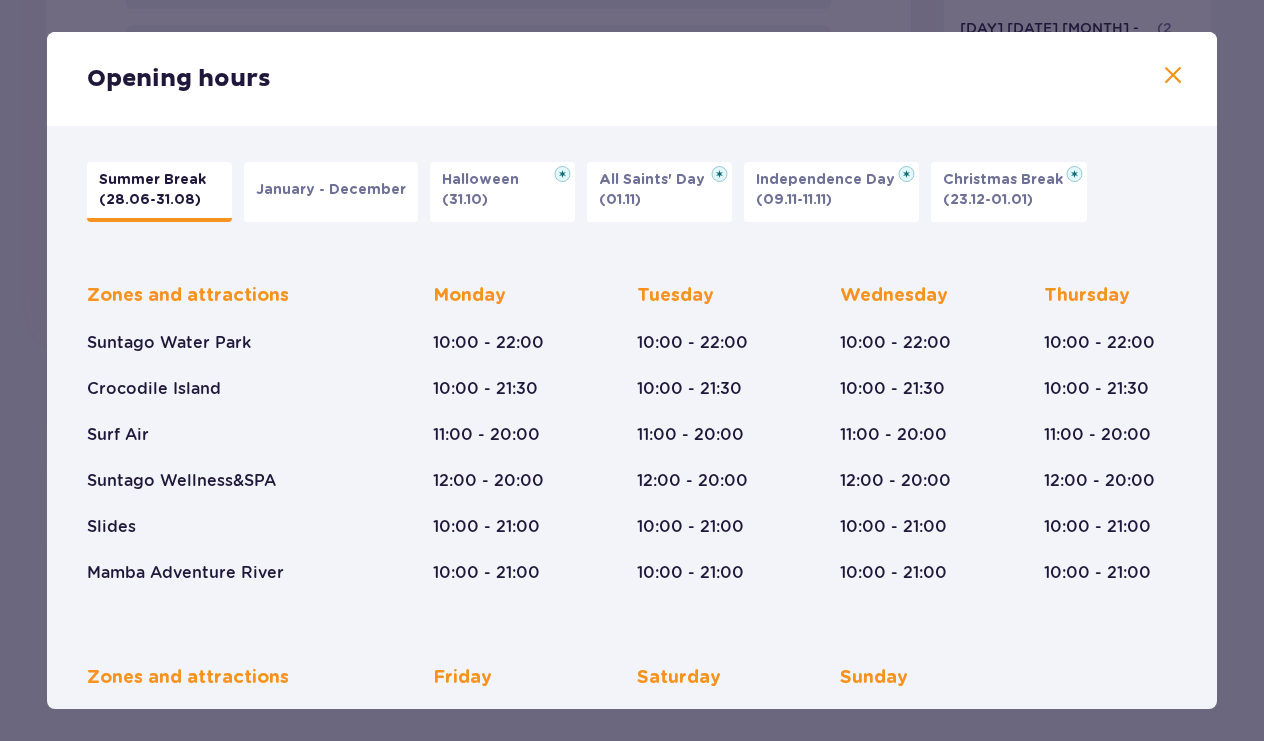 click on "January - December" at bounding box center (331, 192) 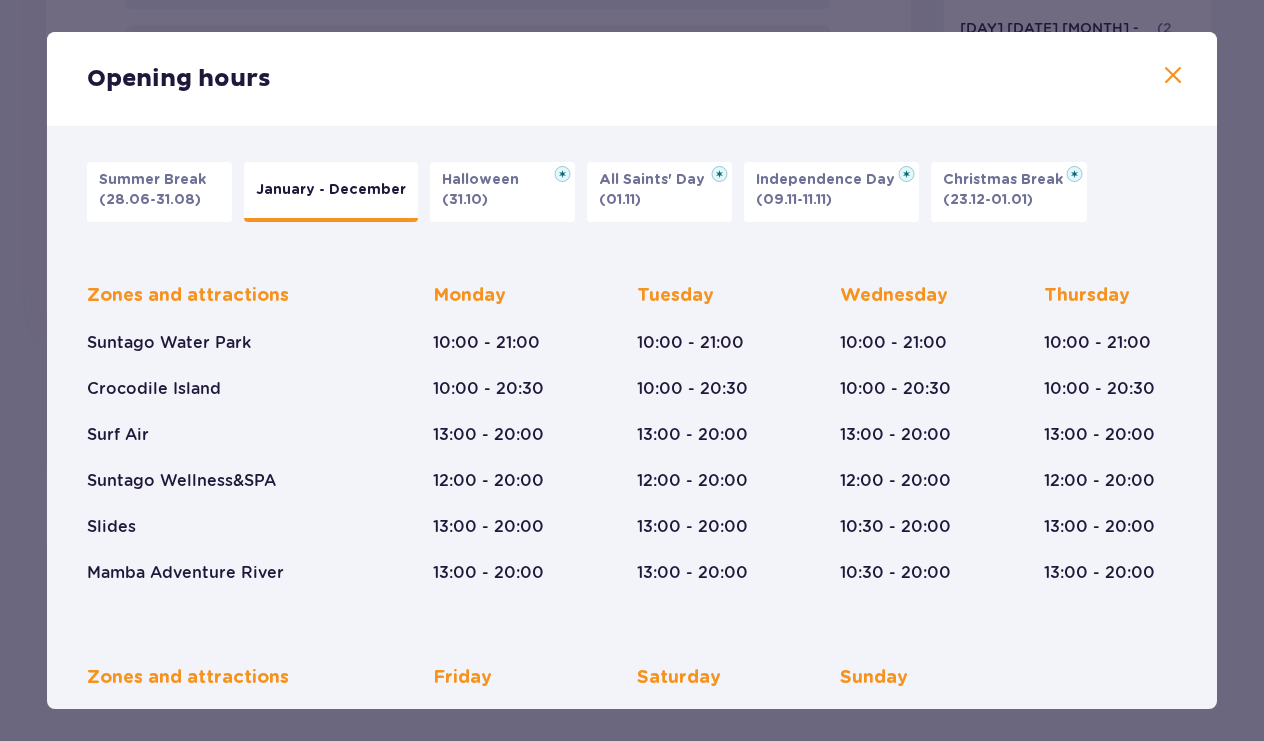 click at bounding box center (1173, 76) 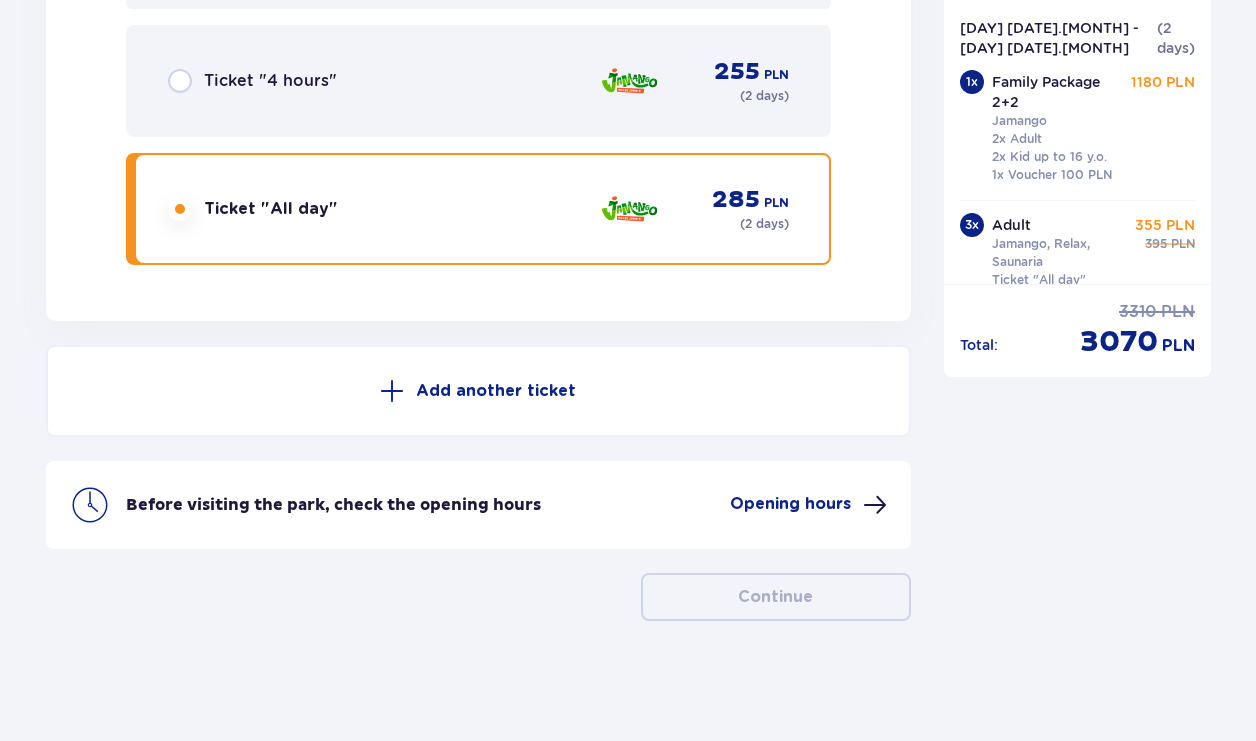 scroll, scrollTop: 10453, scrollLeft: 0, axis: vertical 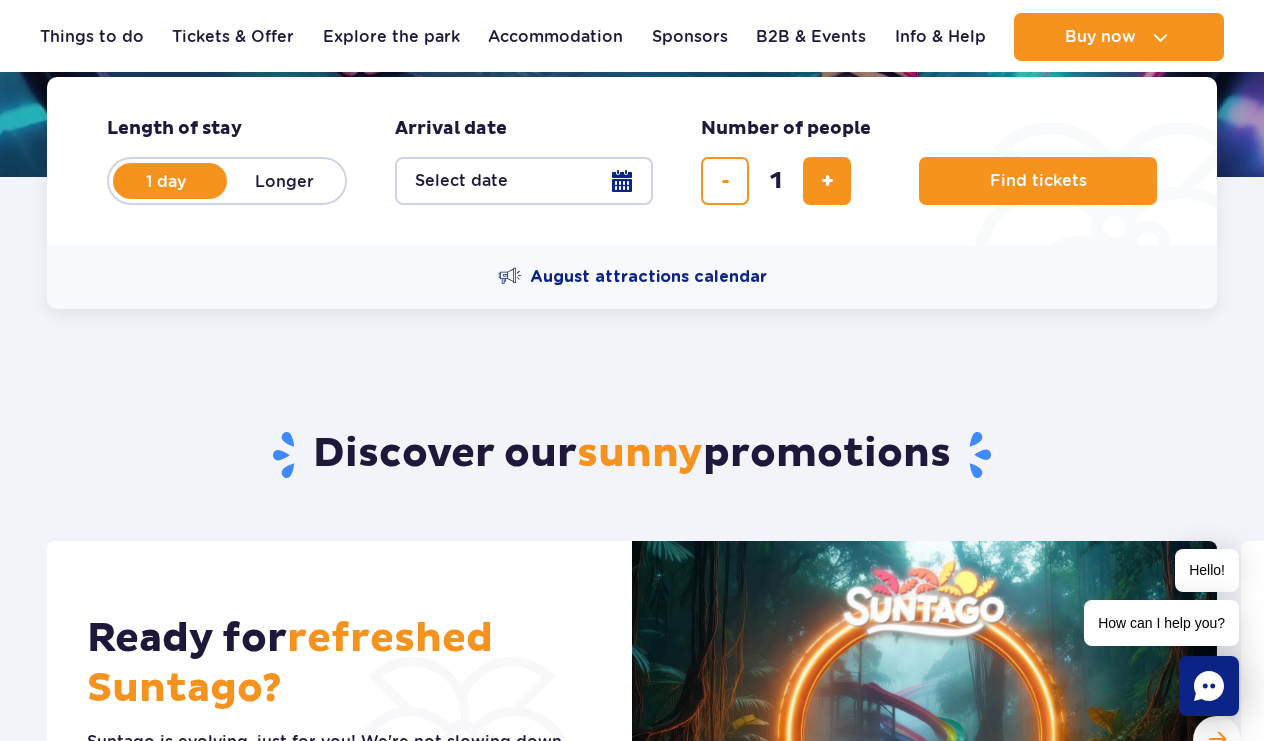 click on "Longer" at bounding box center [284, 181] 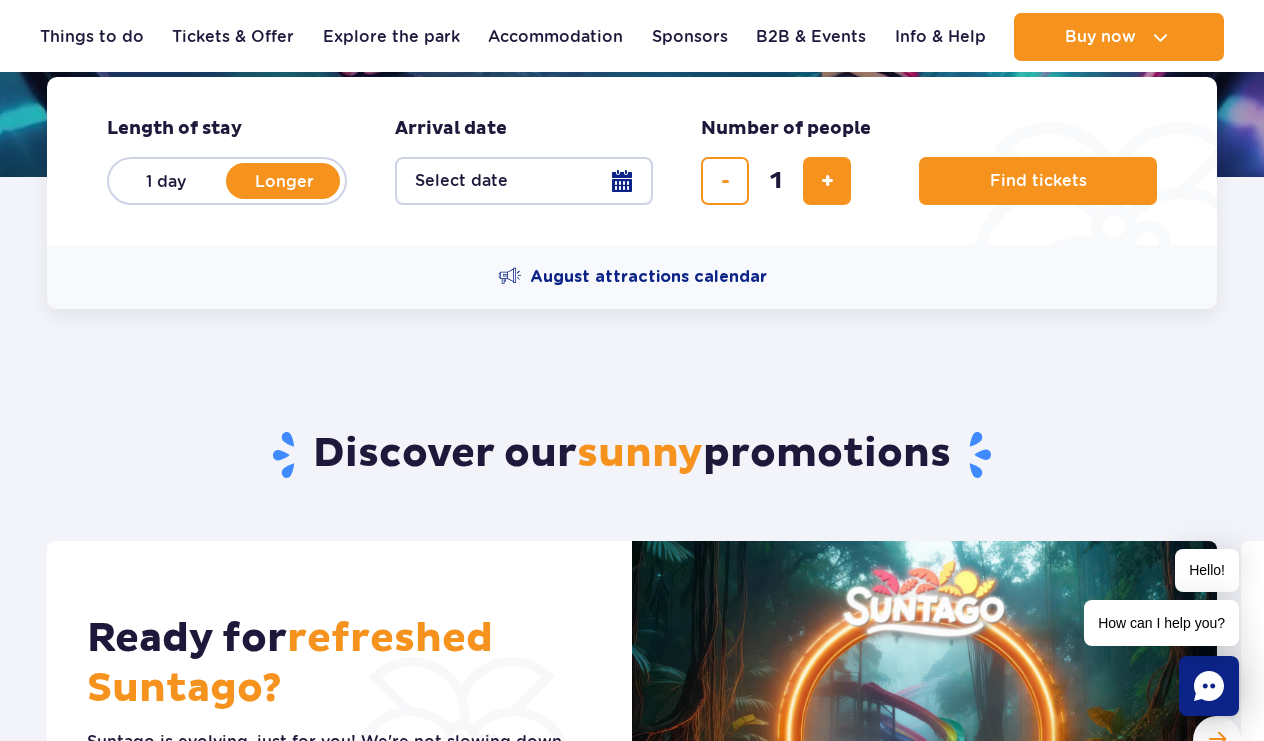 click on "Select date" at bounding box center (524, 181) 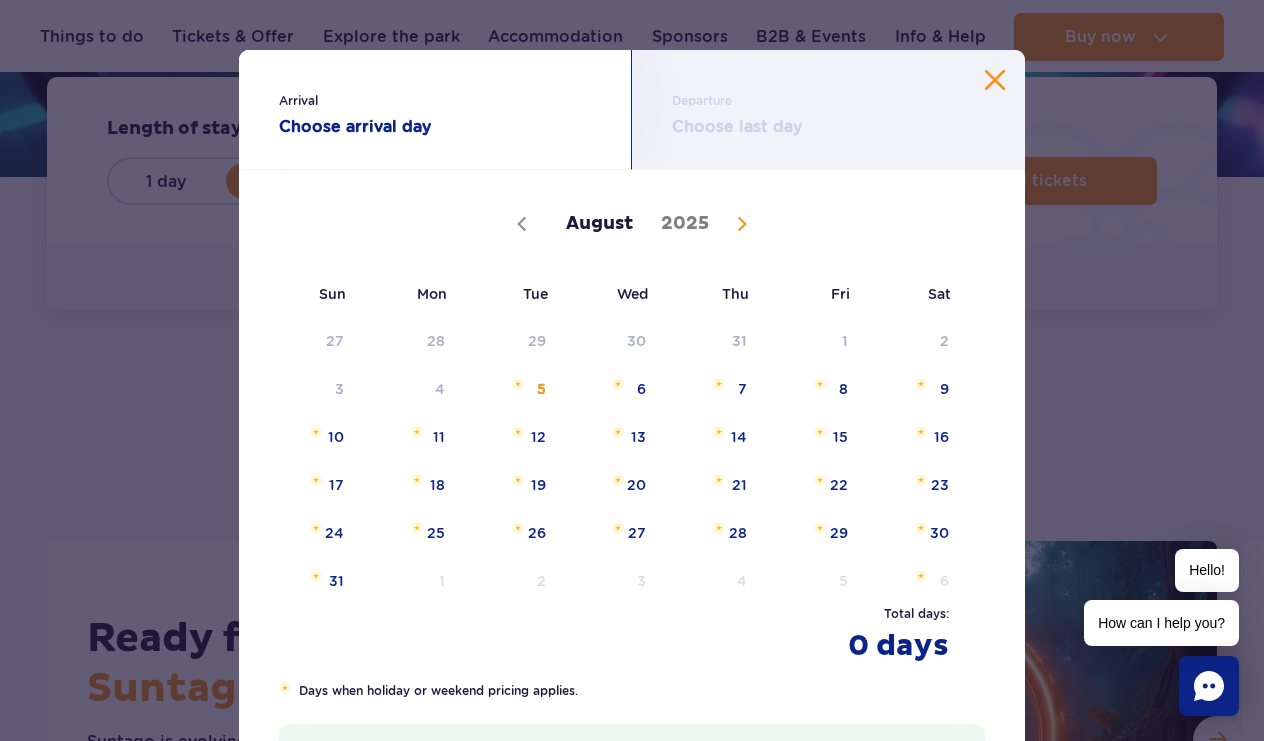 click 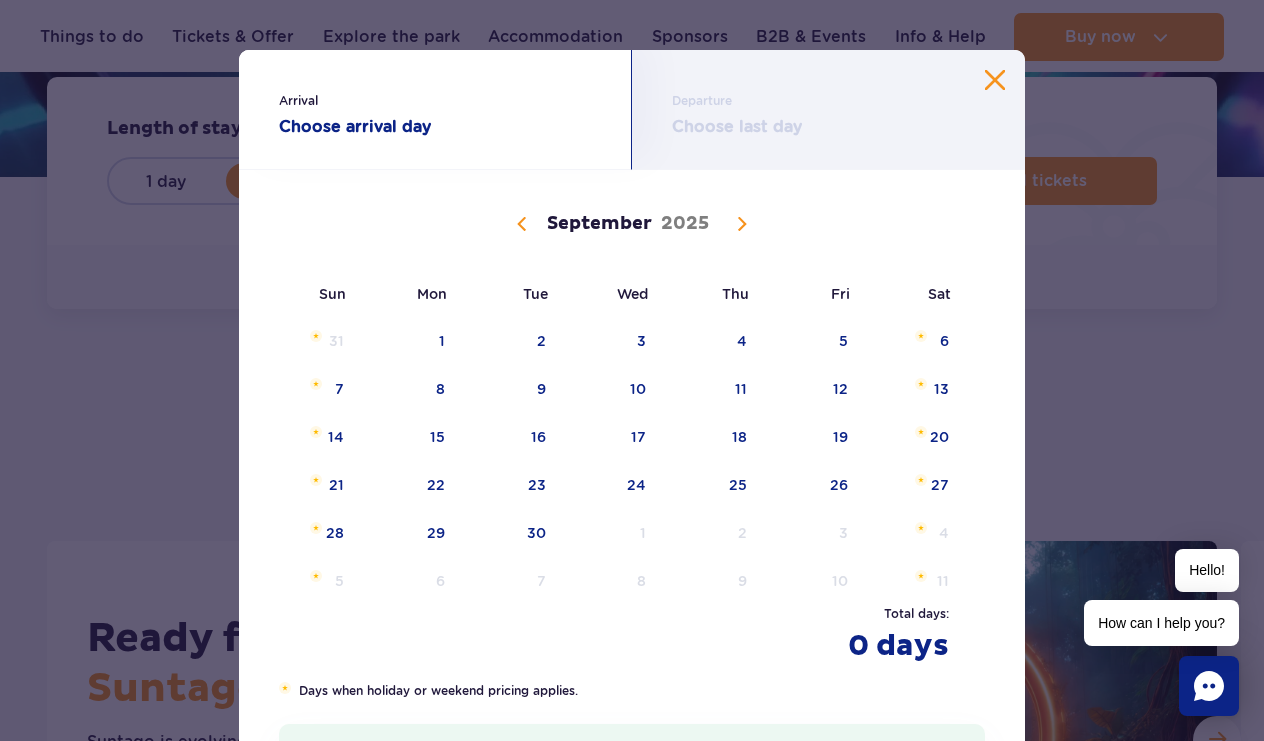 click 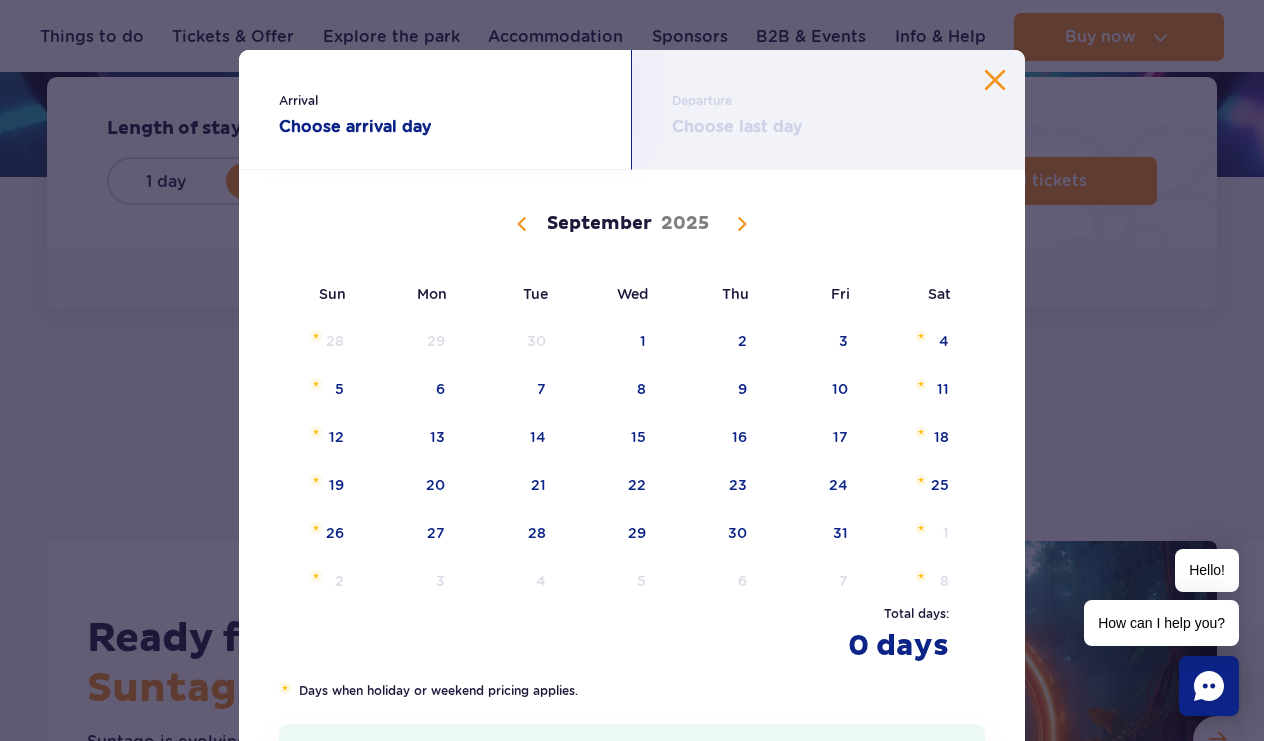 select on "9" 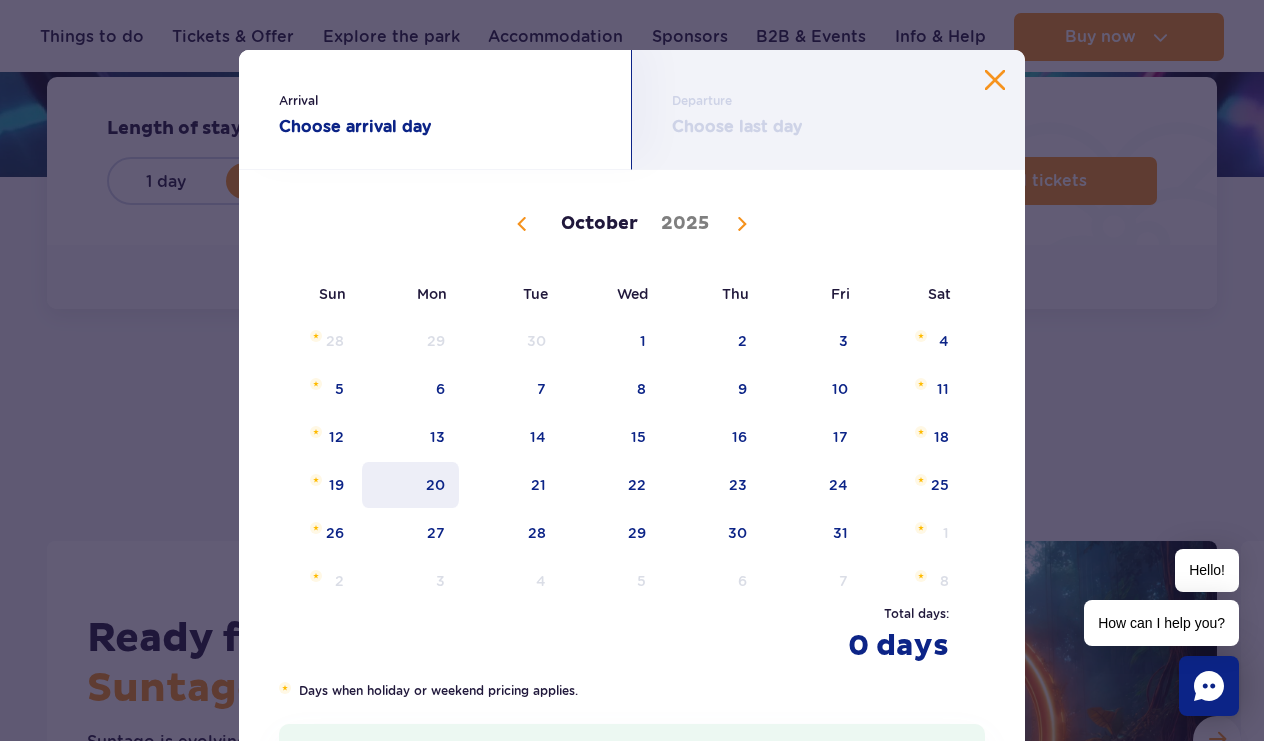 click on "20" at bounding box center [410, 485] 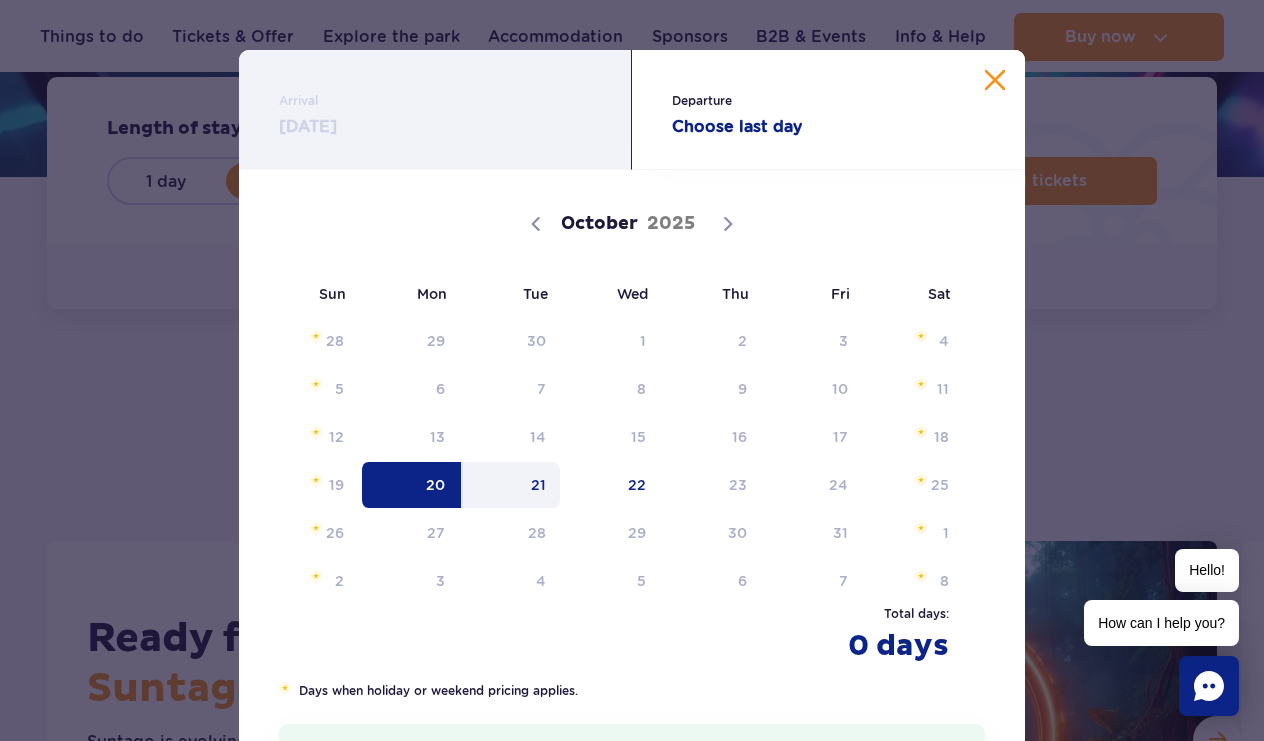 click on "21" at bounding box center [511, 485] 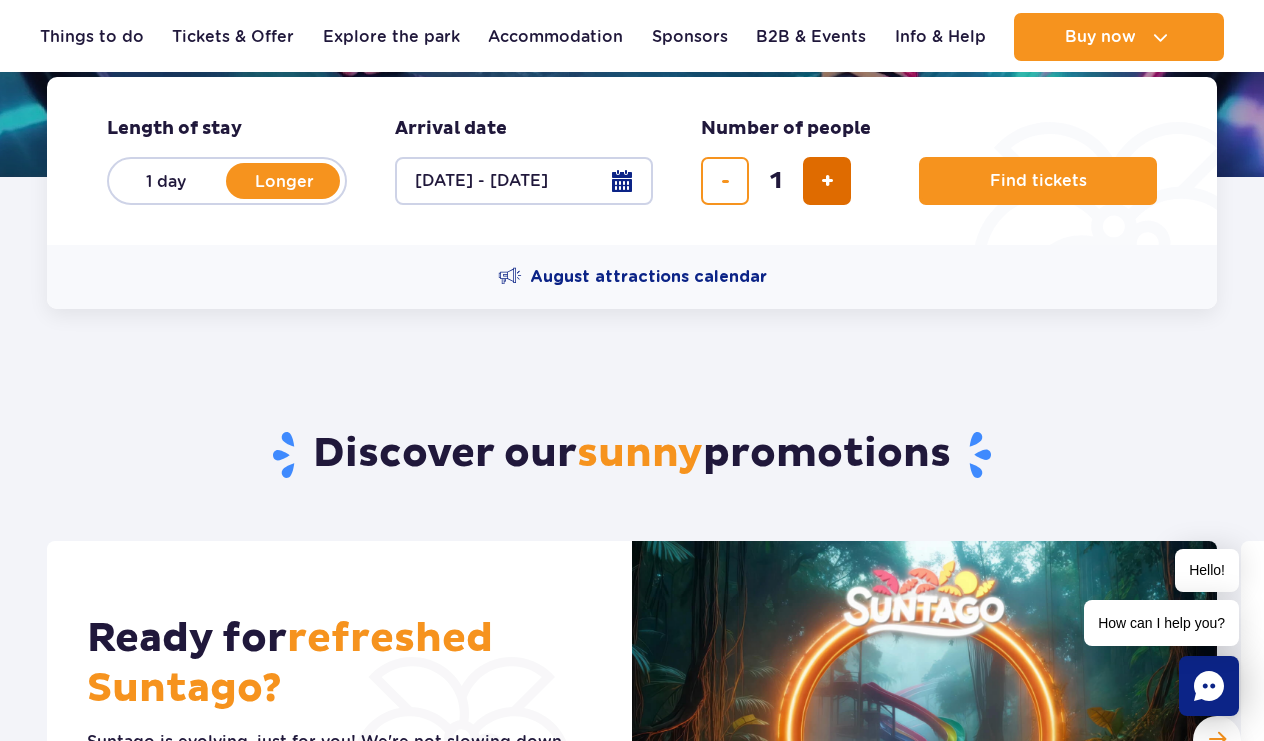 click at bounding box center (827, 181) 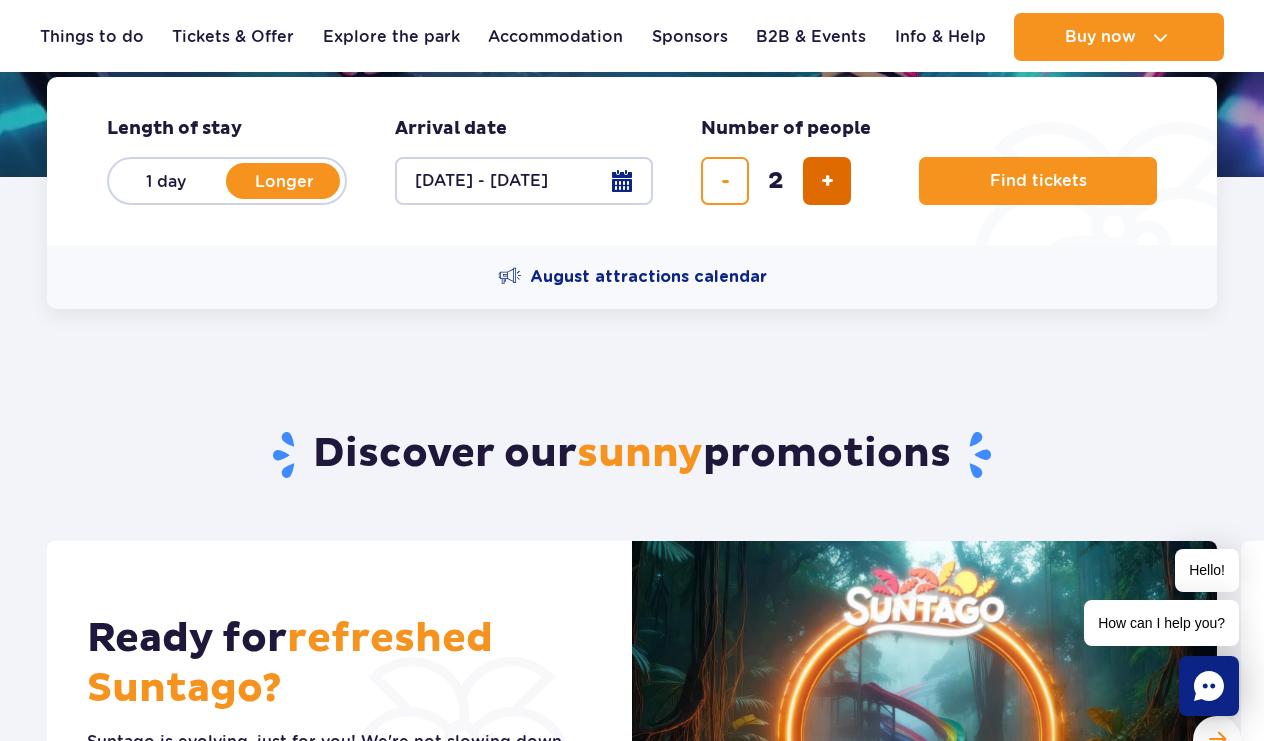 click at bounding box center [827, 181] 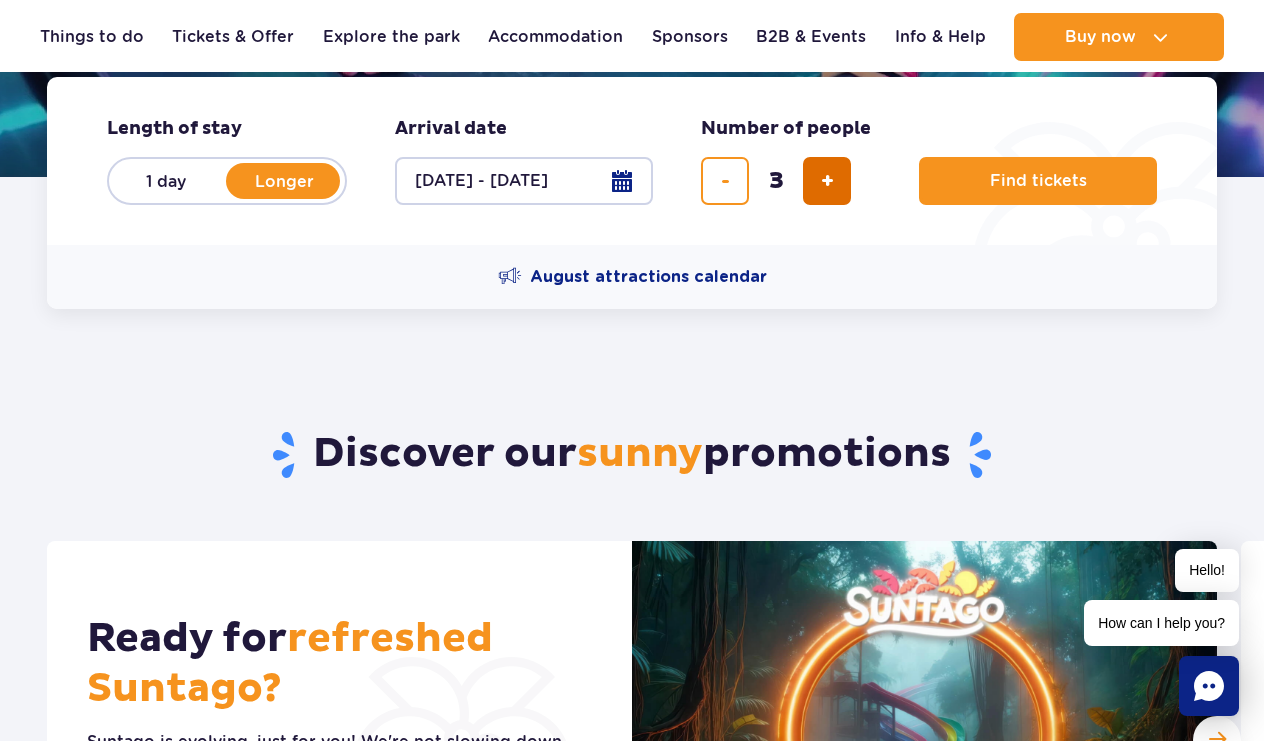 click at bounding box center [827, 181] 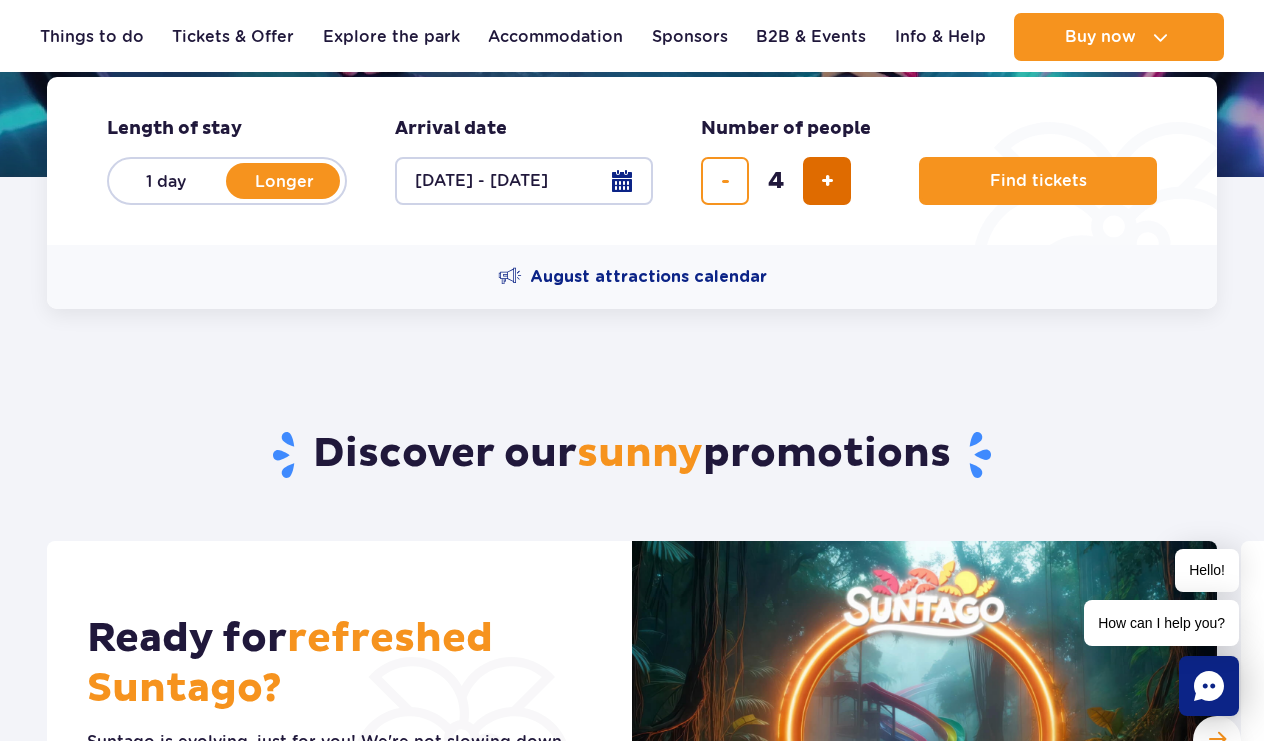click at bounding box center [827, 181] 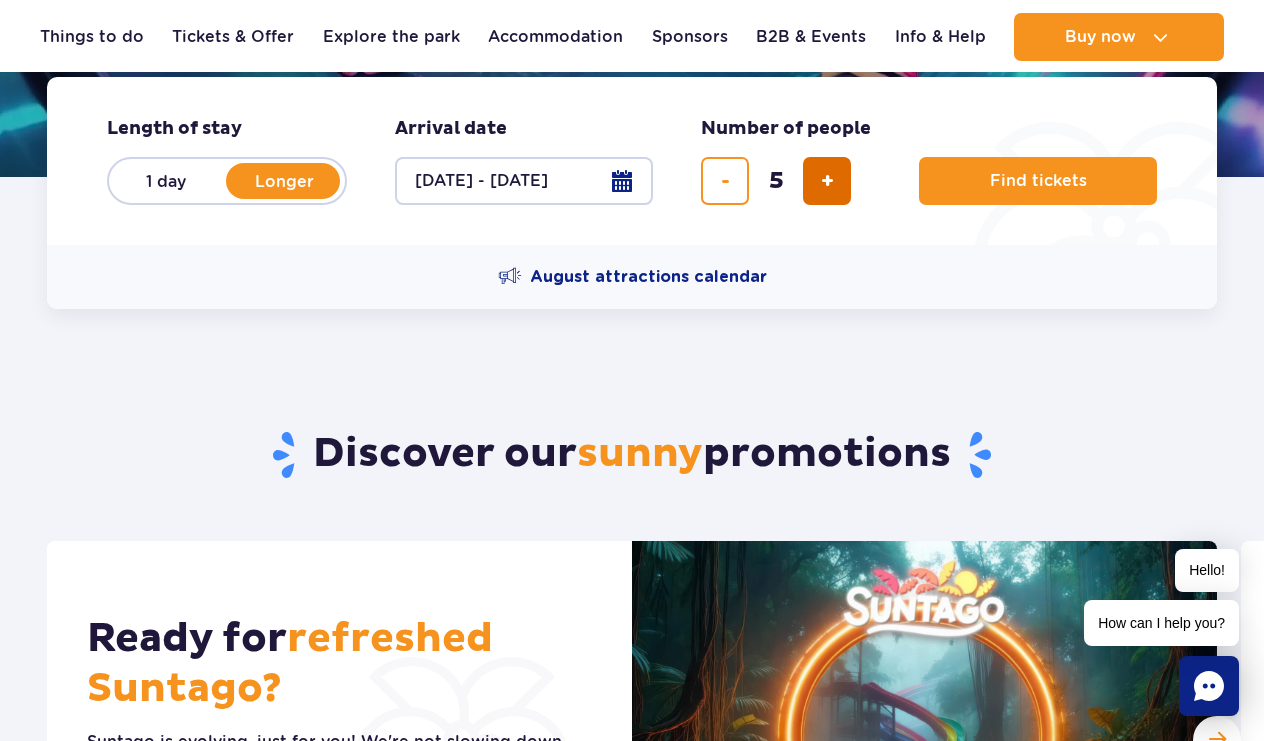 click at bounding box center (827, 181) 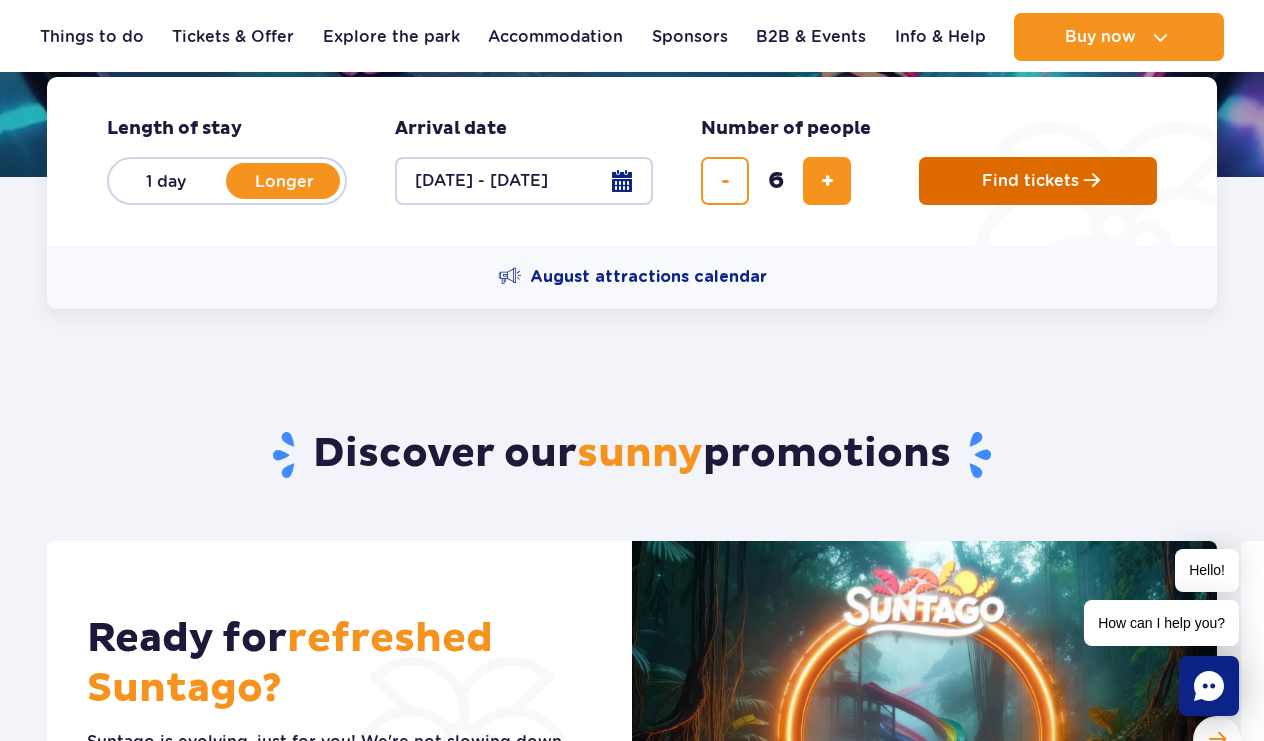 click on "Find tickets" at bounding box center (1030, 181) 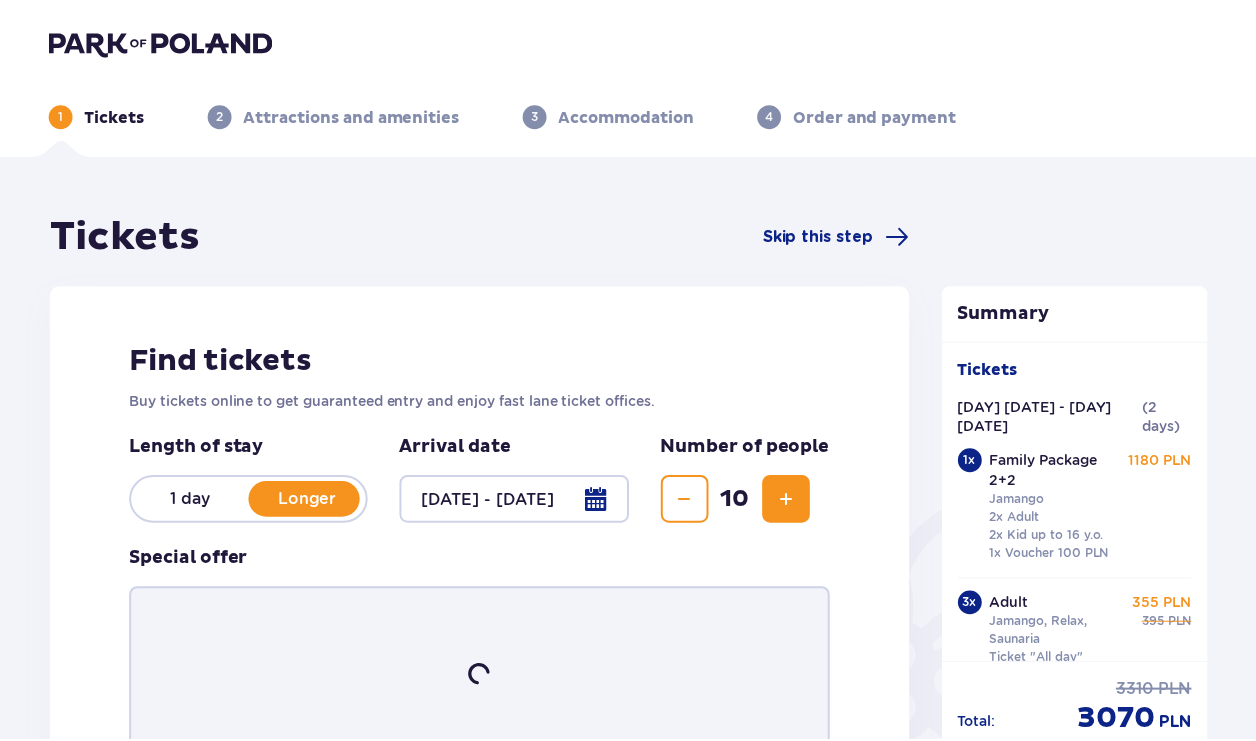 scroll, scrollTop: 0, scrollLeft: 0, axis: both 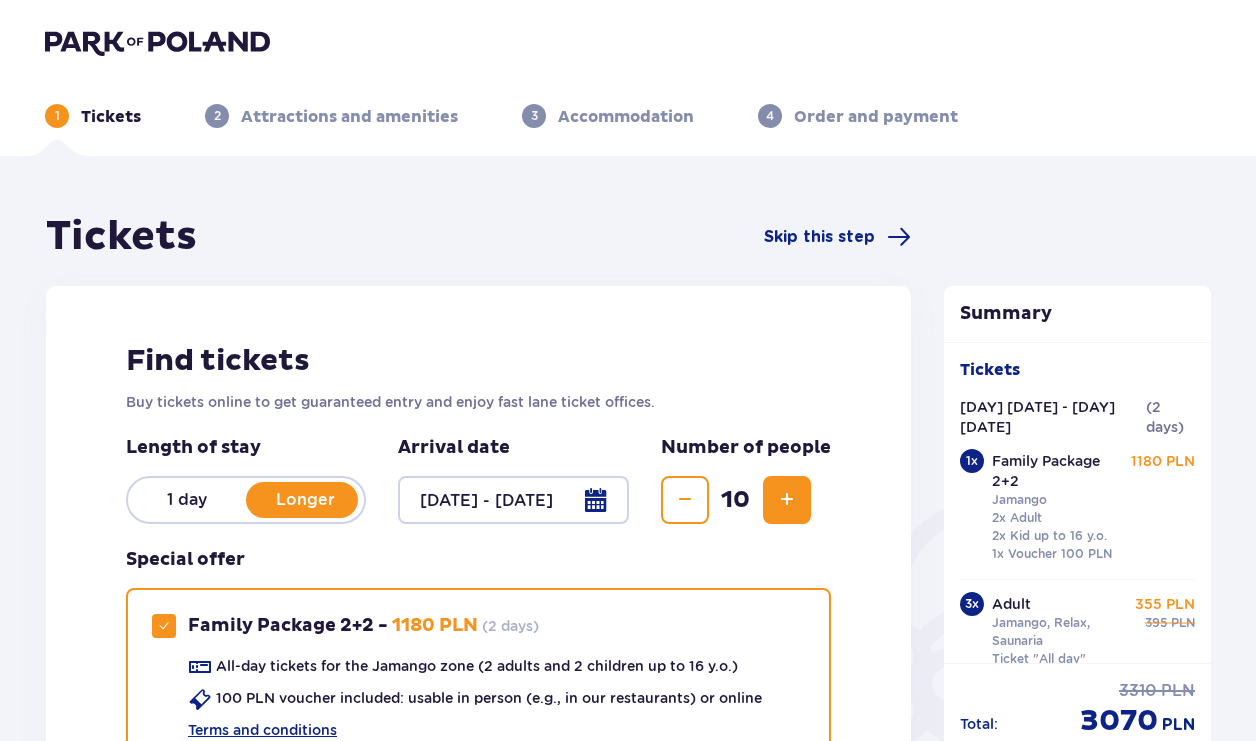 click at bounding box center (513, 500) 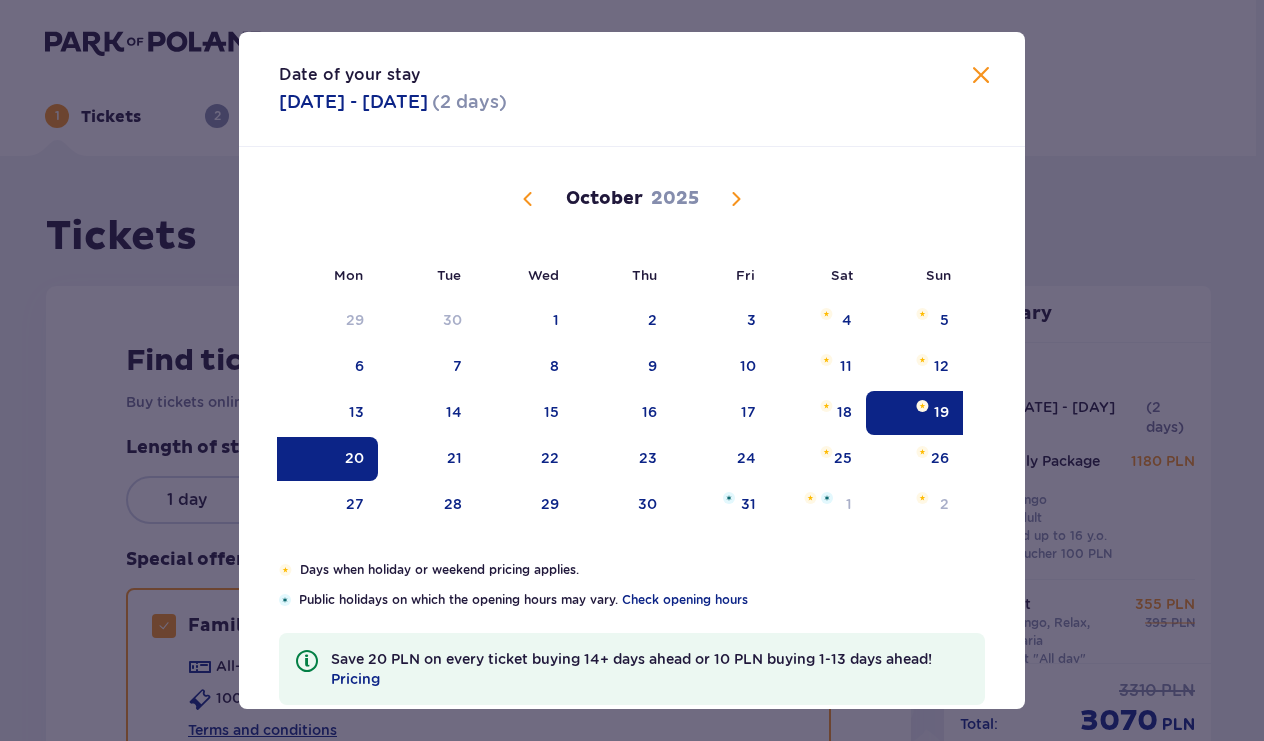 click on "20" at bounding box center [354, 458] 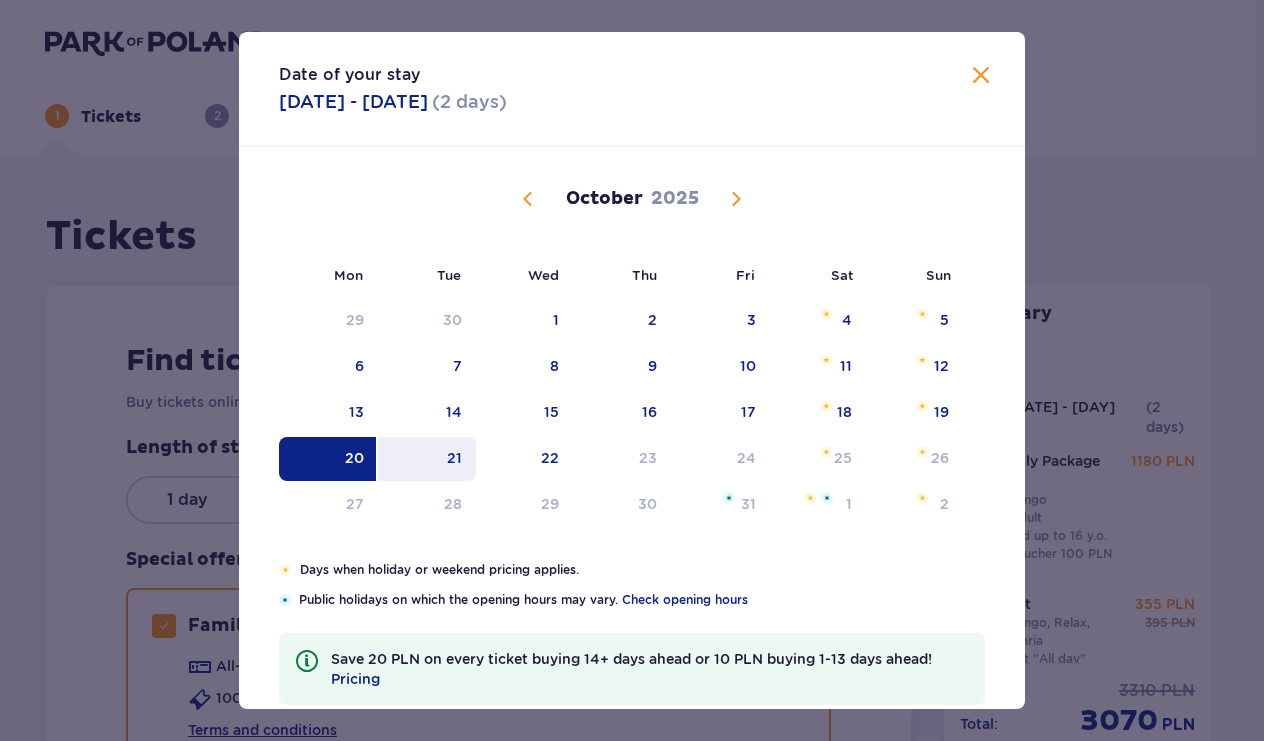 click on "21" at bounding box center (454, 458) 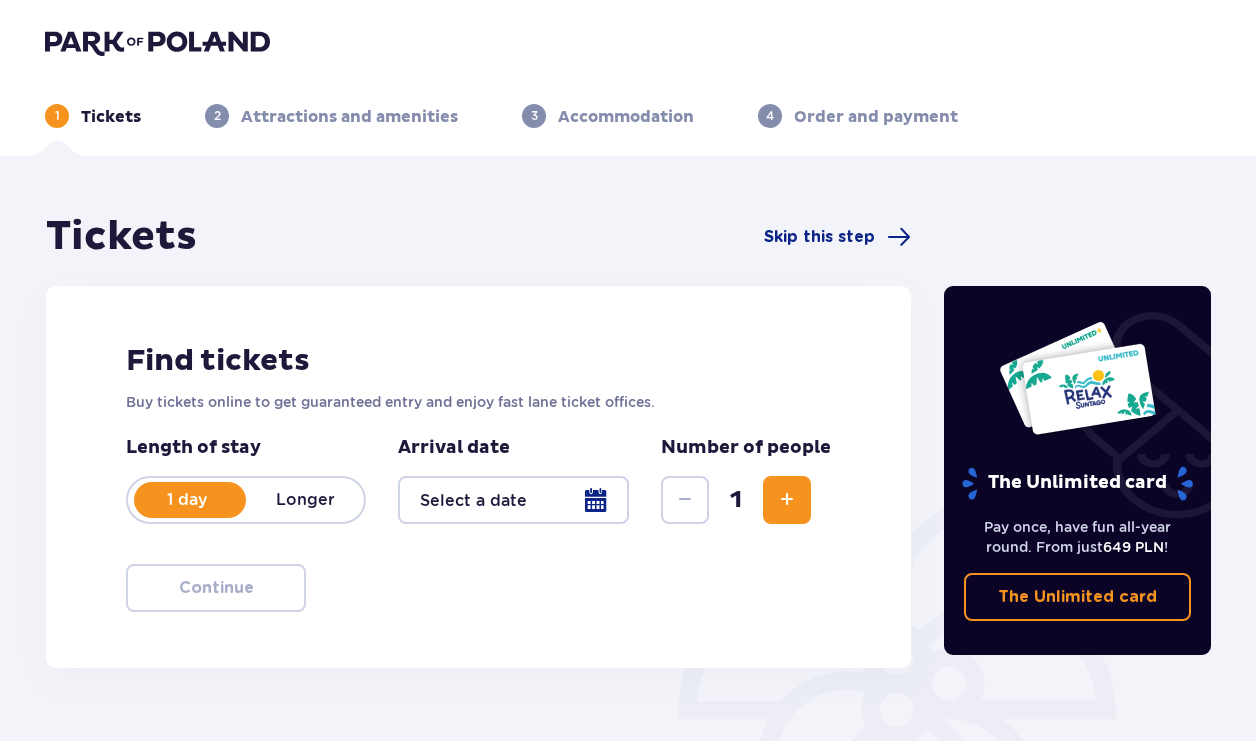click on "Longer" at bounding box center [305, 500] 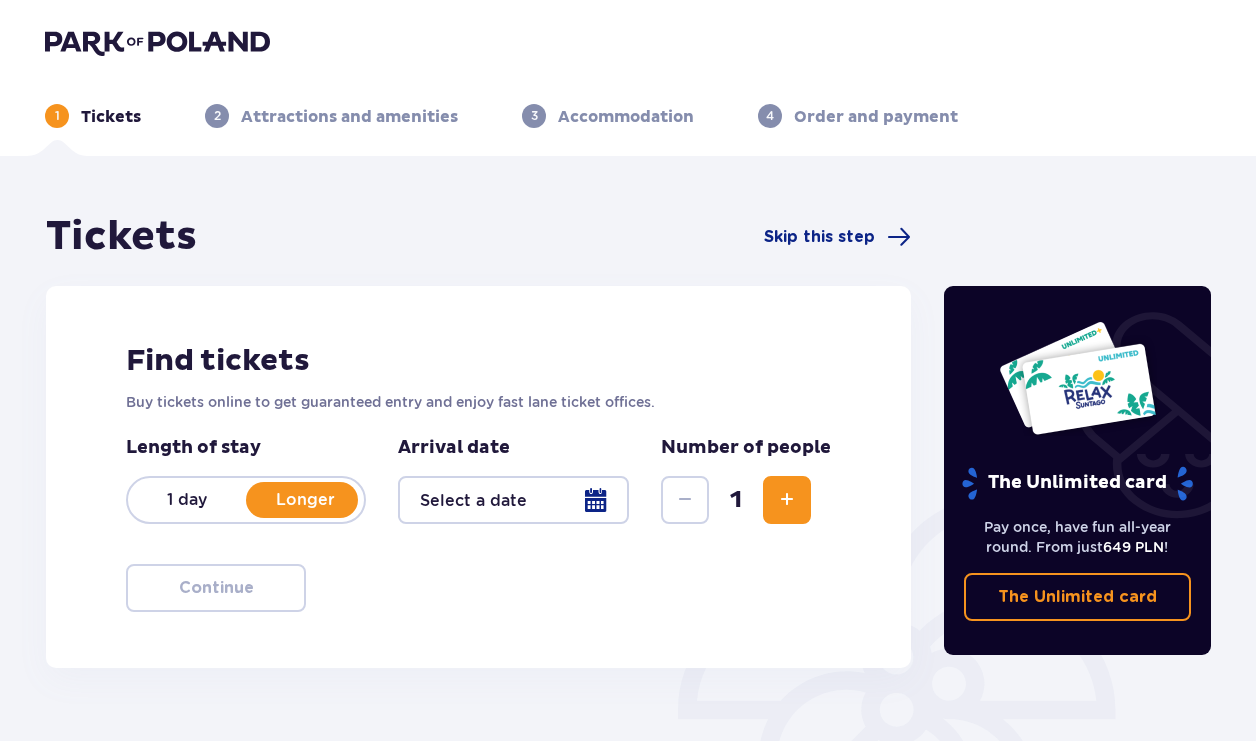 click at bounding box center (513, 500) 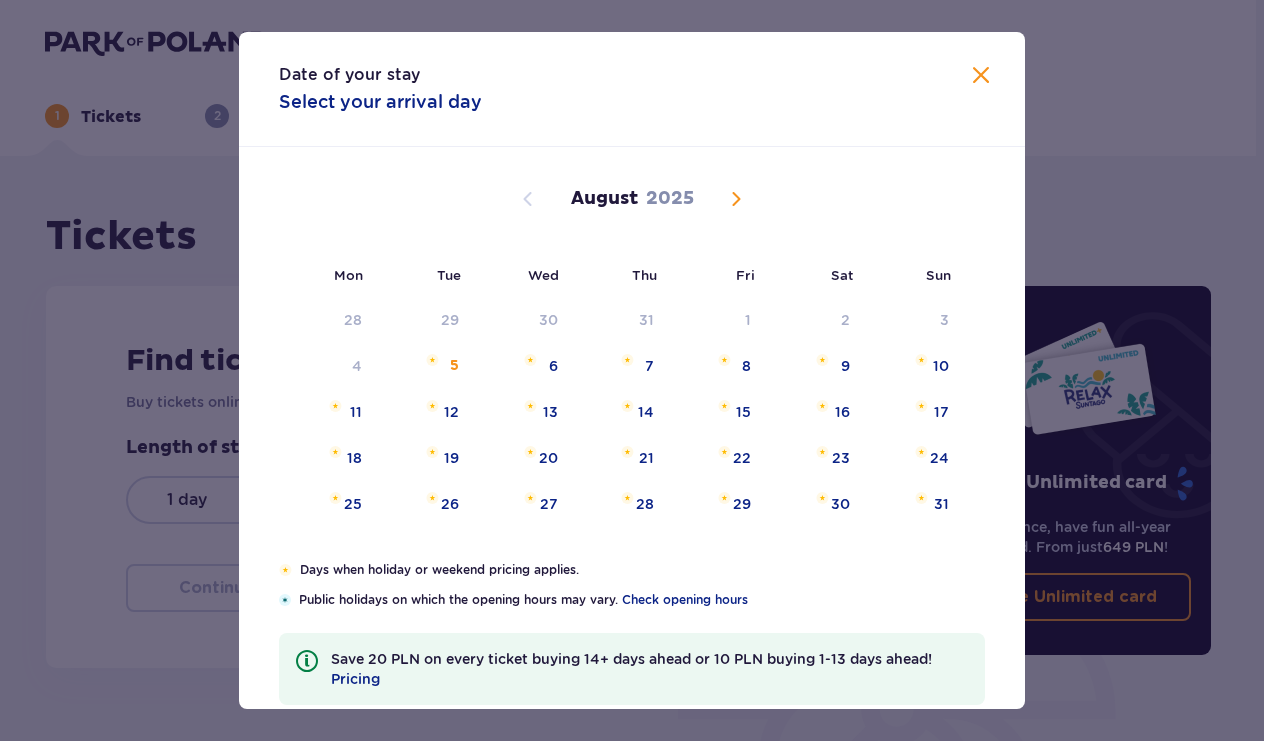 click at bounding box center (736, 199) 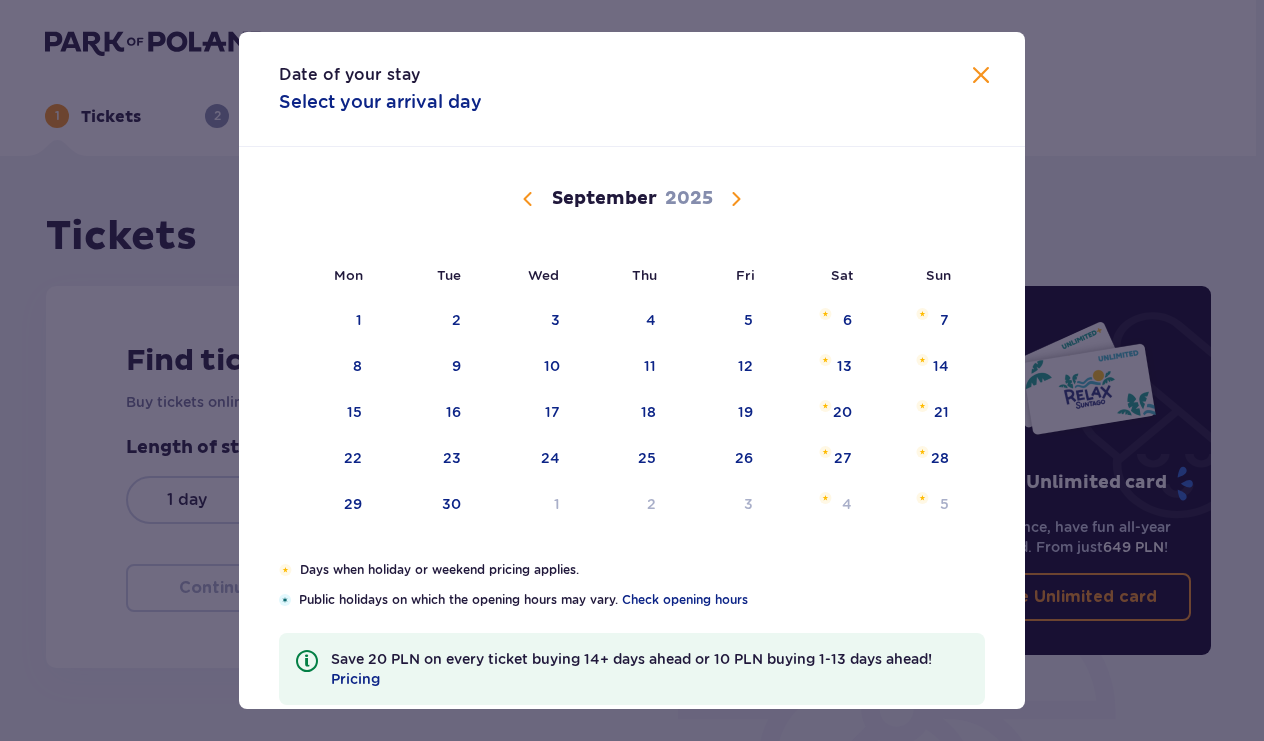 click at bounding box center [736, 199] 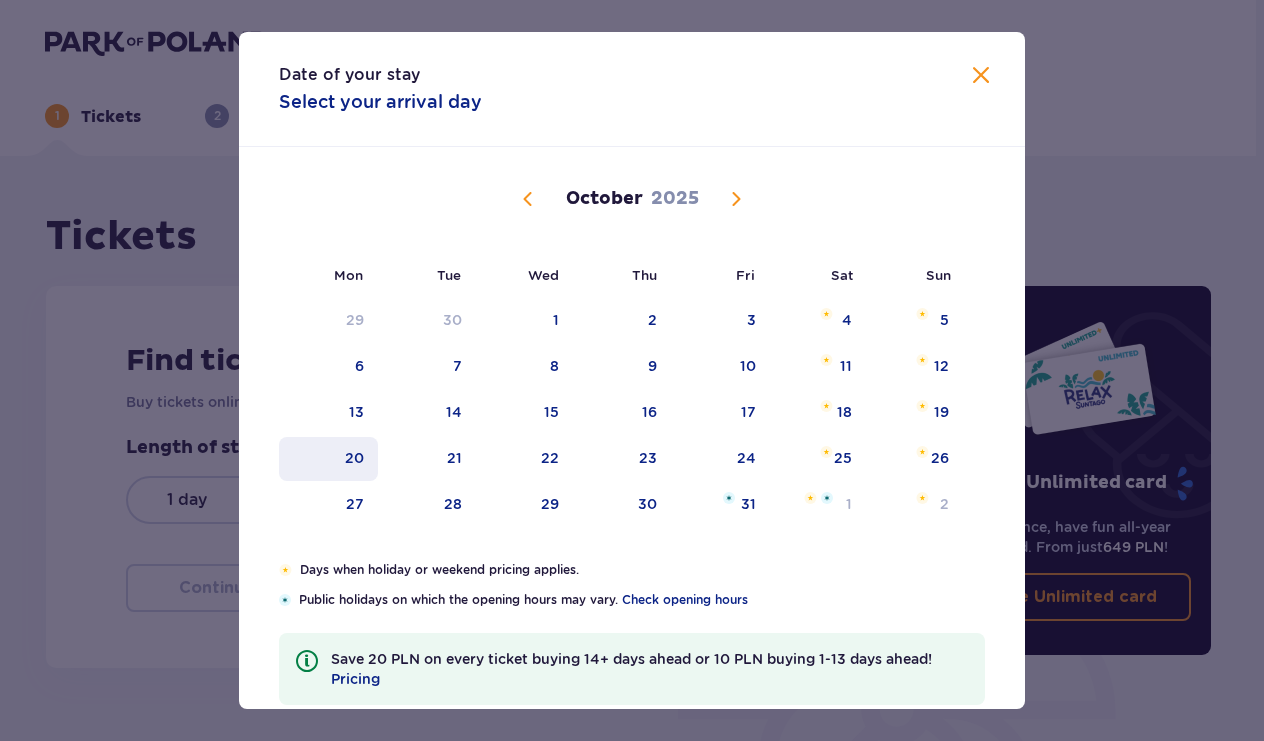 click on "20" at bounding box center [328, 459] 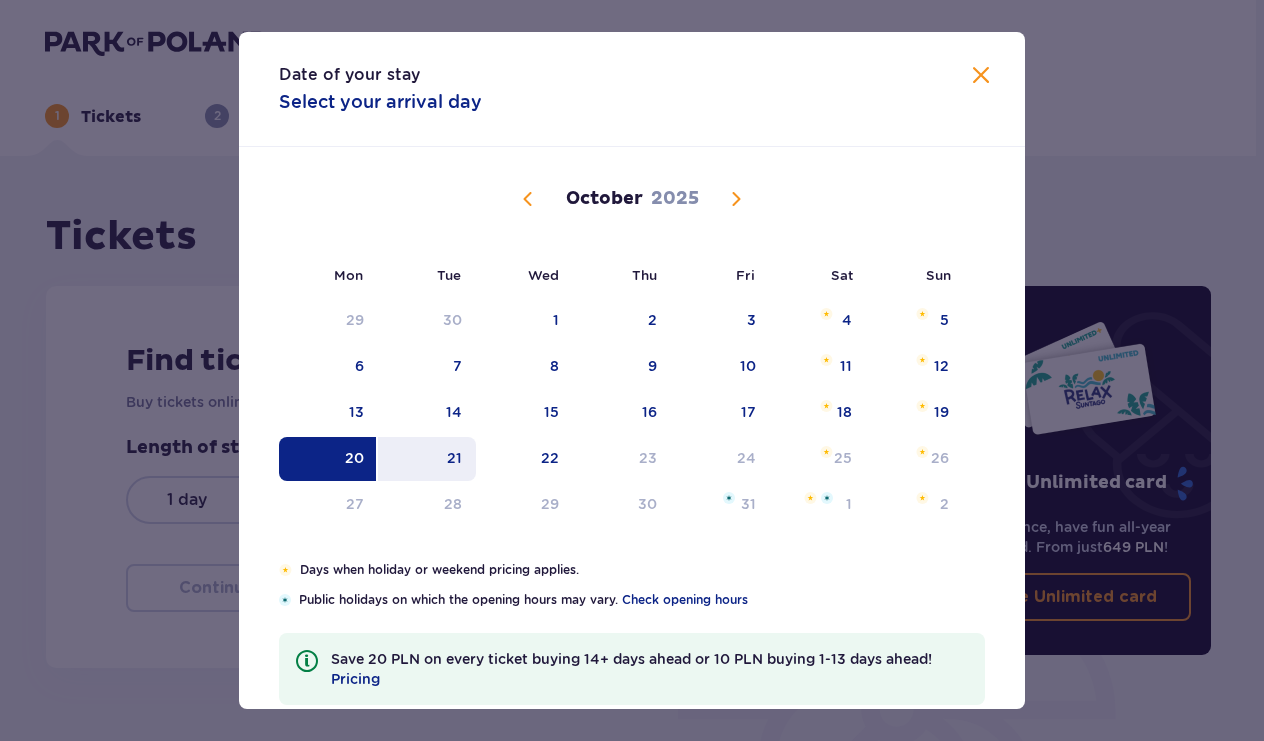 click on "21" at bounding box center [454, 458] 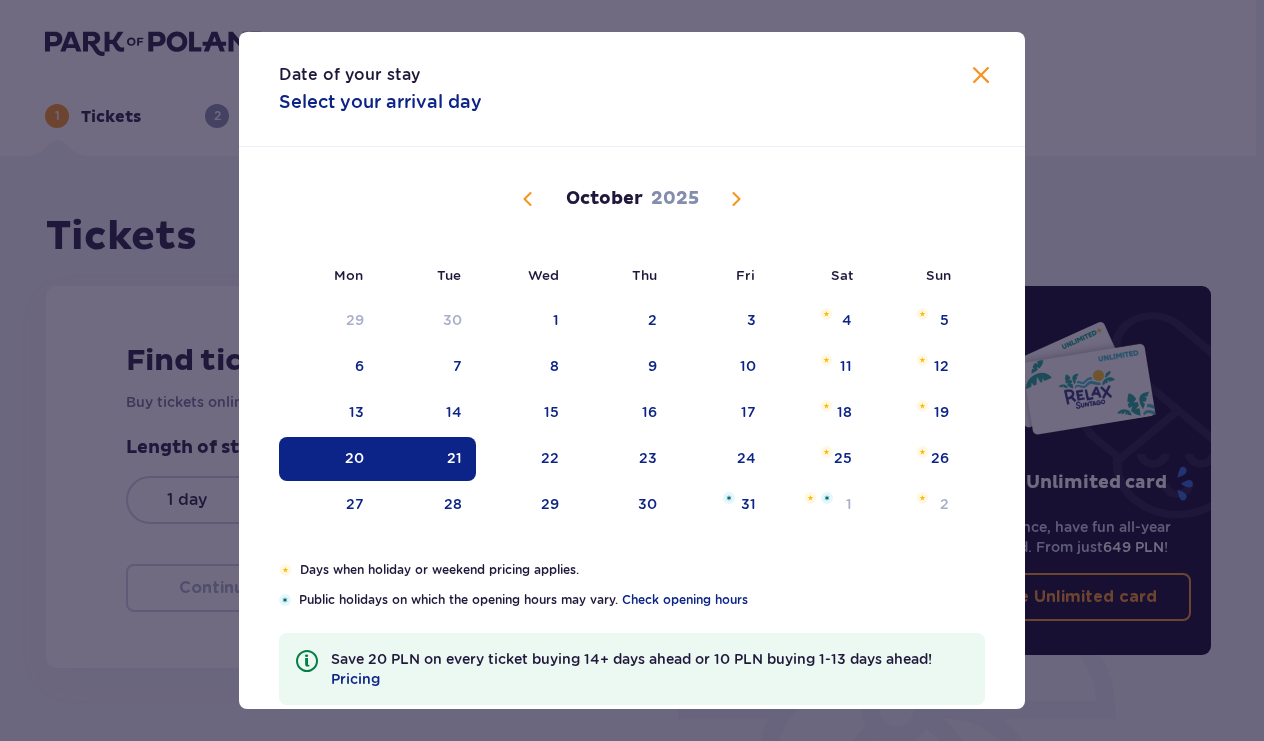 type on "[DATE] - [DATE]" 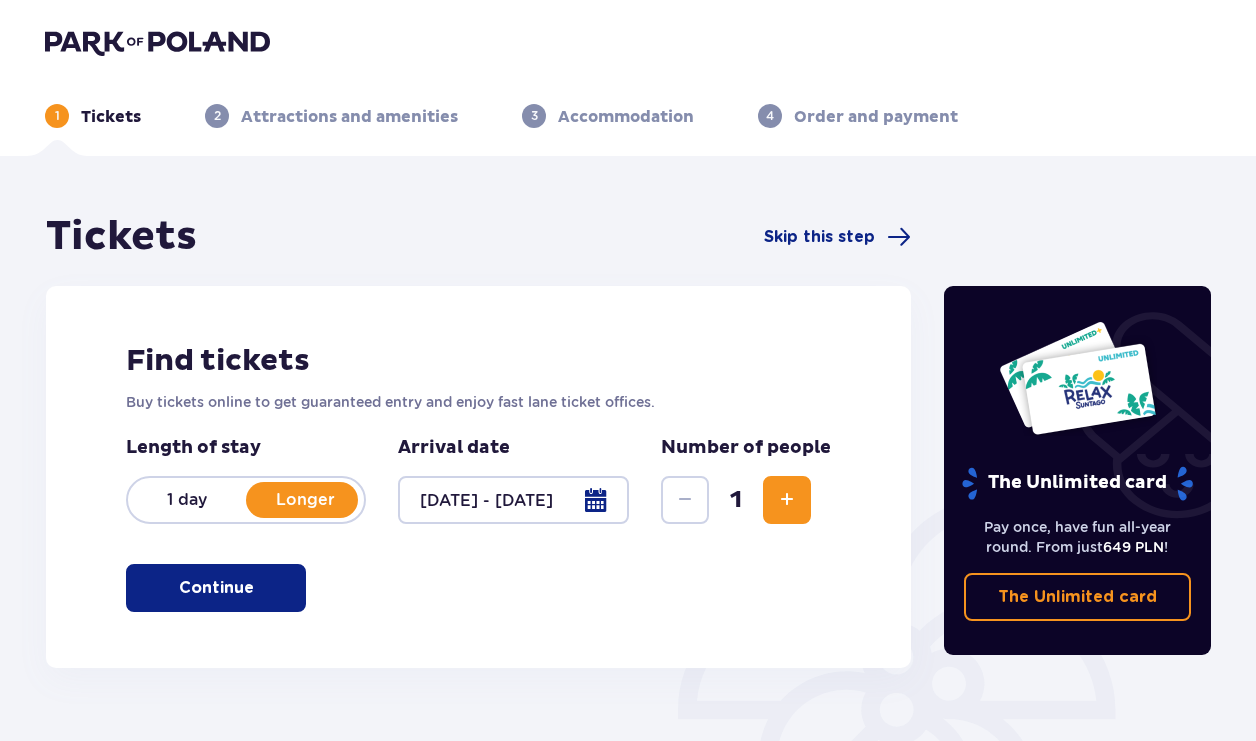 click at bounding box center (787, 500) 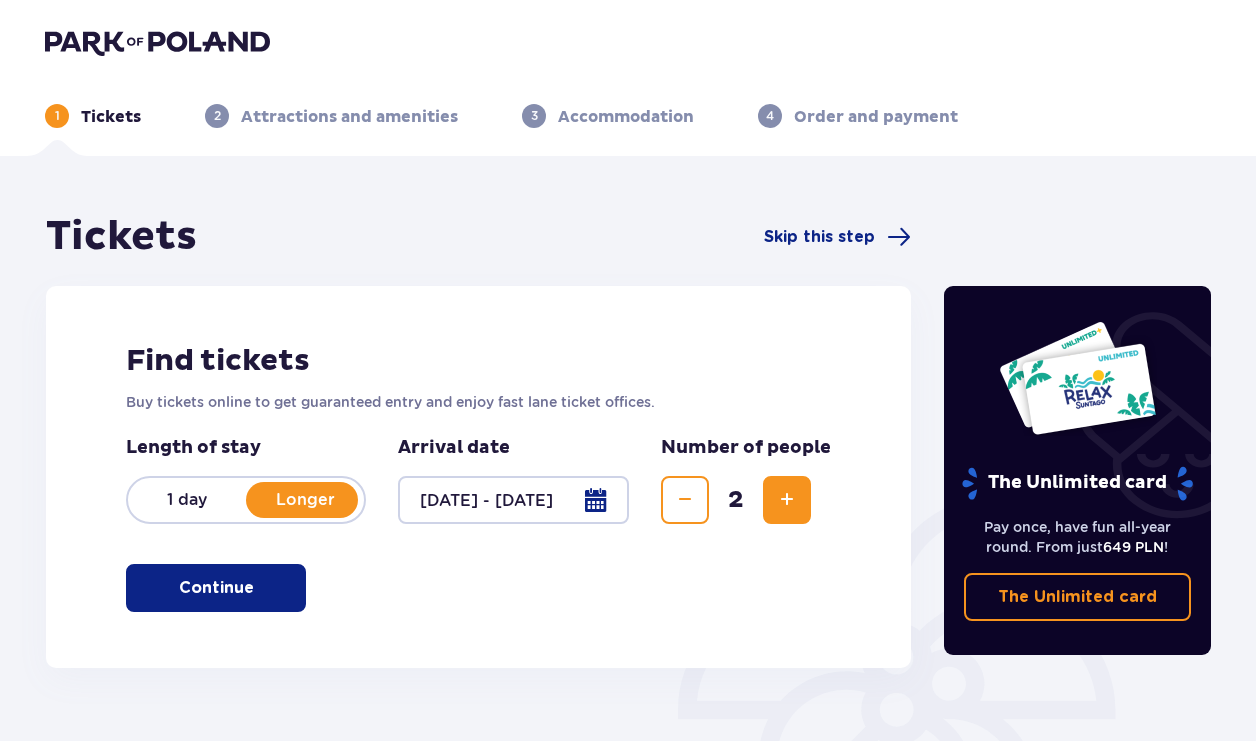 click at bounding box center (787, 500) 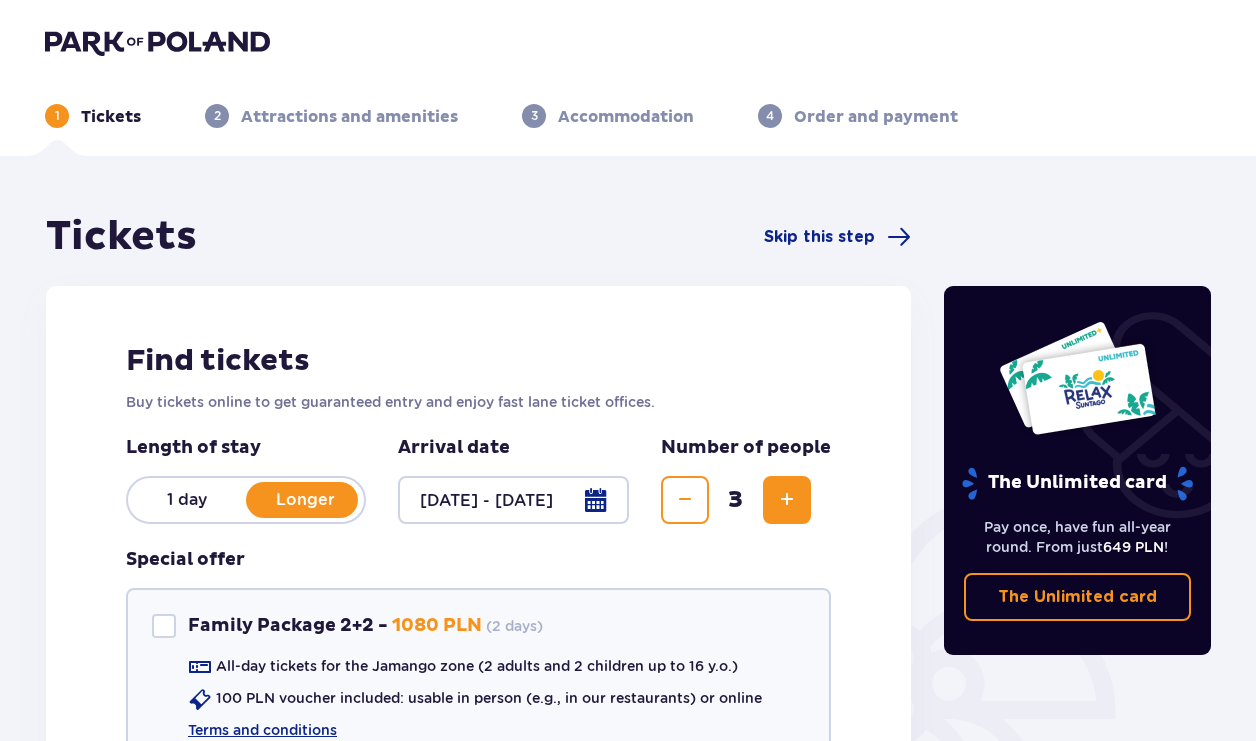 click at bounding box center [787, 500] 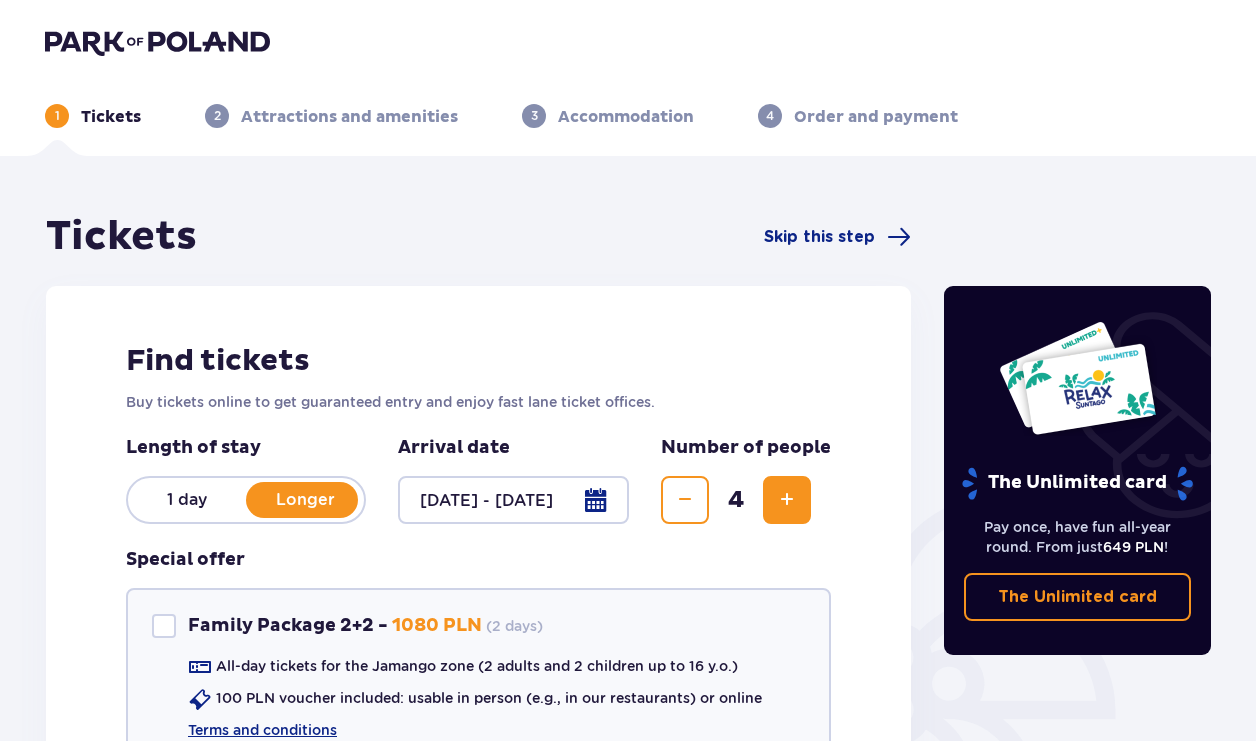 click at bounding box center (787, 500) 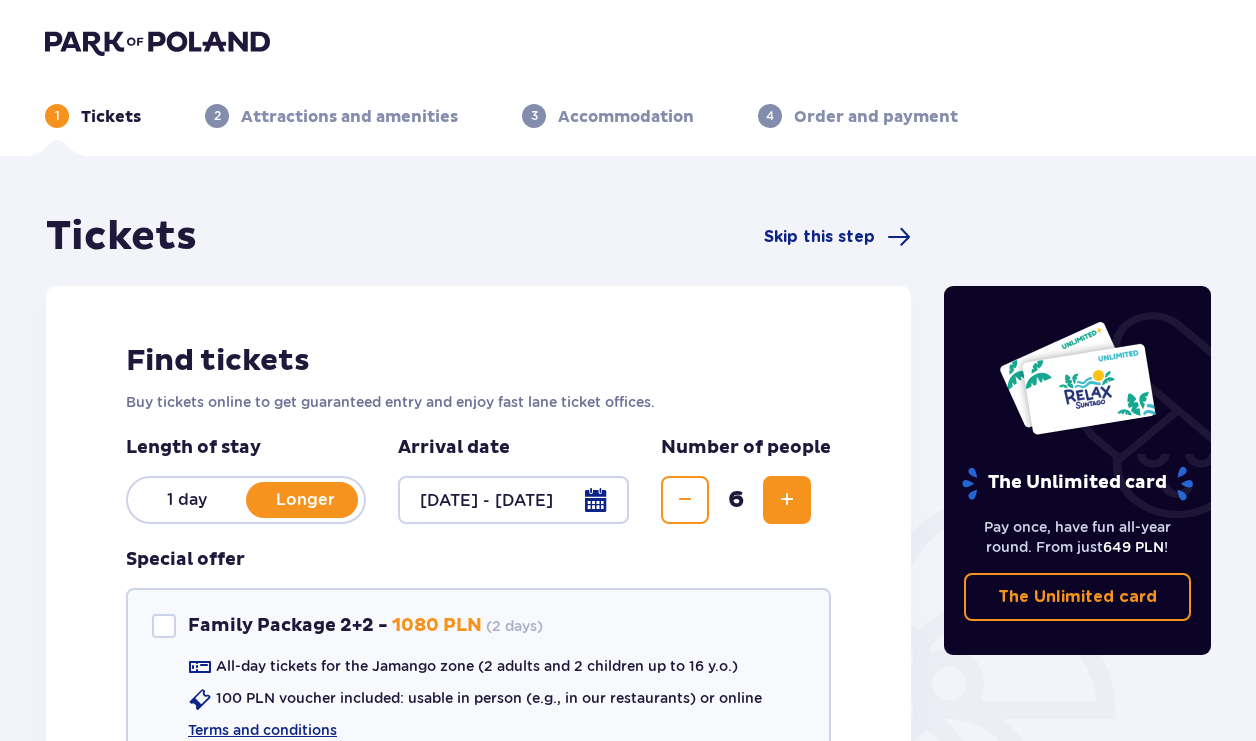click at bounding box center [787, 500] 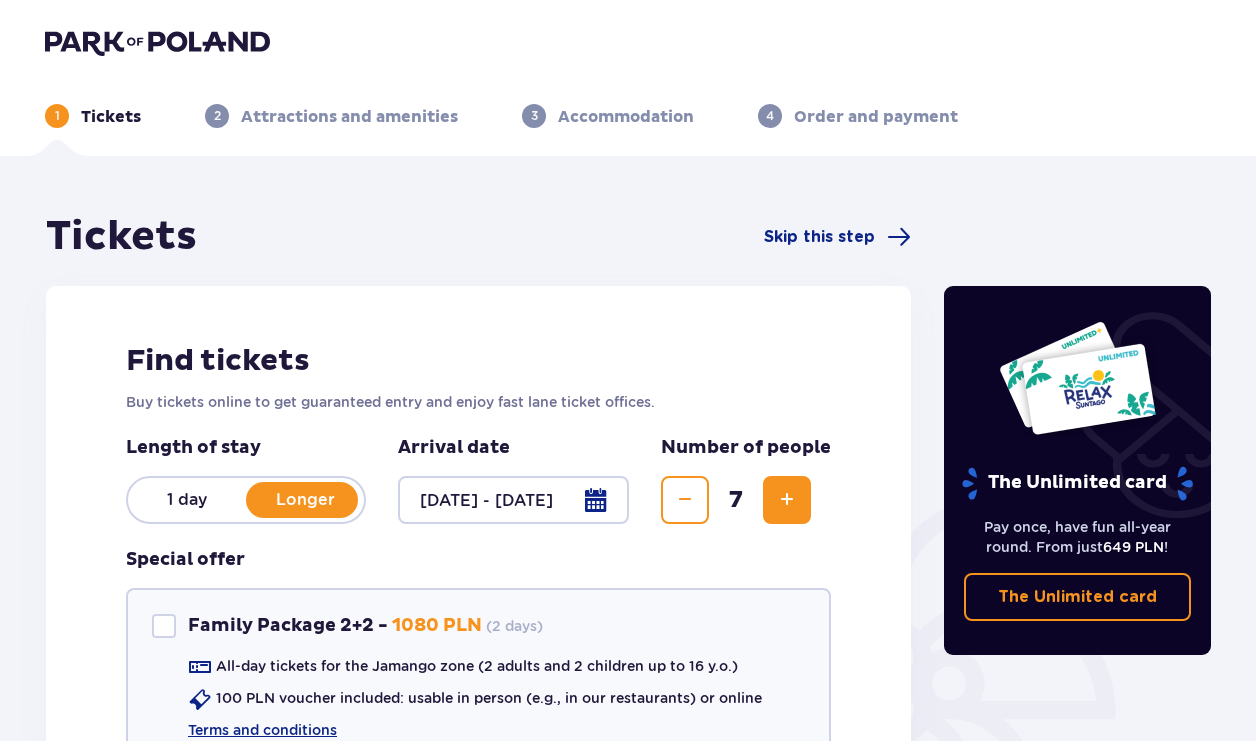 click at bounding box center [685, 500] 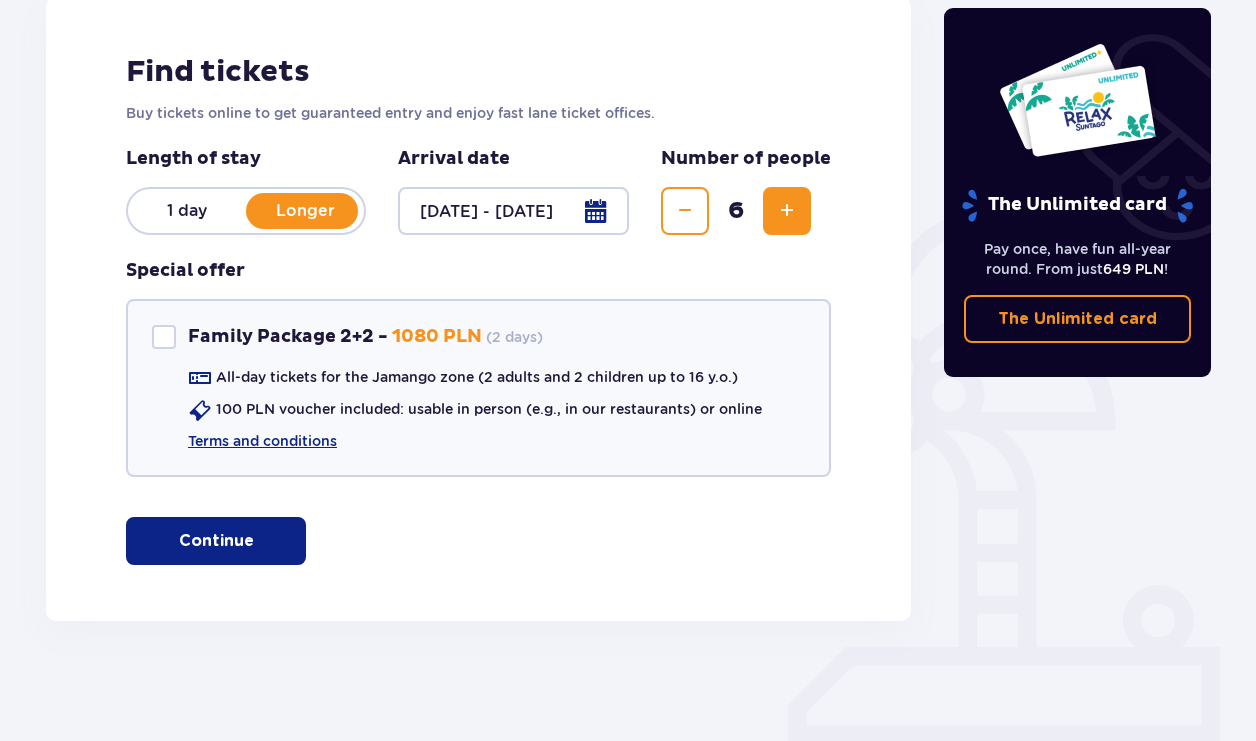 scroll, scrollTop: 289, scrollLeft: 0, axis: vertical 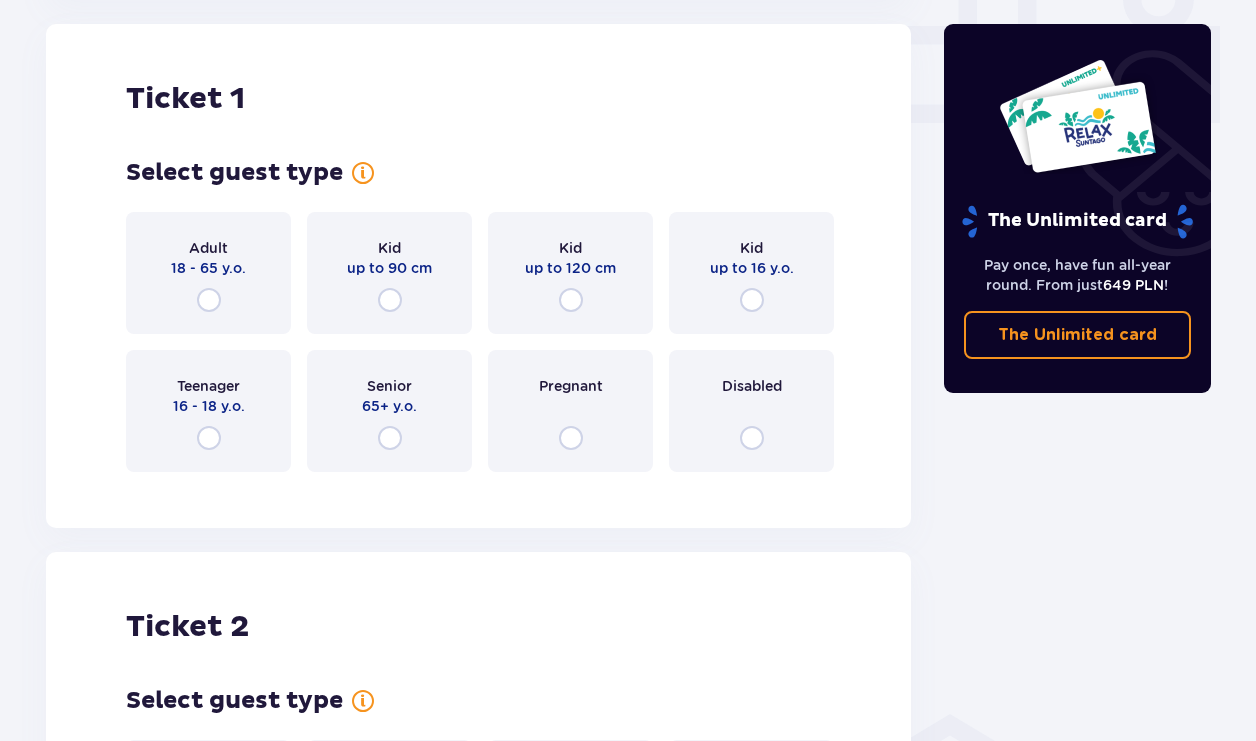 click on "18 - 65 y.o." at bounding box center (208, 268) 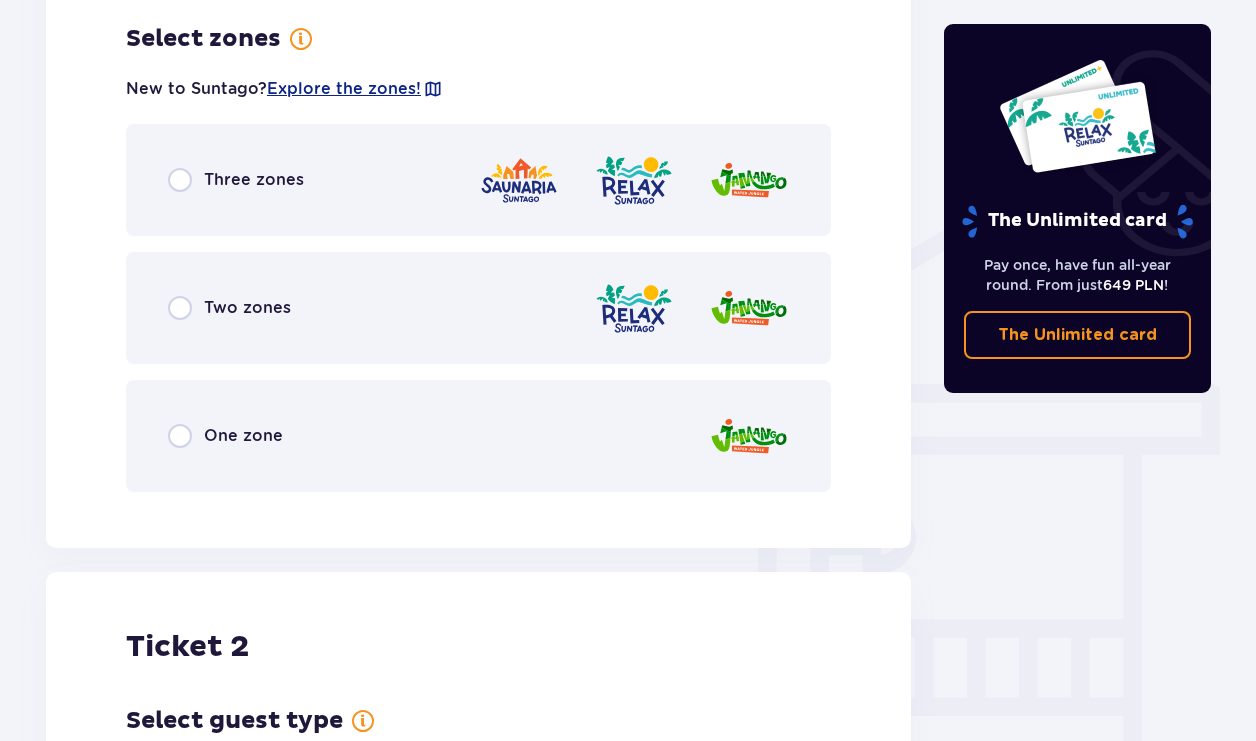 click on "Three zones" at bounding box center (254, 180) 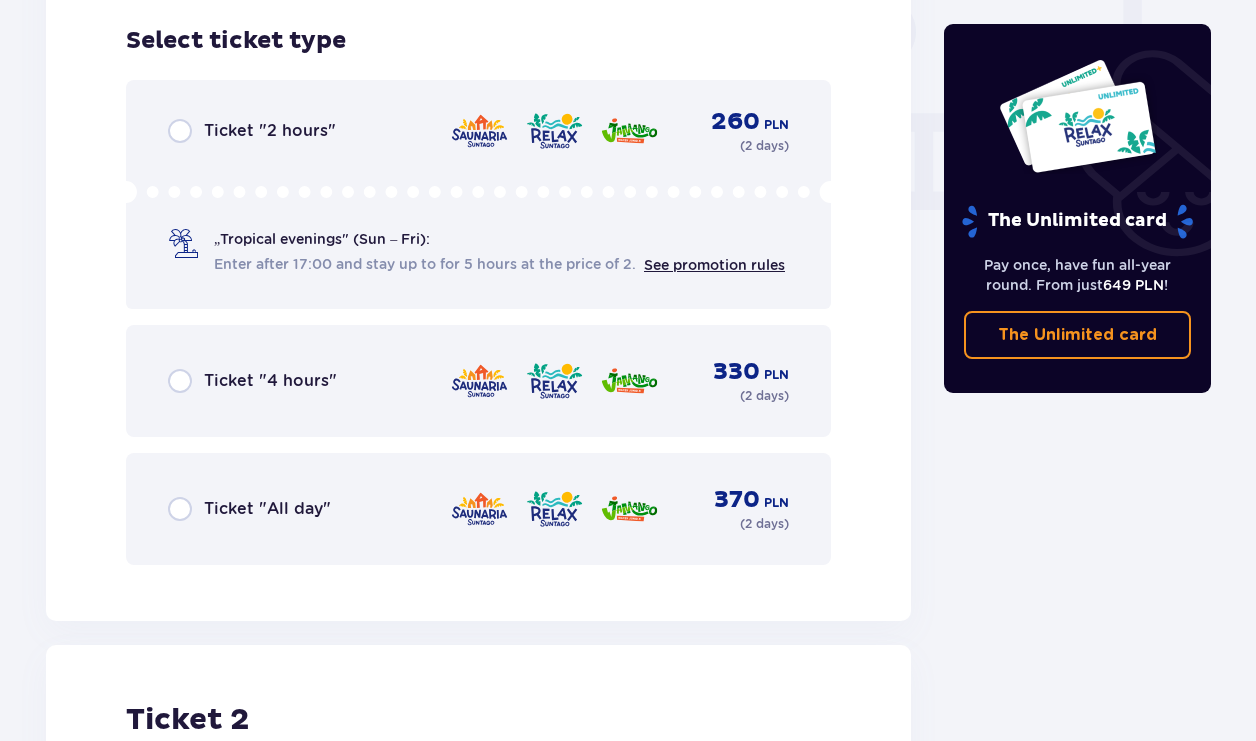 scroll, scrollTop: 1906, scrollLeft: 0, axis: vertical 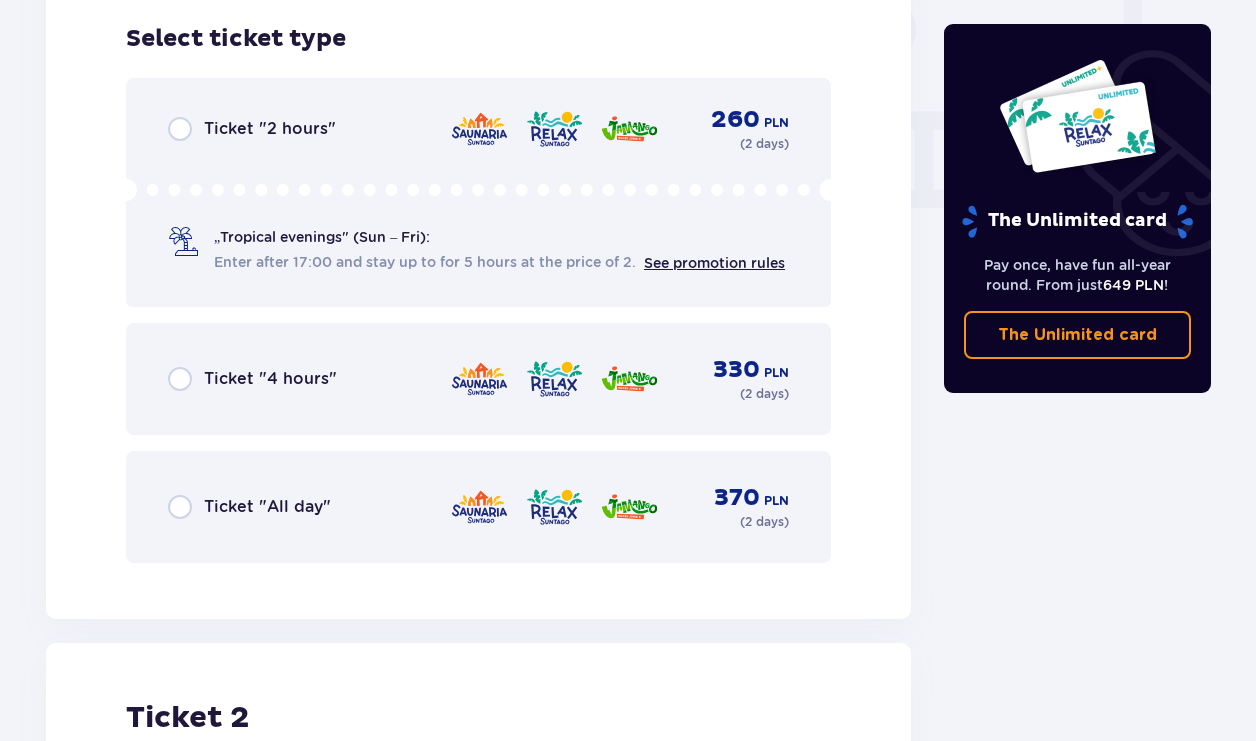 click on "Ticket "All day"" at bounding box center [267, 507] 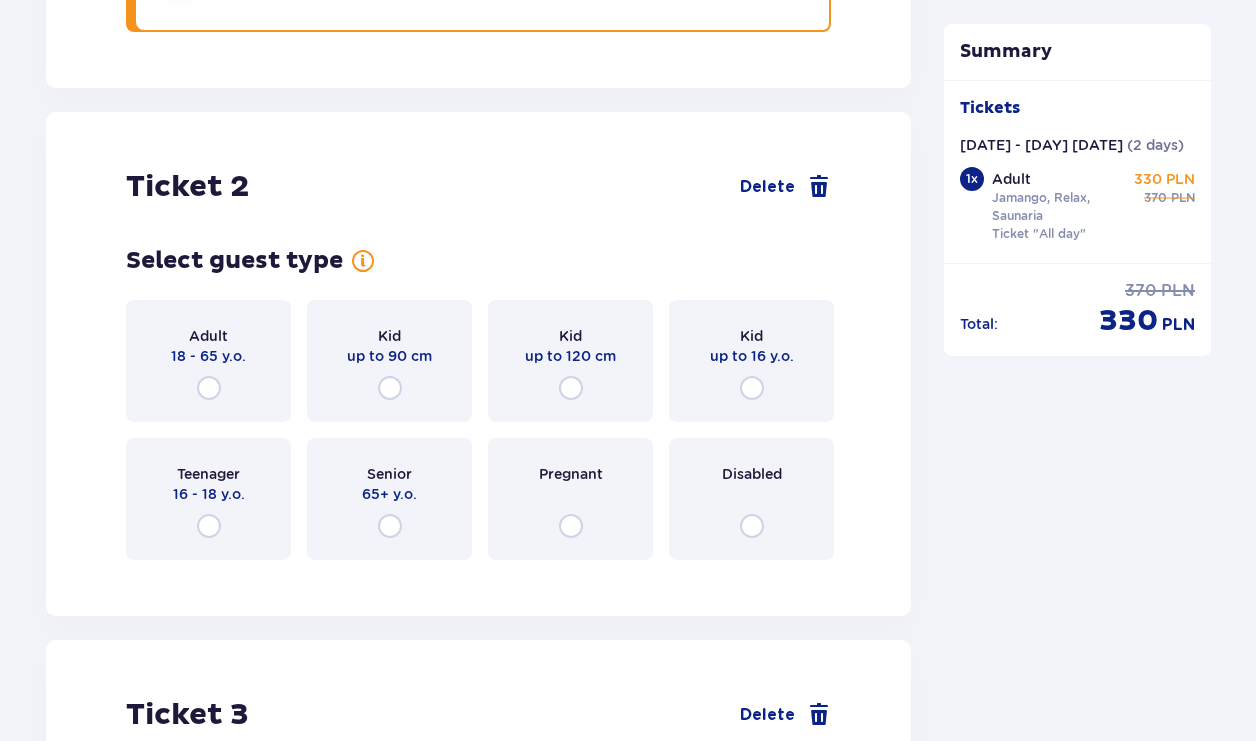 scroll, scrollTop: 2525, scrollLeft: 0, axis: vertical 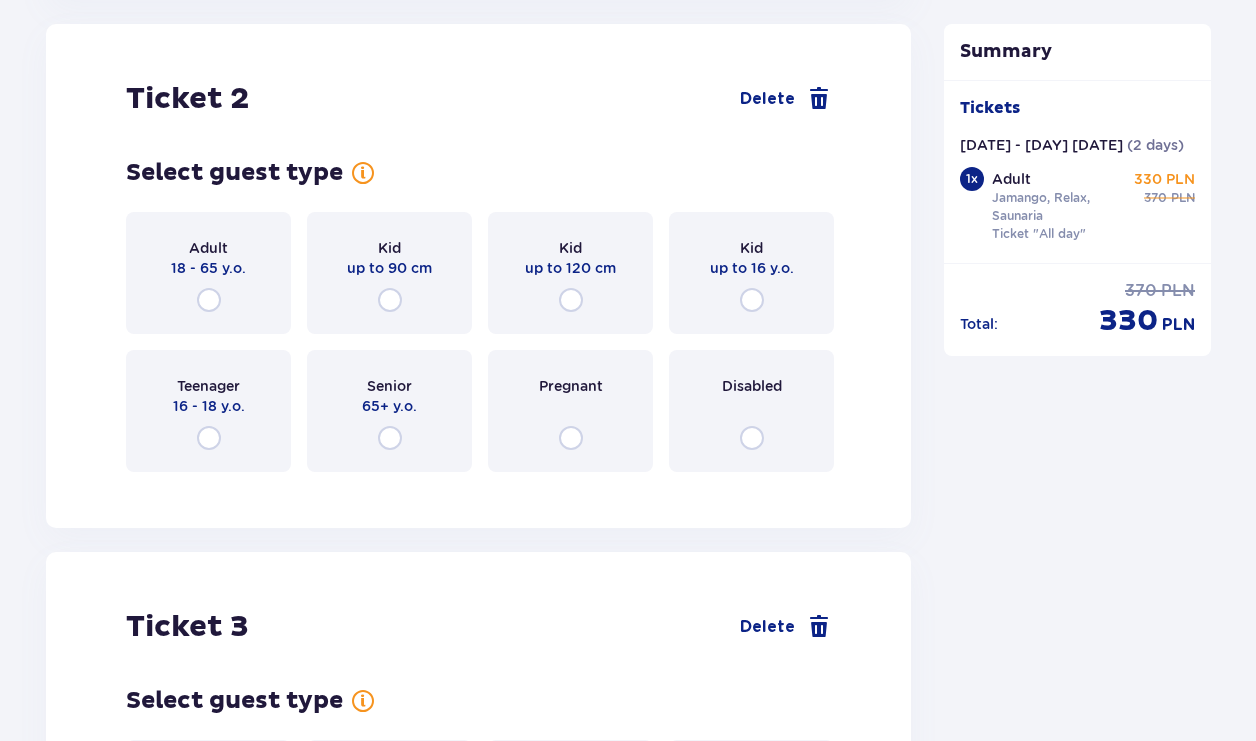 click on "Adult 18 - 65 y.o." at bounding box center [208, 273] 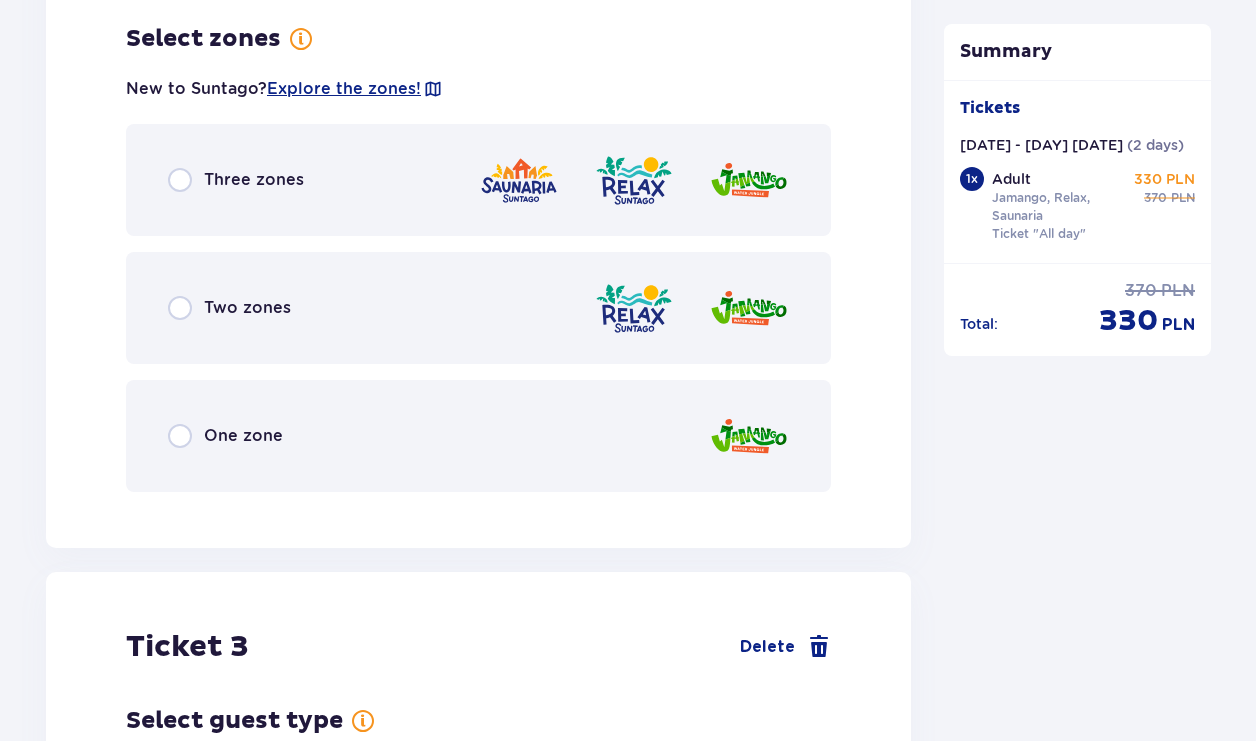 click on "Three zones" at bounding box center [254, 180] 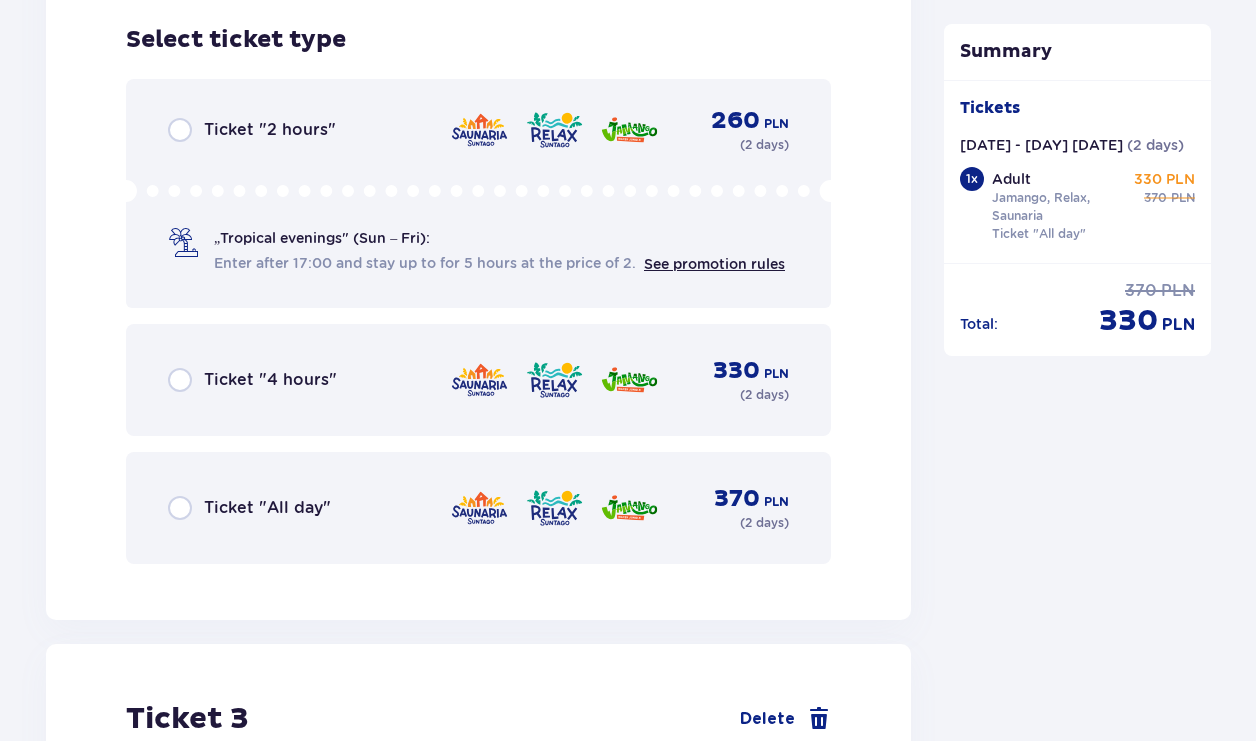 scroll, scrollTop: 3521, scrollLeft: 0, axis: vertical 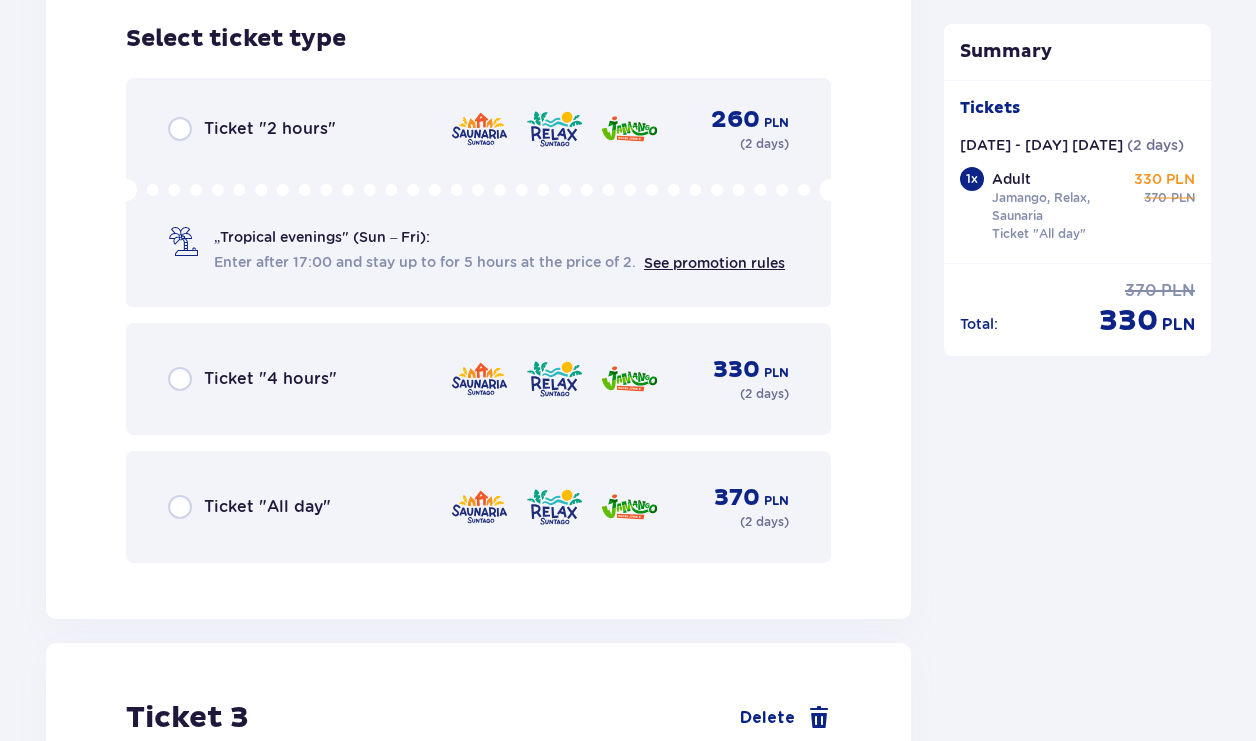 click on "Ticket "All day"" at bounding box center [267, 507] 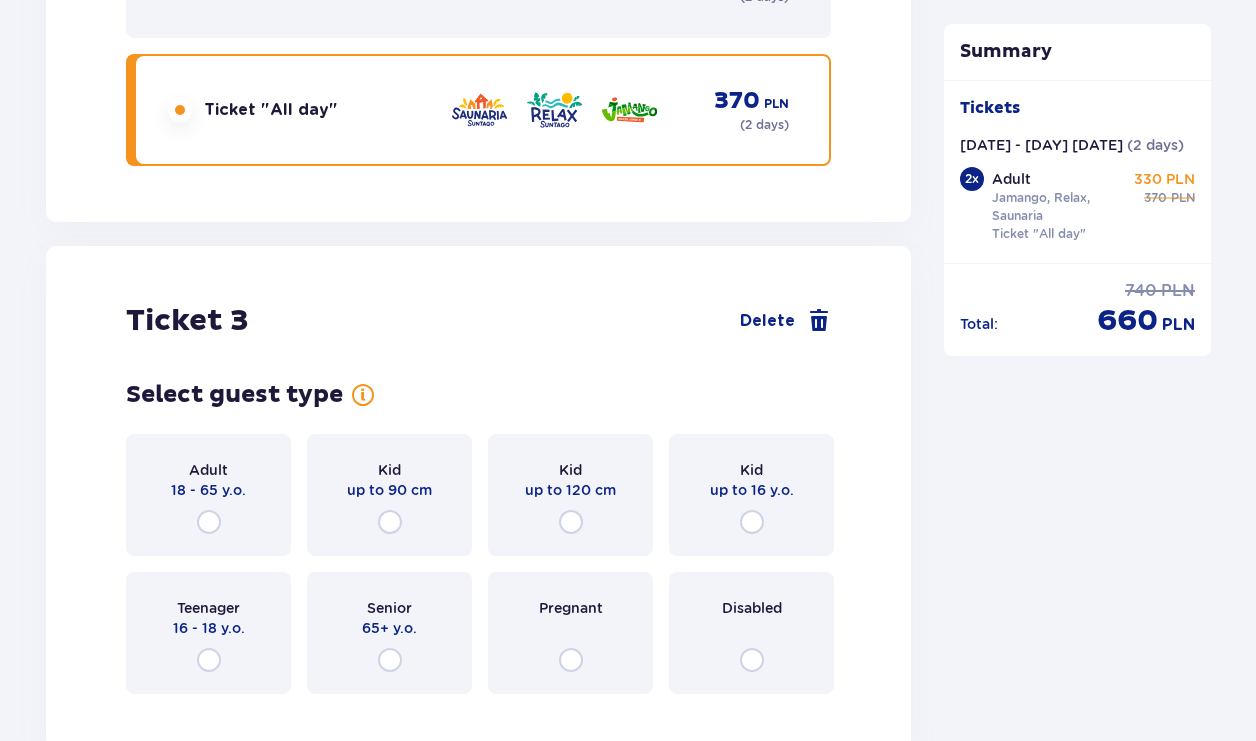 scroll, scrollTop: 4140, scrollLeft: 0, axis: vertical 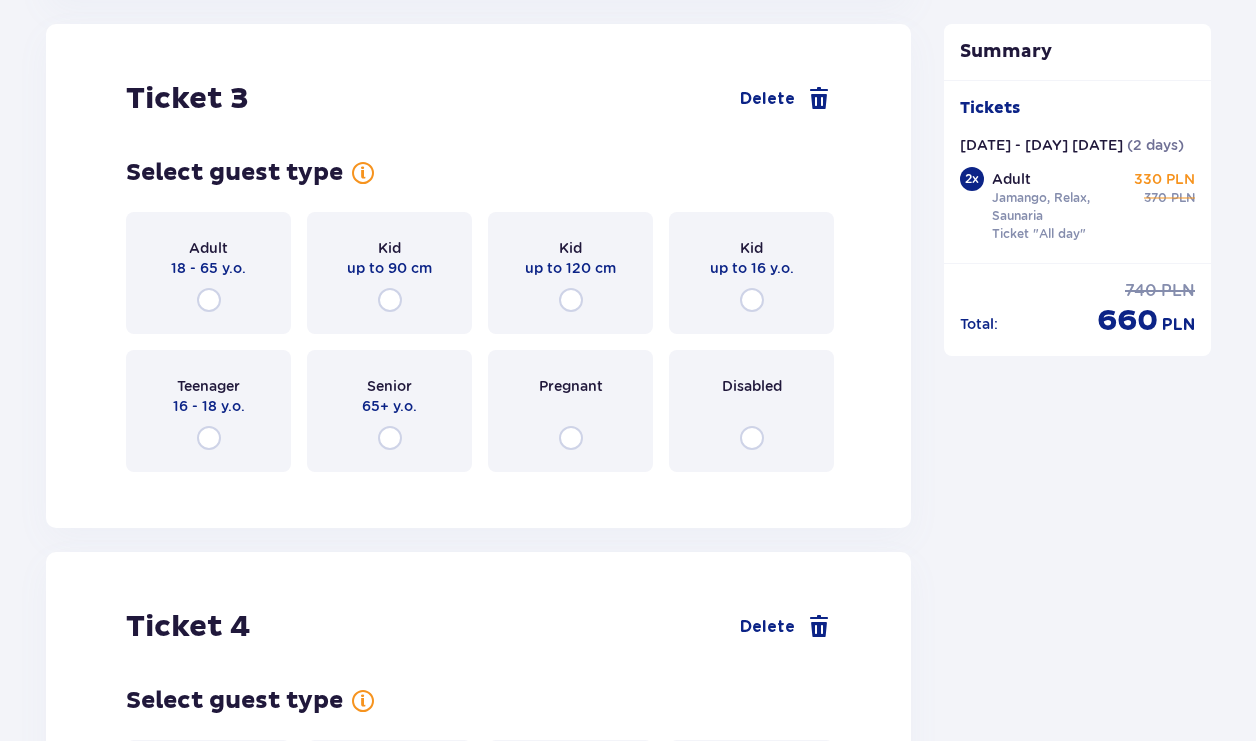 click on "Adult 18 - 65 y.o." at bounding box center (208, 273) 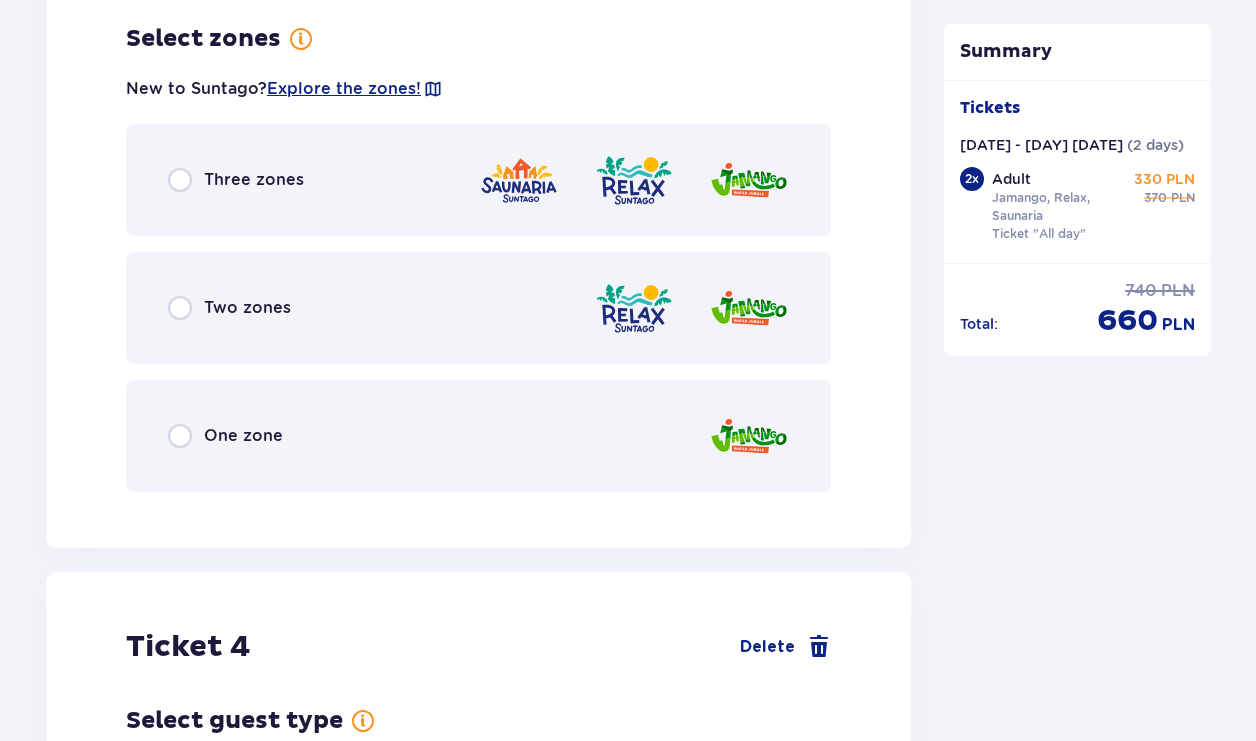 click on "Three zones" at bounding box center (254, 180) 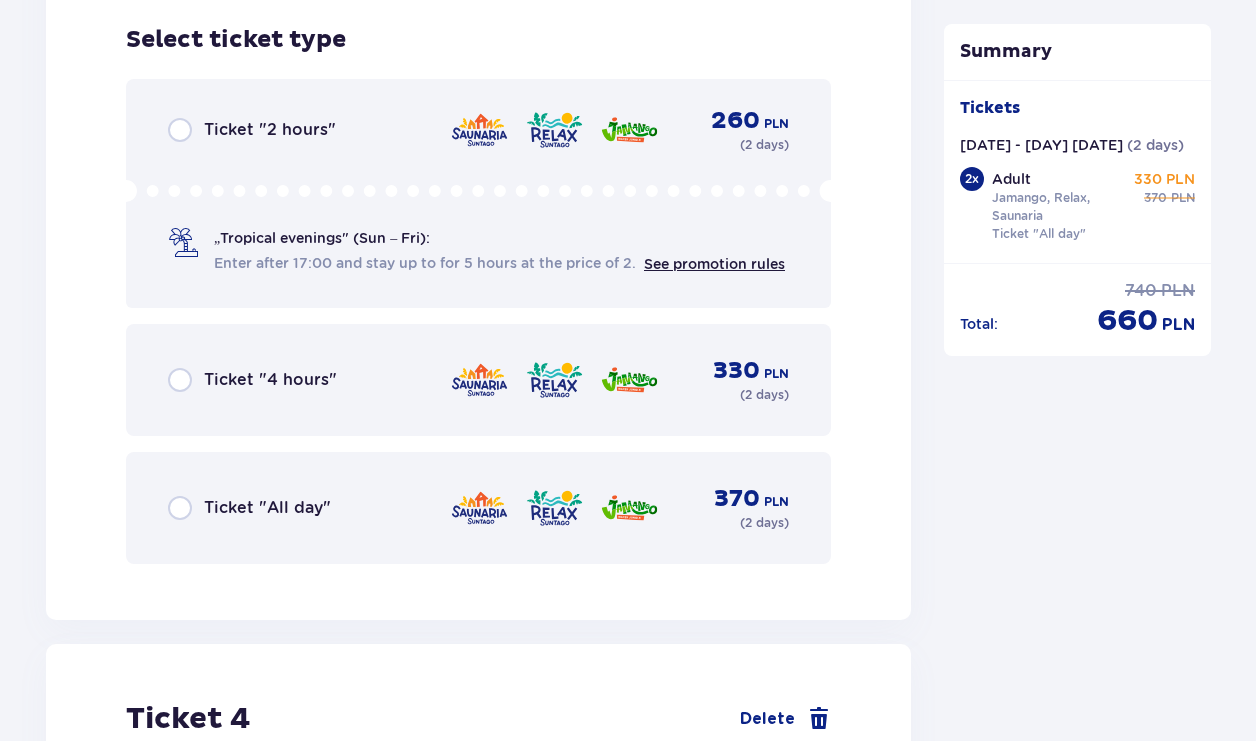 scroll, scrollTop: 5136, scrollLeft: 0, axis: vertical 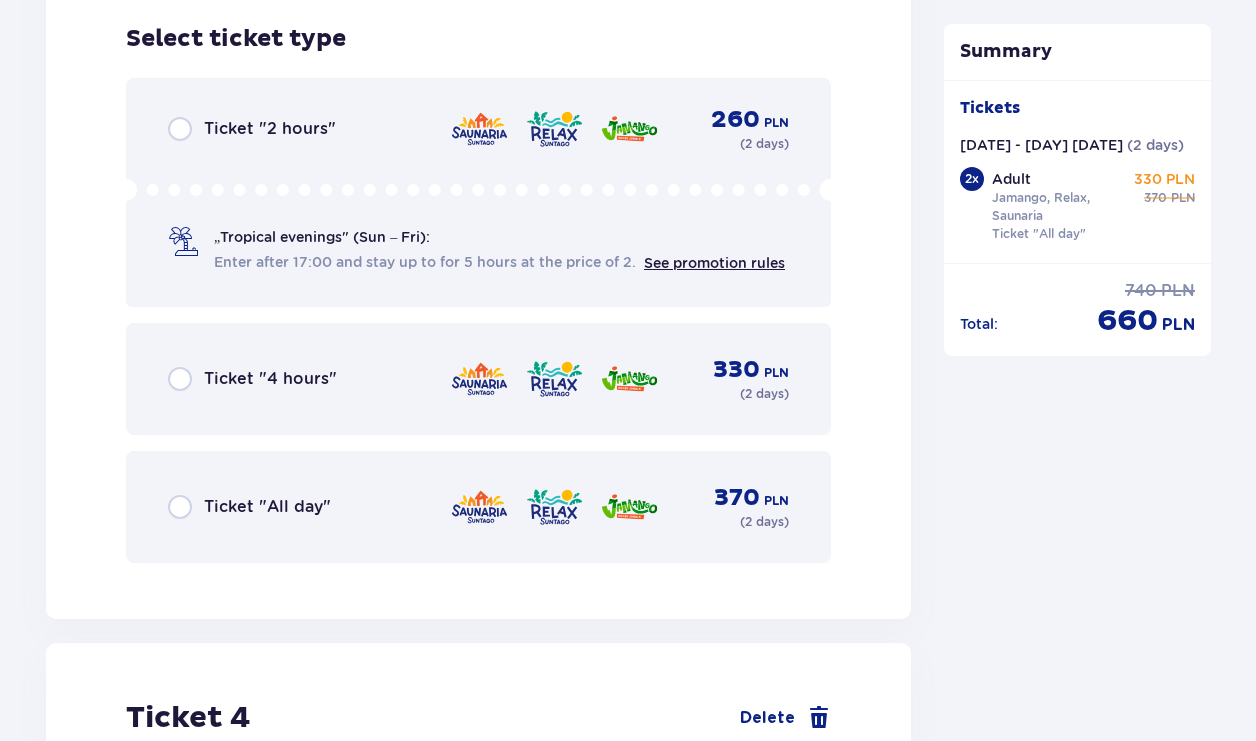 click on "Ticket "All day"" at bounding box center [267, 507] 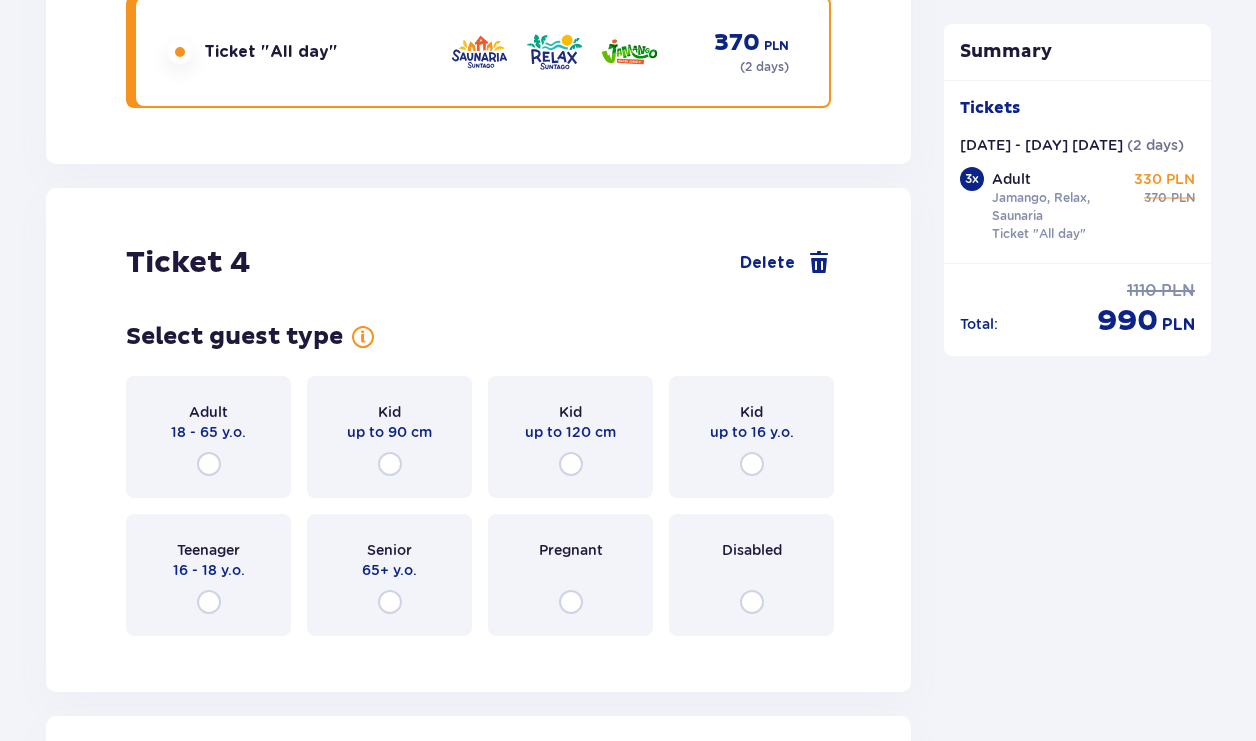 scroll, scrollTop: 5755, scrollLeft: 0, axis: vertical 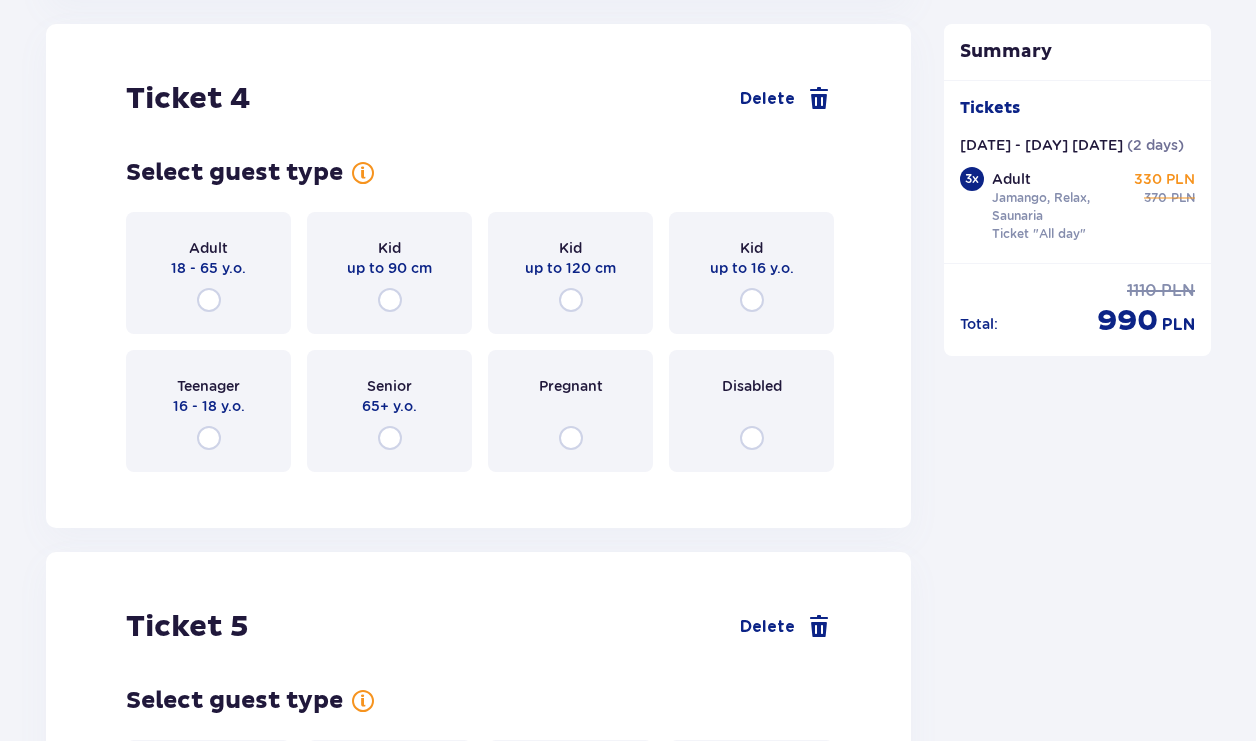 click on "Teenager 16 - 18 y.o." at bounding box center (208, 411) 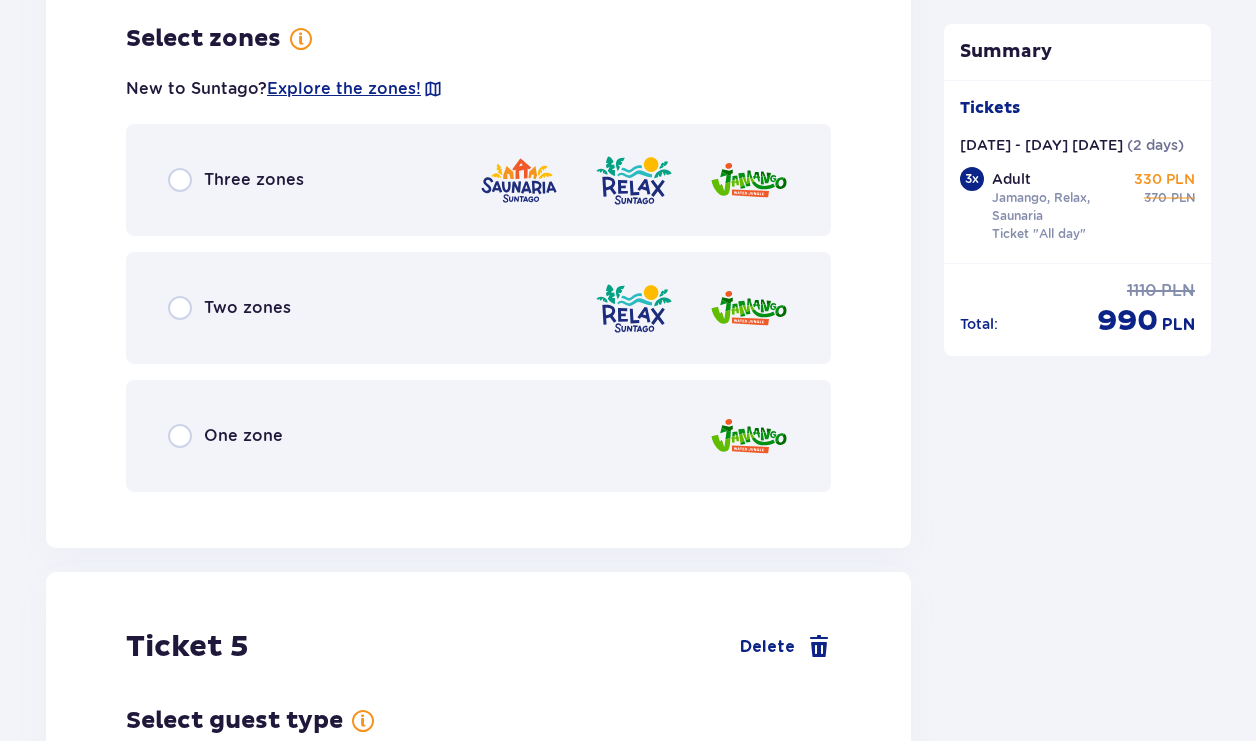 click on "Three zones" at bounding box center [478, 180] 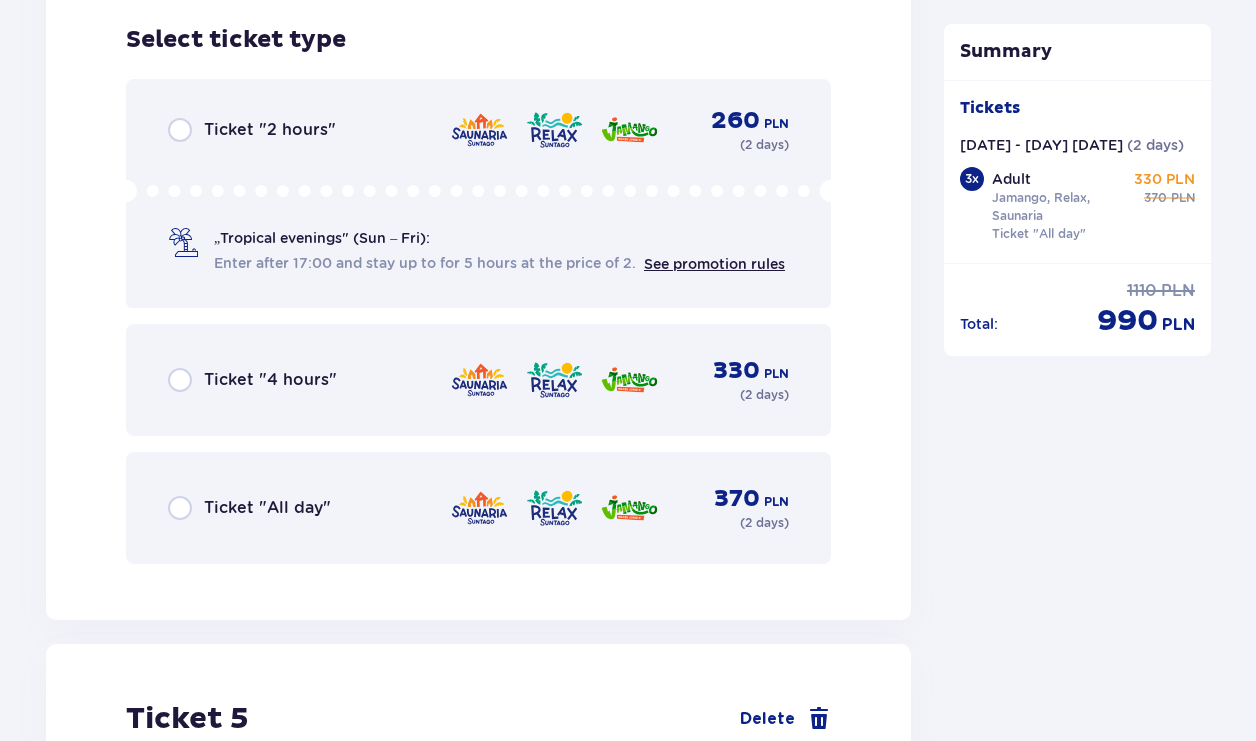 scroll, scrollTop: 6751, scrollLeft: 0, axis: vertical 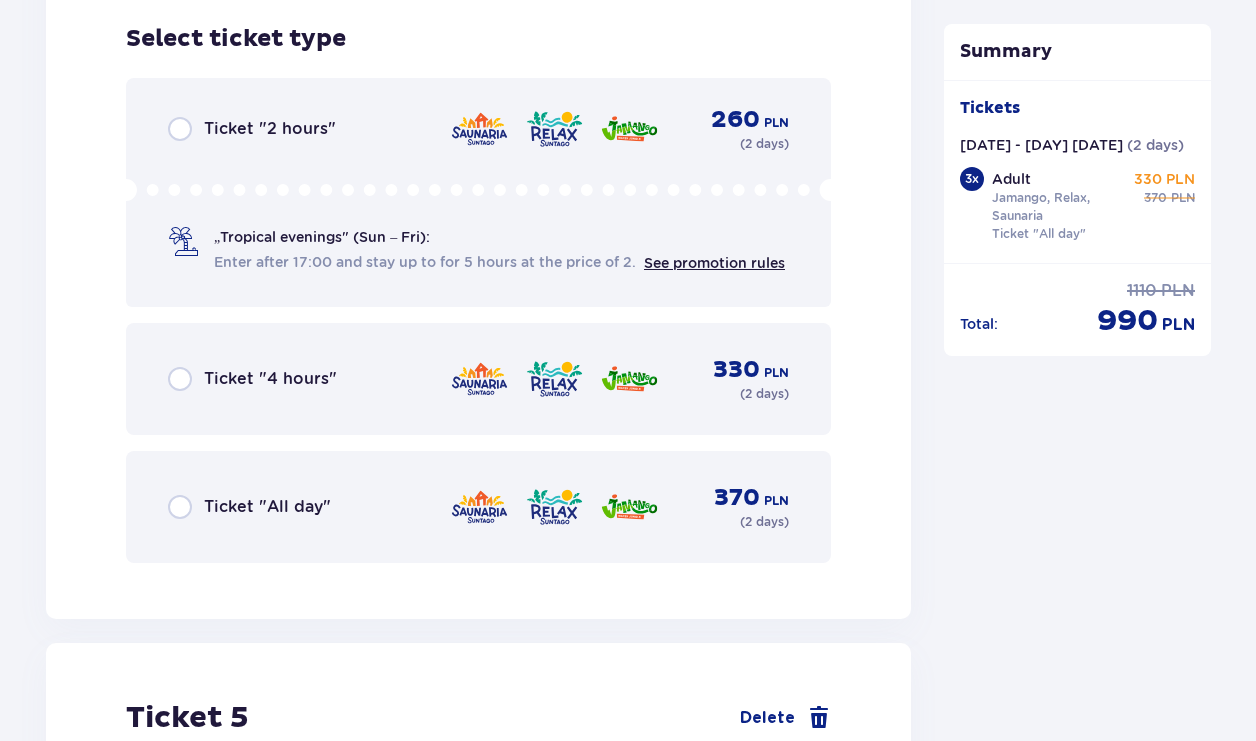 click on "Ticket "All day"" at bounding box center [267, 507] 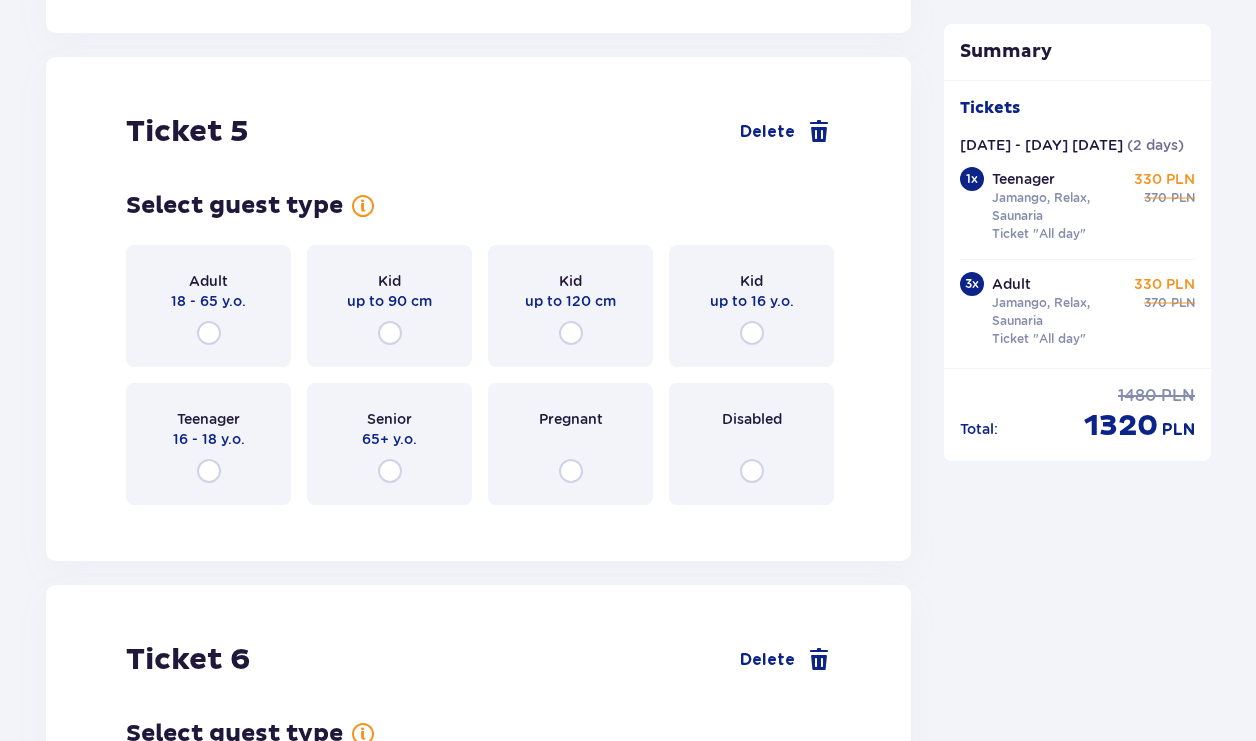 scroll, scrollTop: 7370, scrollLeft: 0, axis: vertical 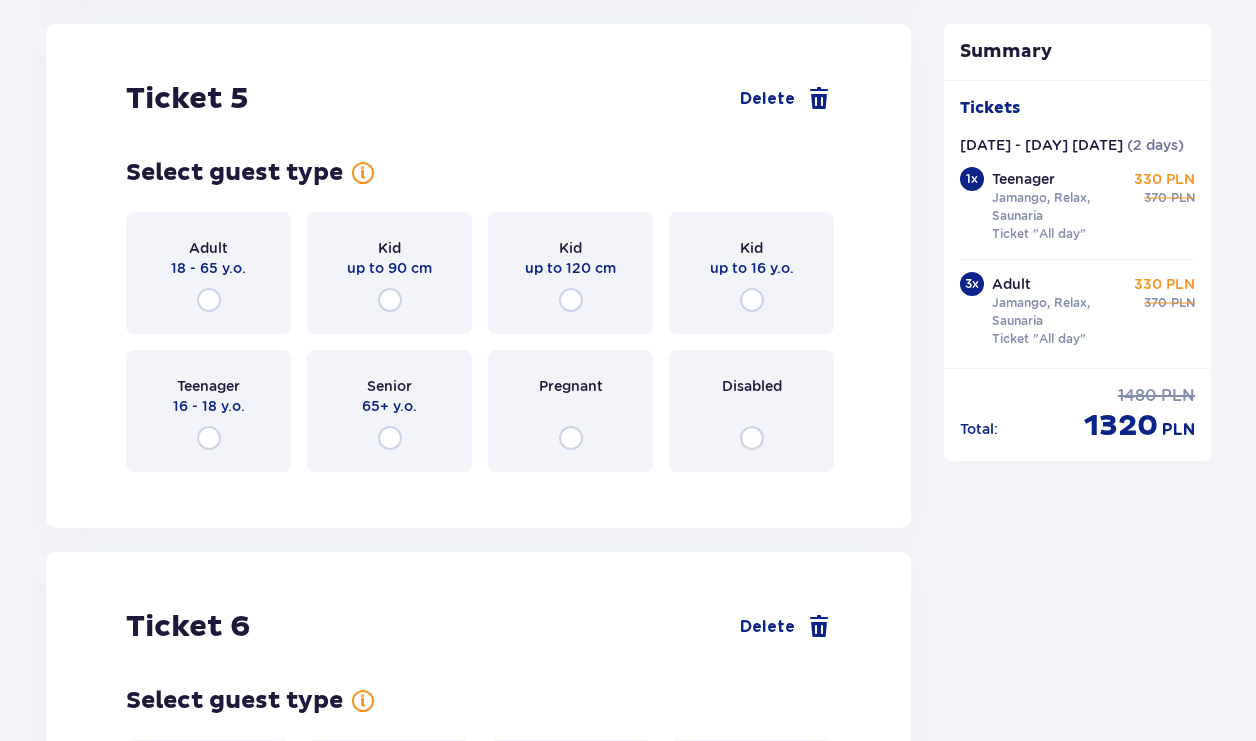 click on "Kid up to 120 cm" at bounding box center [570, 273] 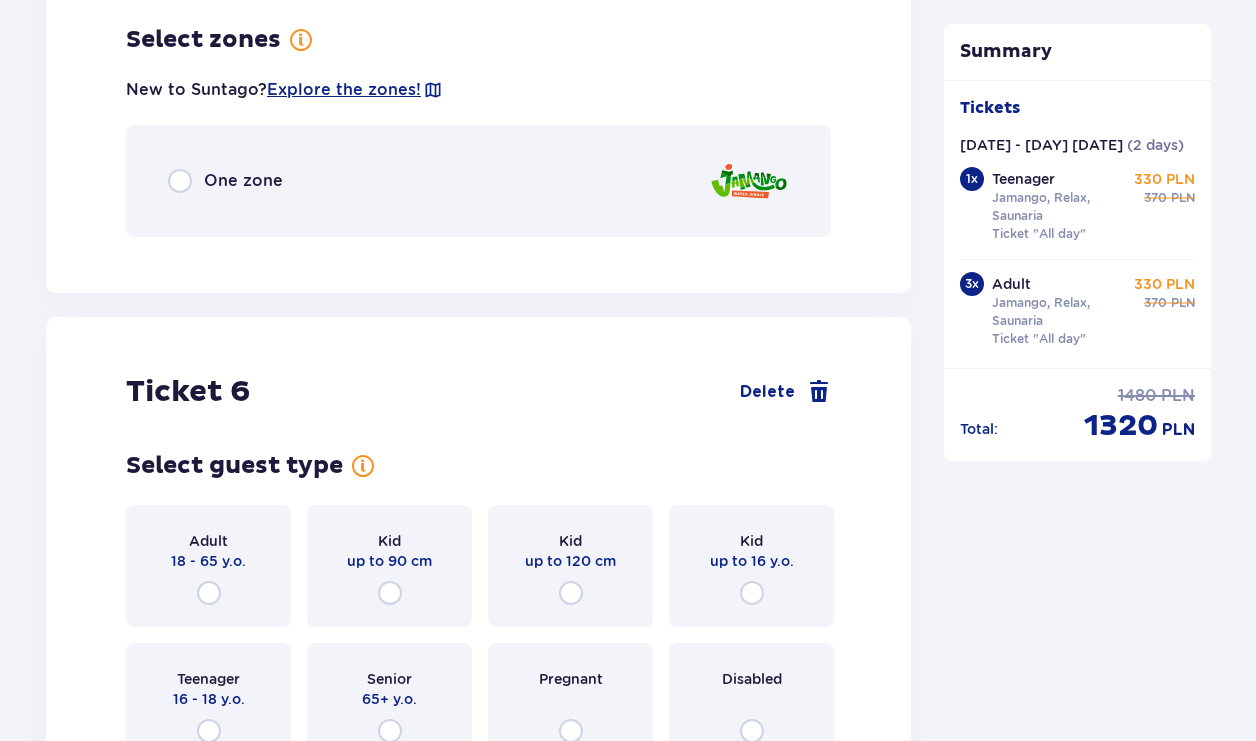 scroll, scrollTop: 7858, scrollLeft: 0, axis: vertical 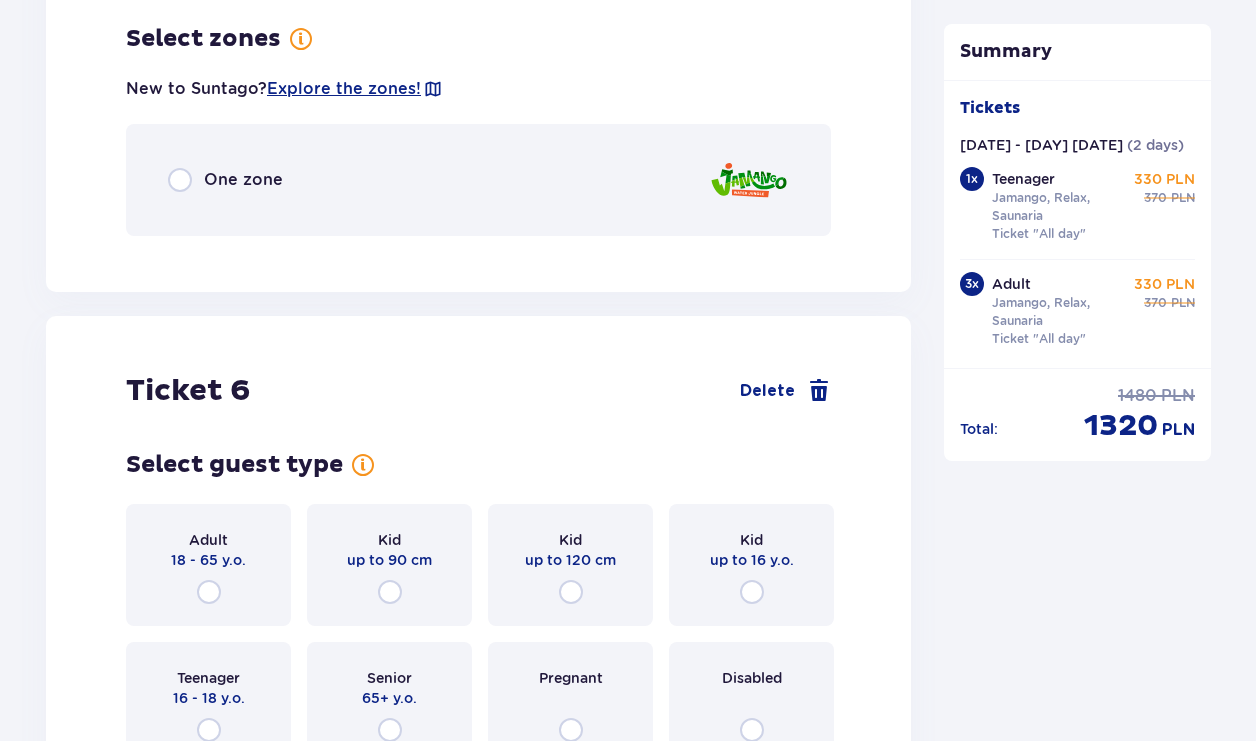 click on "One zone" at bounding box center (478, 180) 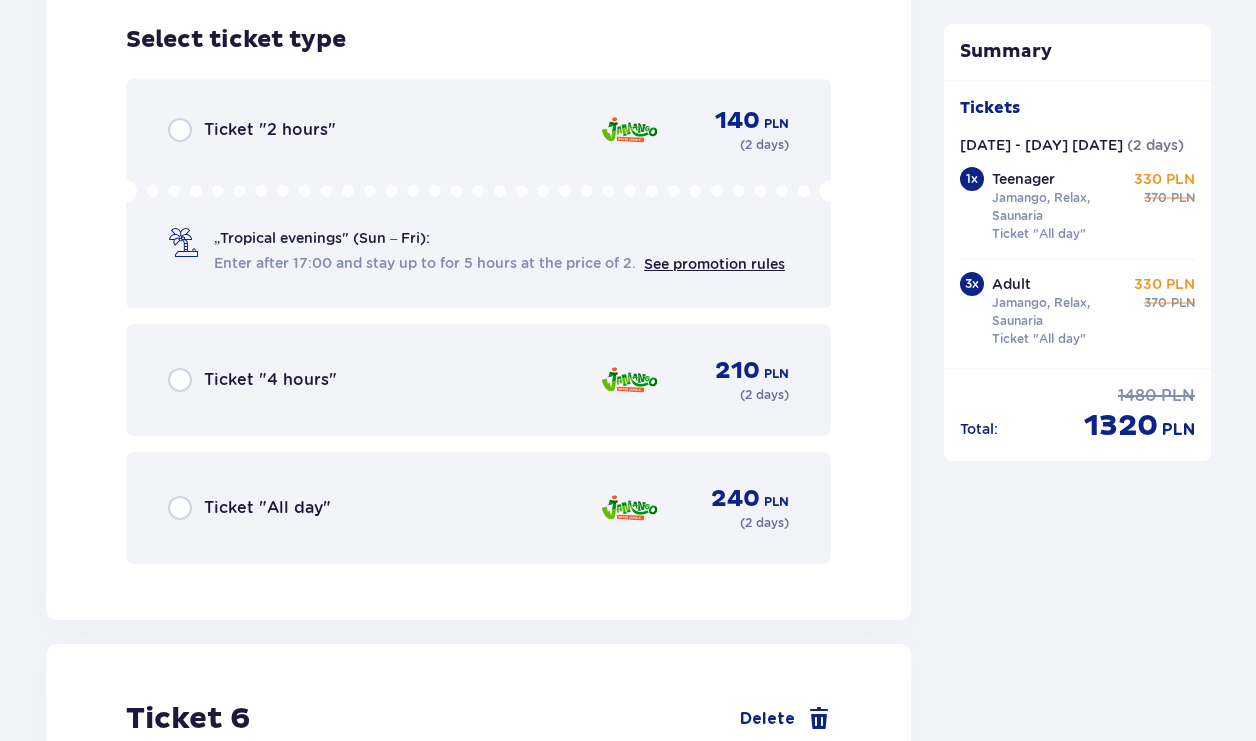 scroll, scrollTop: 8110, scrollLeft: 0, axis: vertical 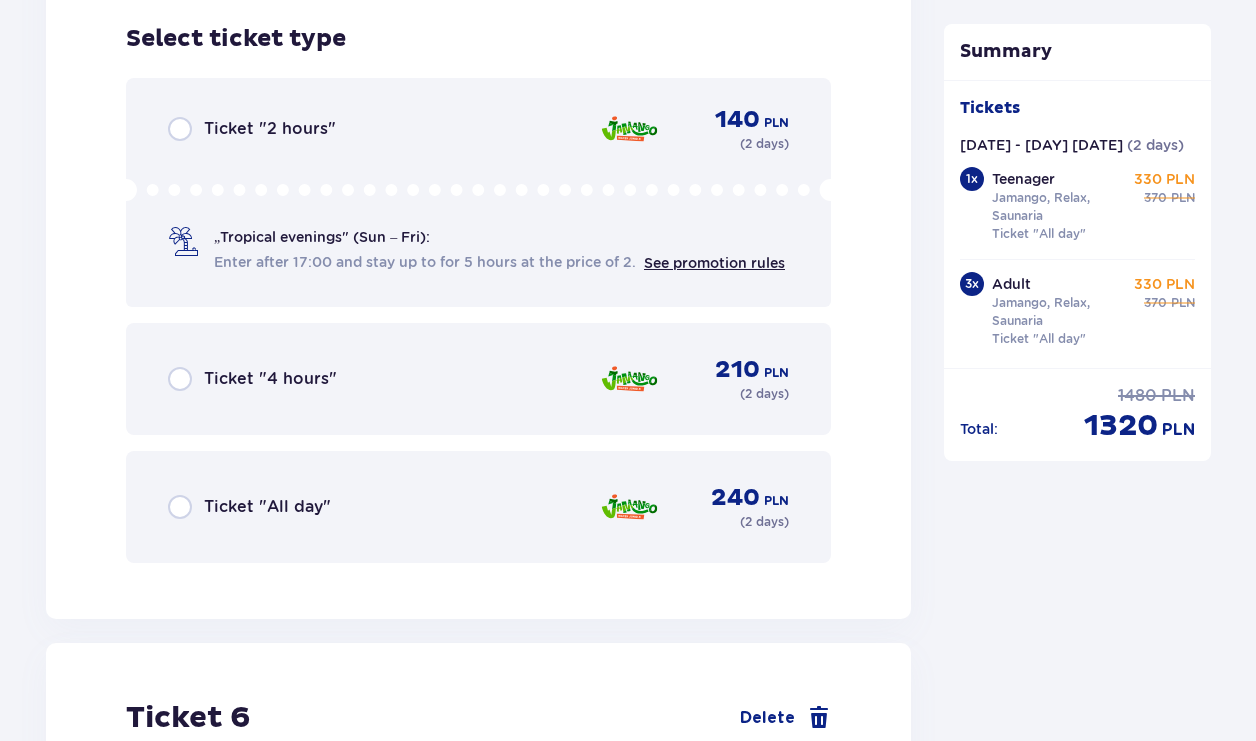 click on "Ticket "All day"" at bounding box center (267, 507) 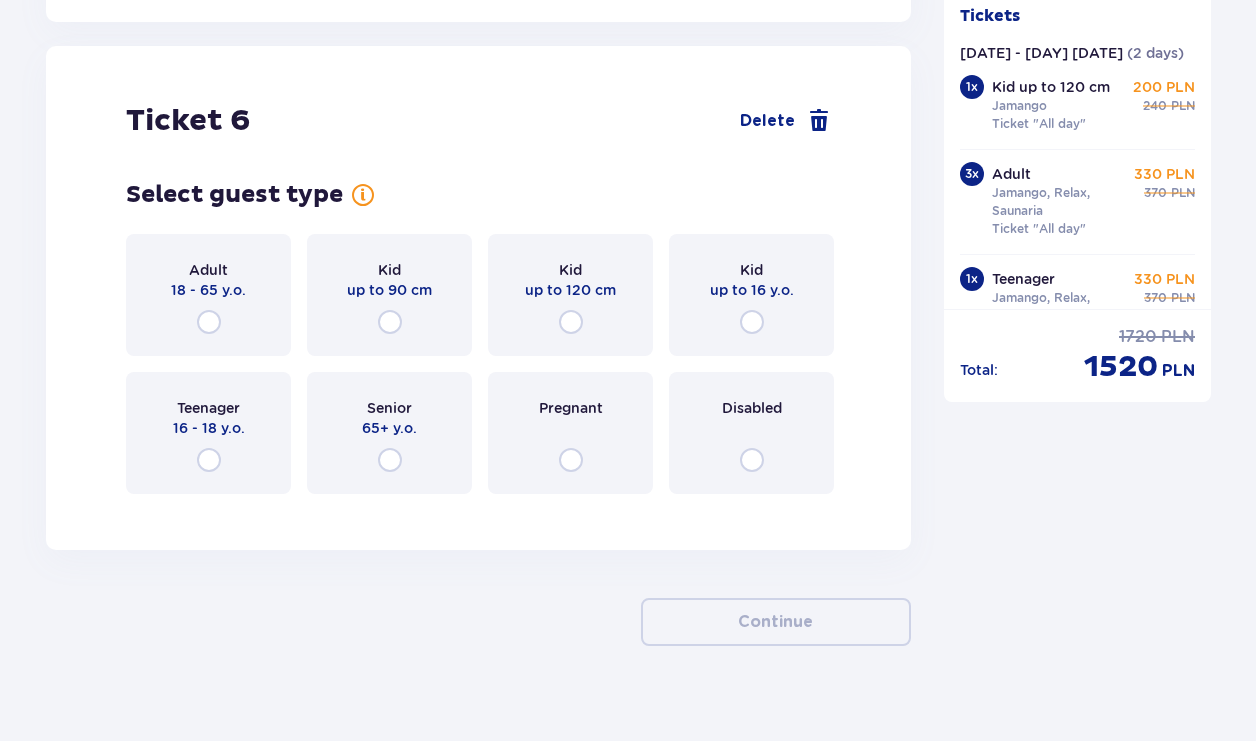scroll, scrollTop: 8729, scrollLeft: 0, axis: vertical 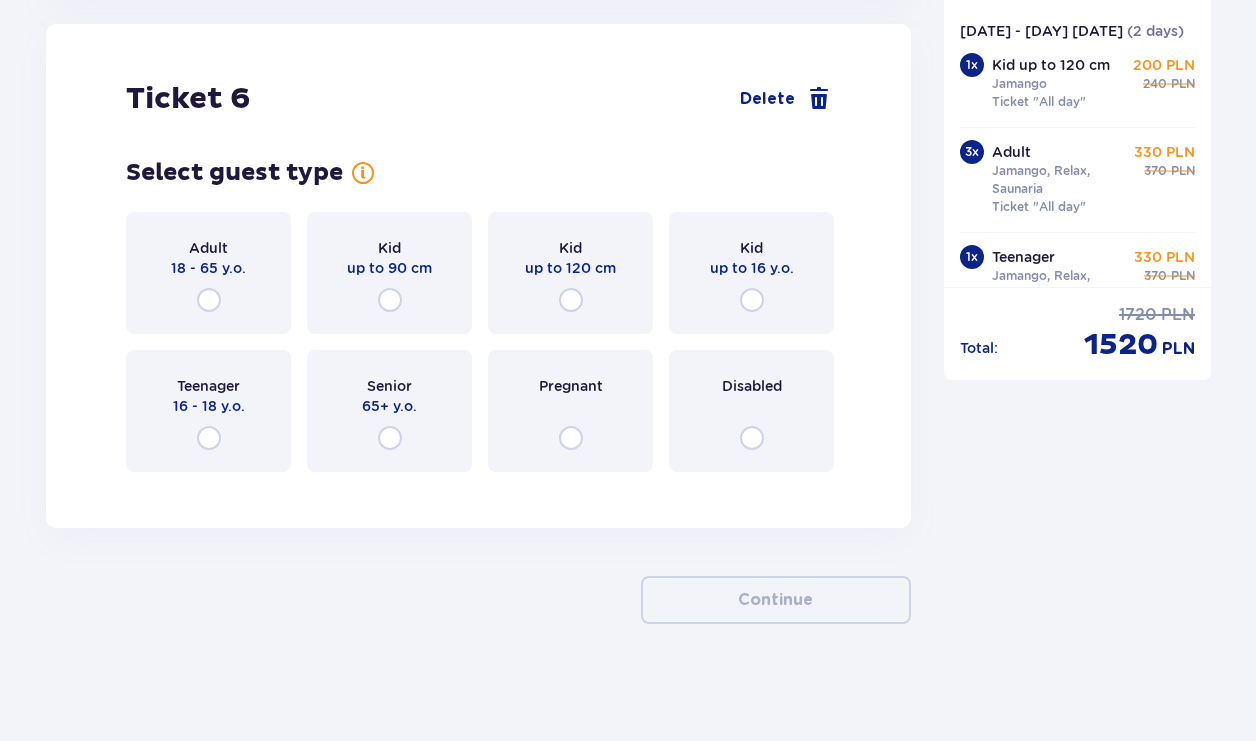 click on "Kid up to 16 y.o." at bounding box center (751, 273) 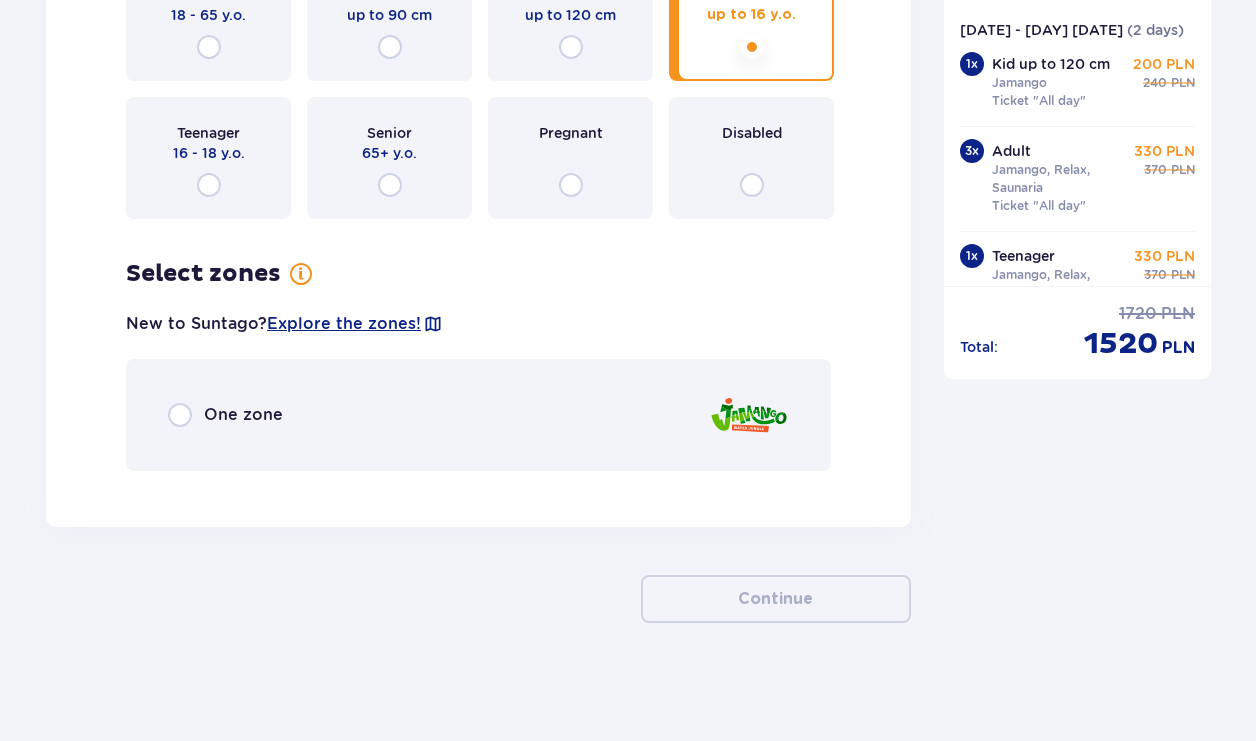 scroll, scrollTop: 8984, scrollLeft: 0, axis: vertical 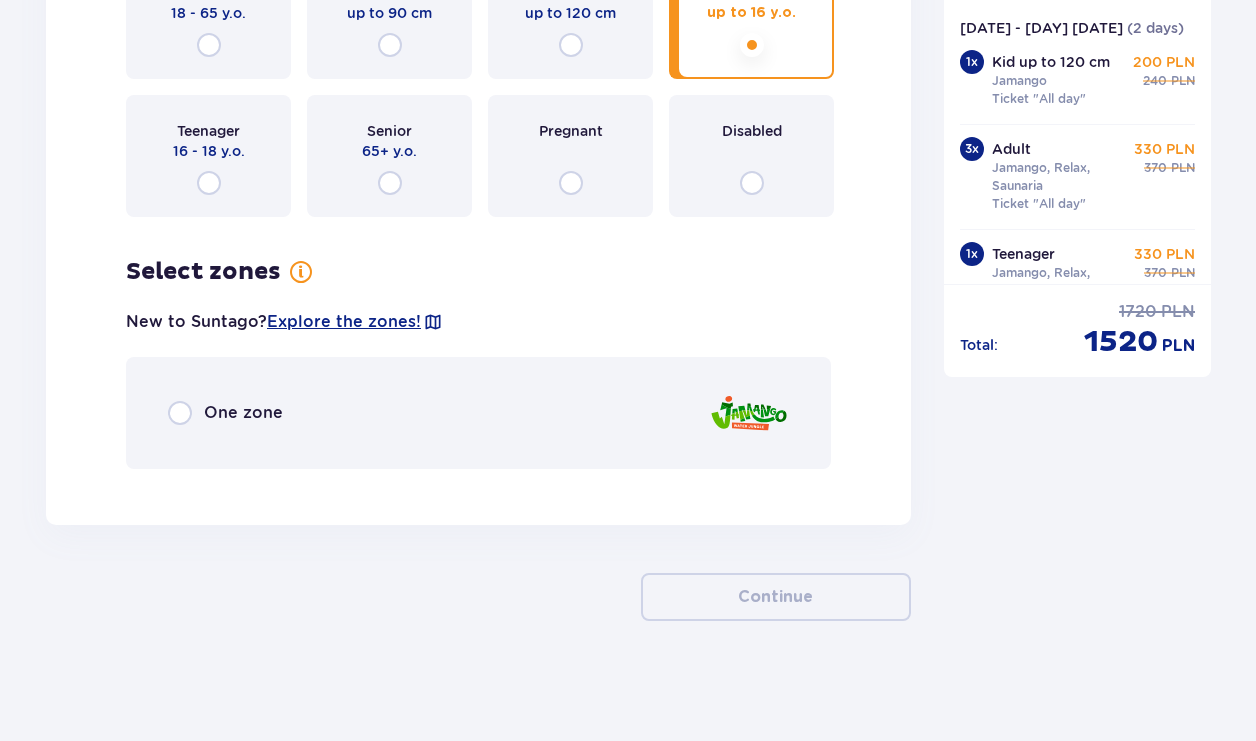 click on "One zone" at bounding box center (243, 413) 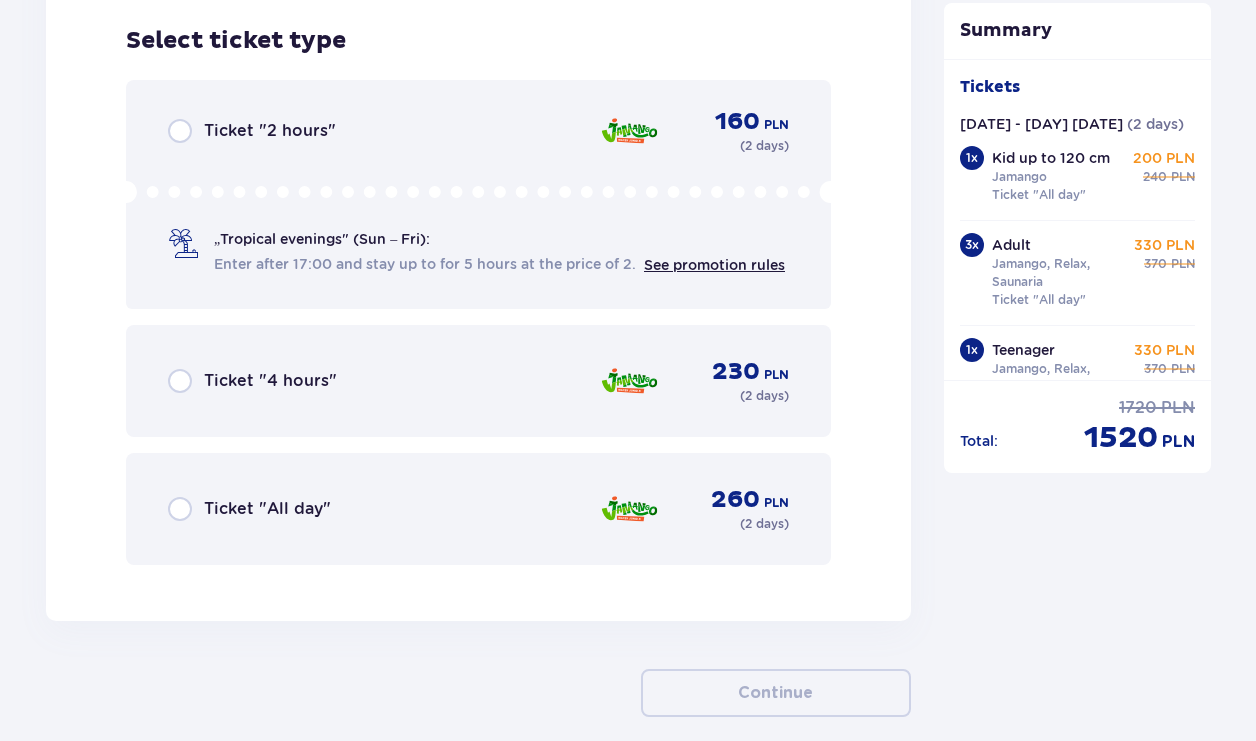 scroll, scrollTop: 9469, scrollLeft: 0, axis: vertical 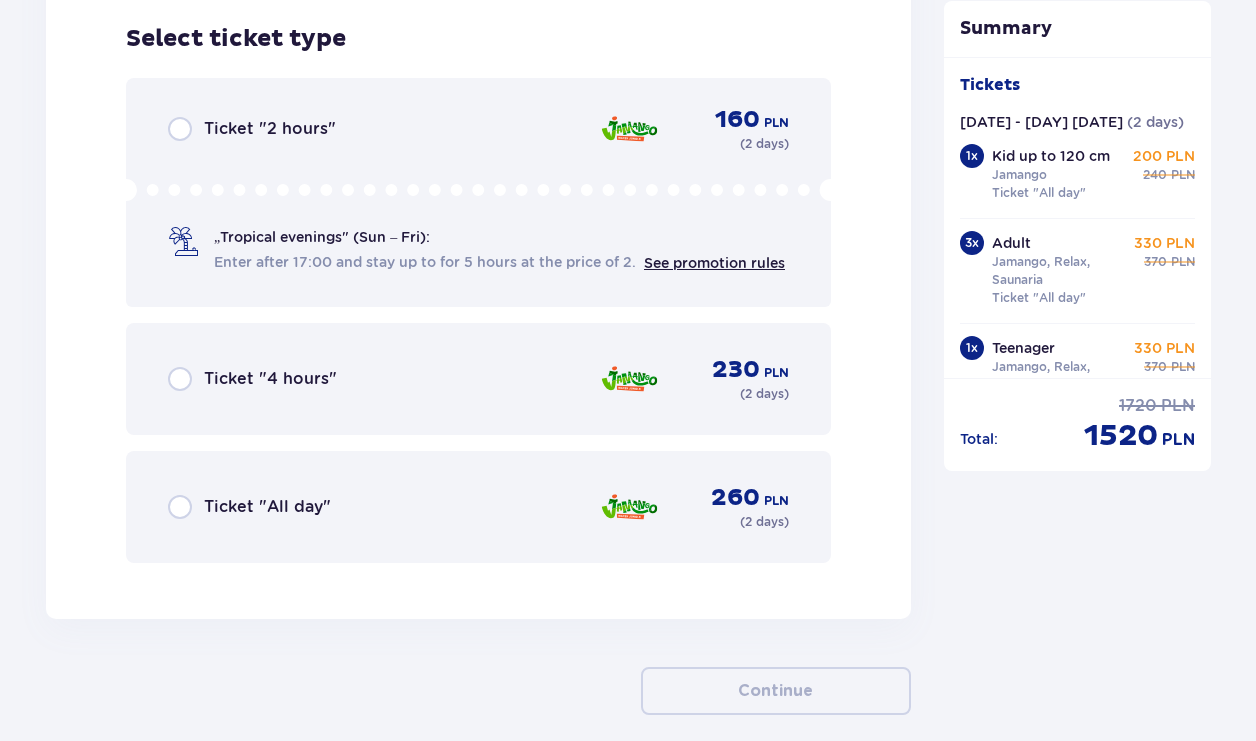click on "Ticket "All day"" at bounding box center (267, 507) 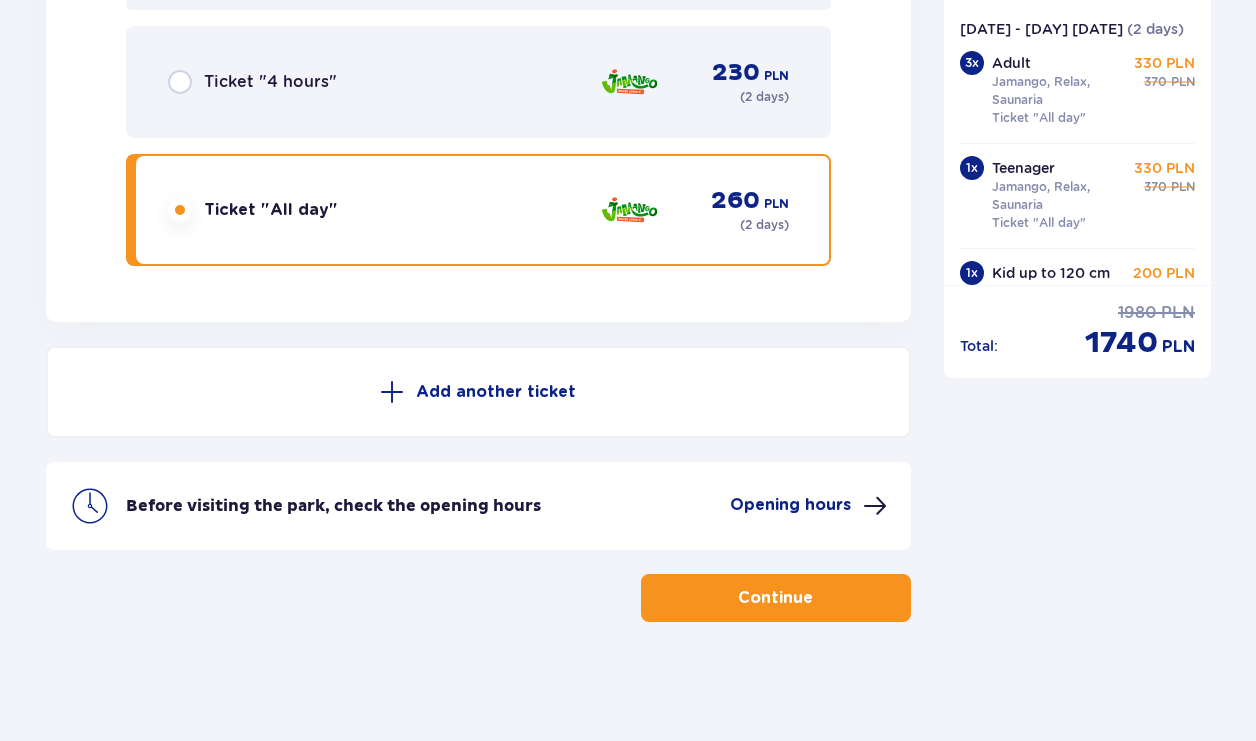 scroll, scrollTop: 9767, scrollLeft: 0, axis: vertical 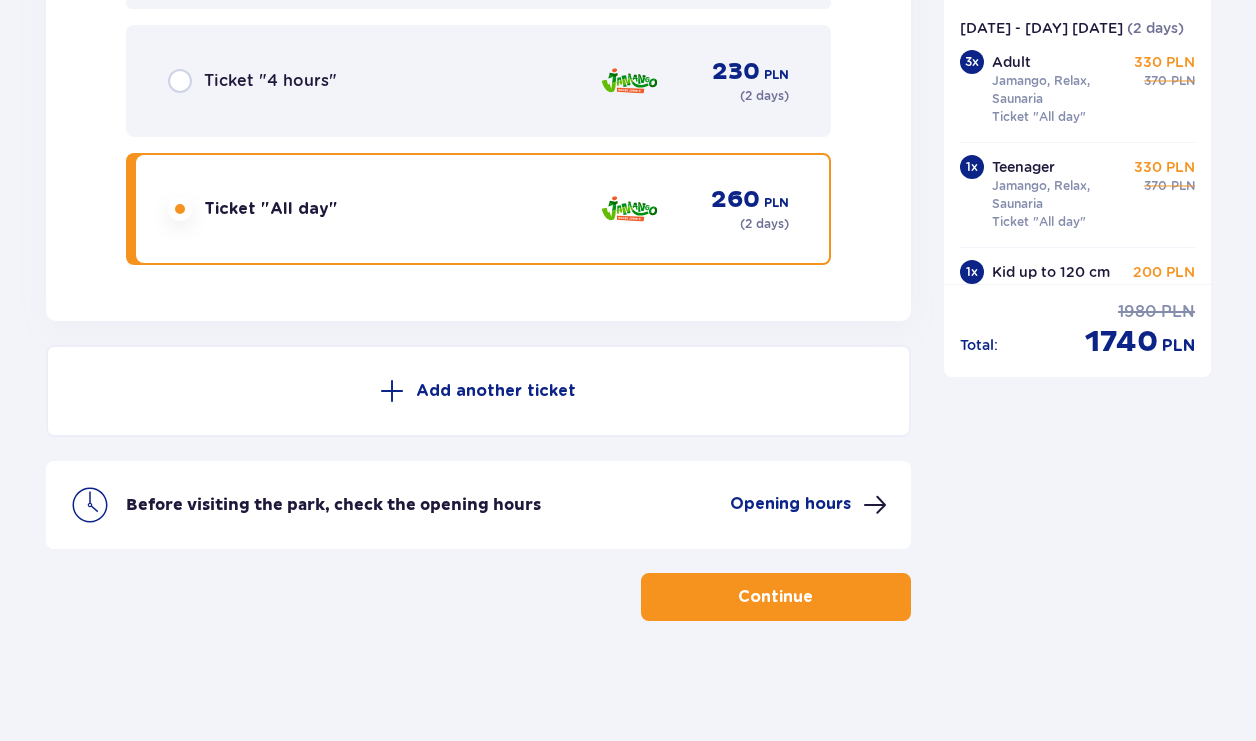 click at bounding box center [817, 597] 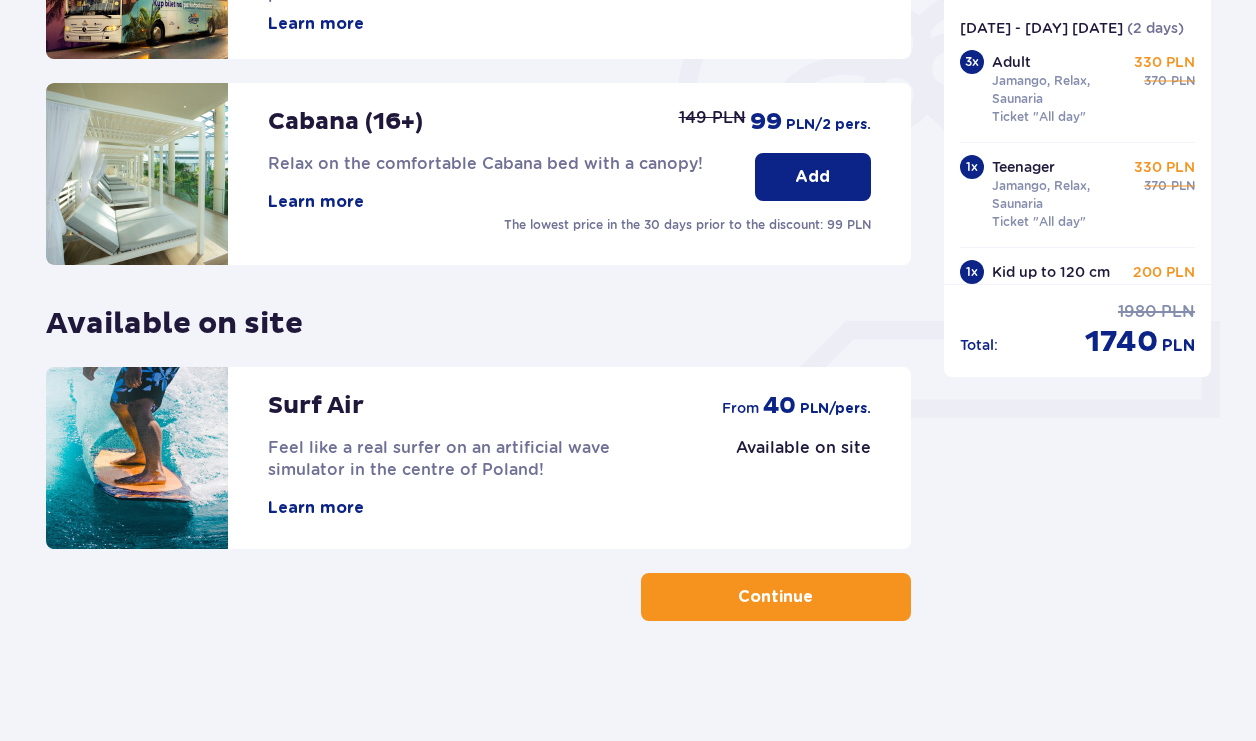 scroll, scrollTop: 615, scrollLeft: 0, axis: vertical 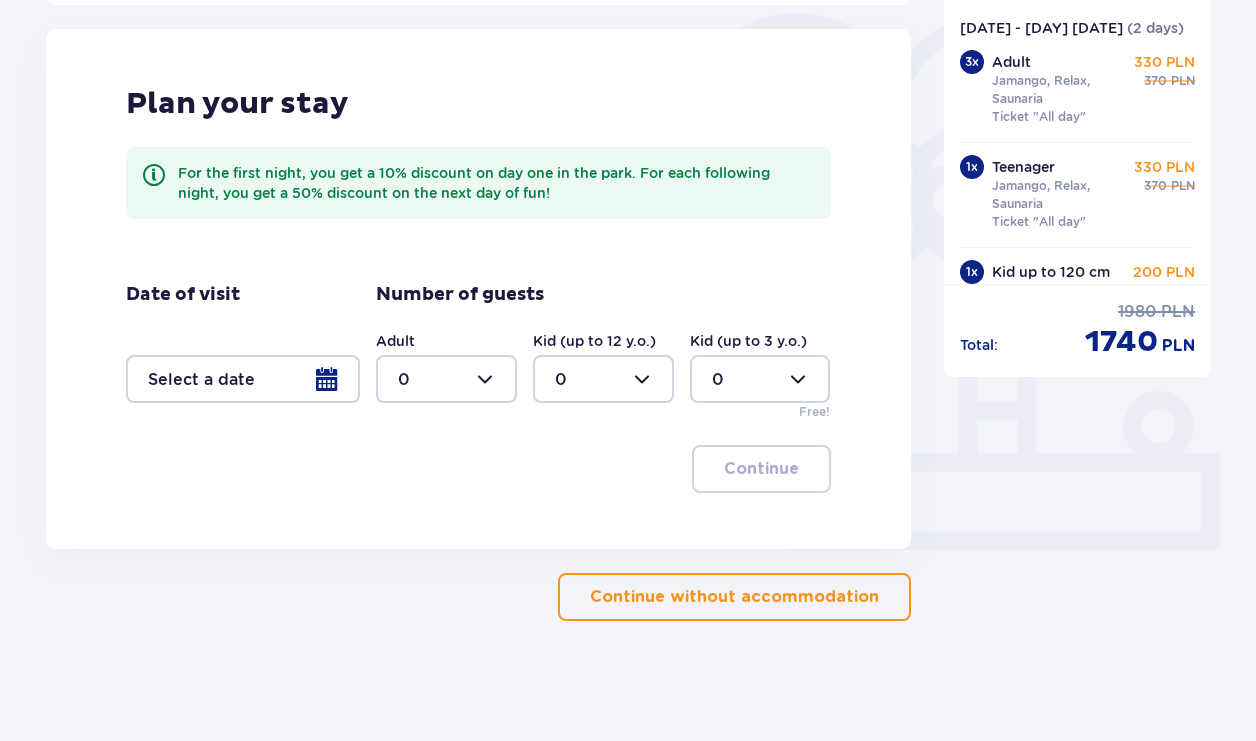 click on "Continue without accommodation" at bounding box center (734, 597) 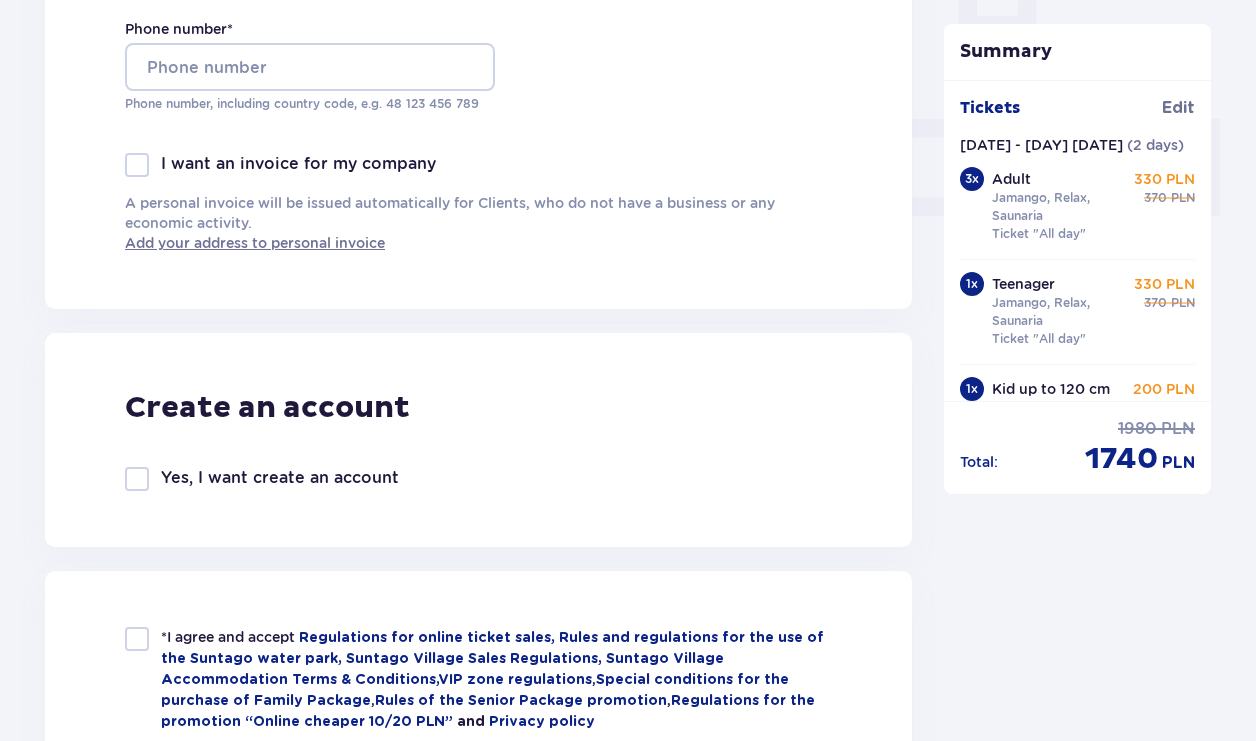 scroll, scrollTop: 818, scrollLeft: 0, axis: vertical 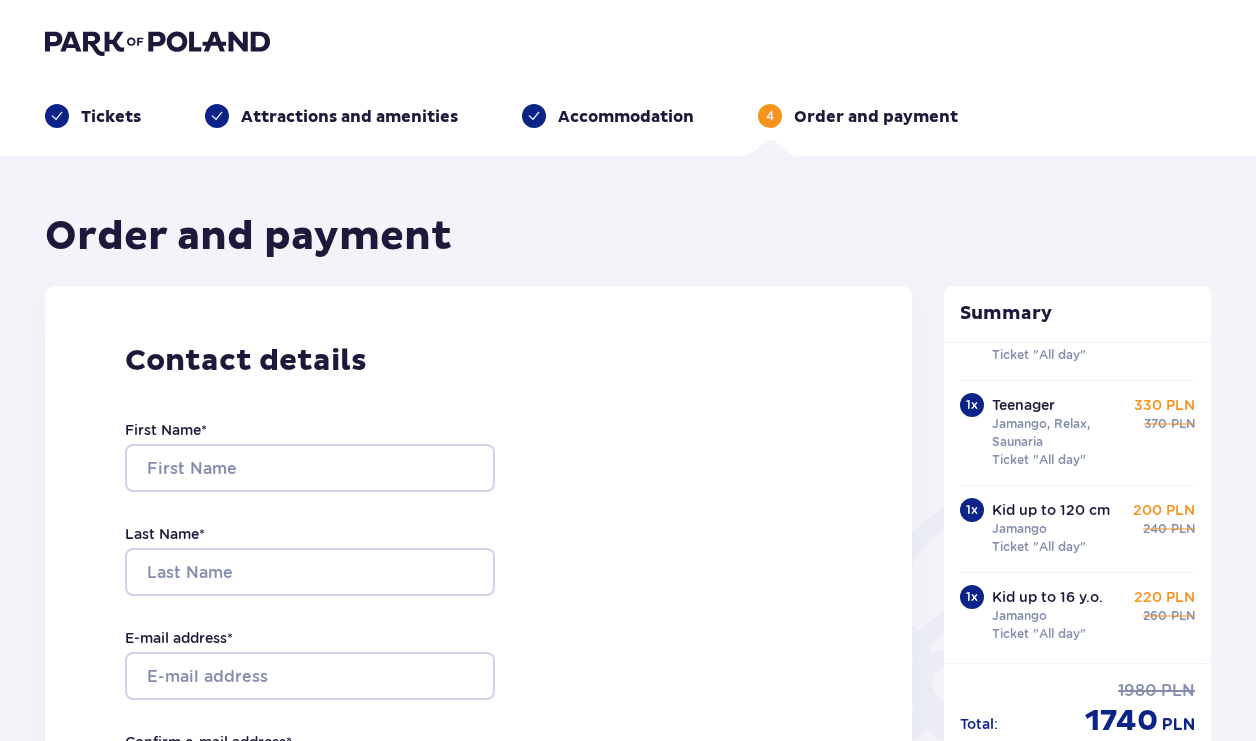 click on "Contact details First Name * Last Name * E-mail address * Confirm e-mail address * Phone number * Phone number, including country code, e.g. 48 ​123 ​456 ​789 I want an invoice for my company A personal invoice will be issued automatically for Clients, who do not have a business or any economic activity. Add your address to personal invoice" at bounding box center (478, 706) 